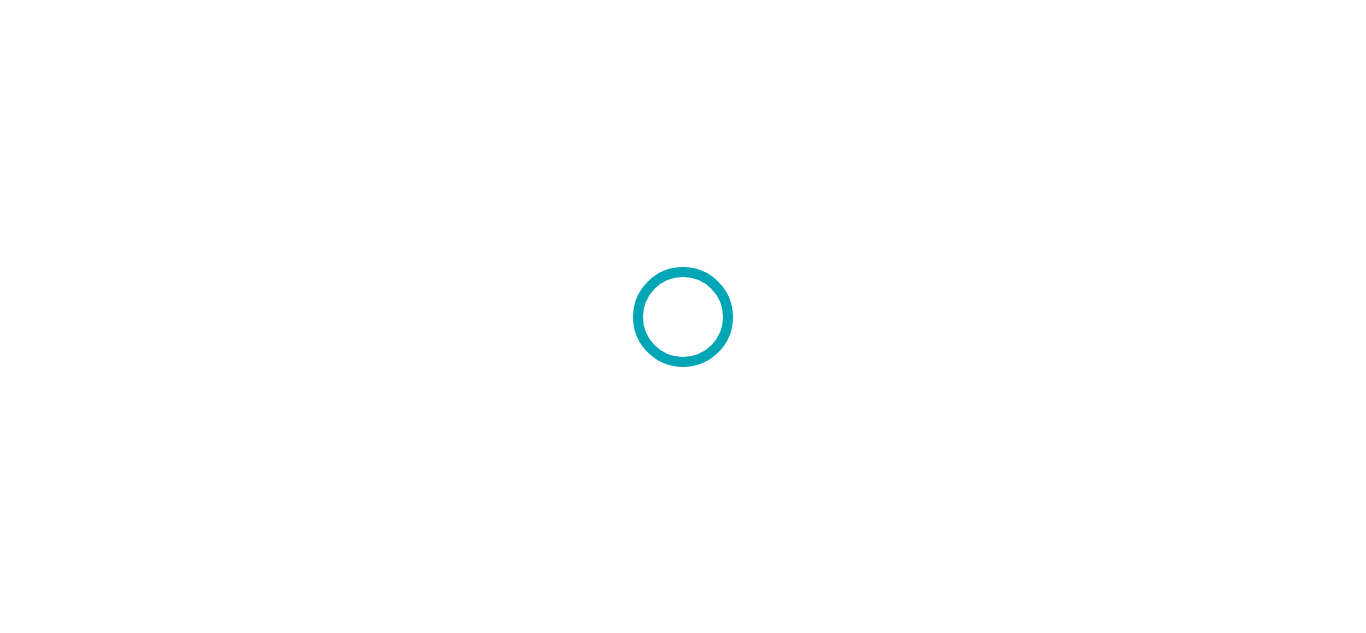 scroll, scrollTop: 0, scrollLeft: 0, axis: both 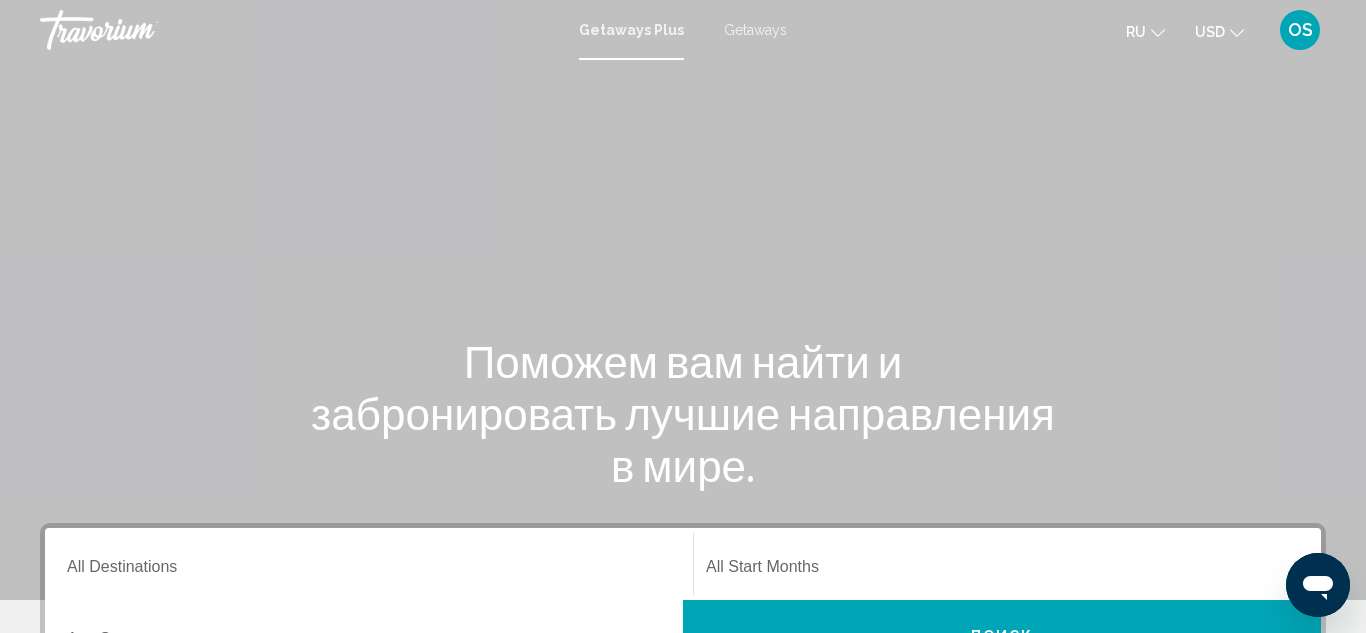 click on "Getaways" at bounding box center (755, 30) 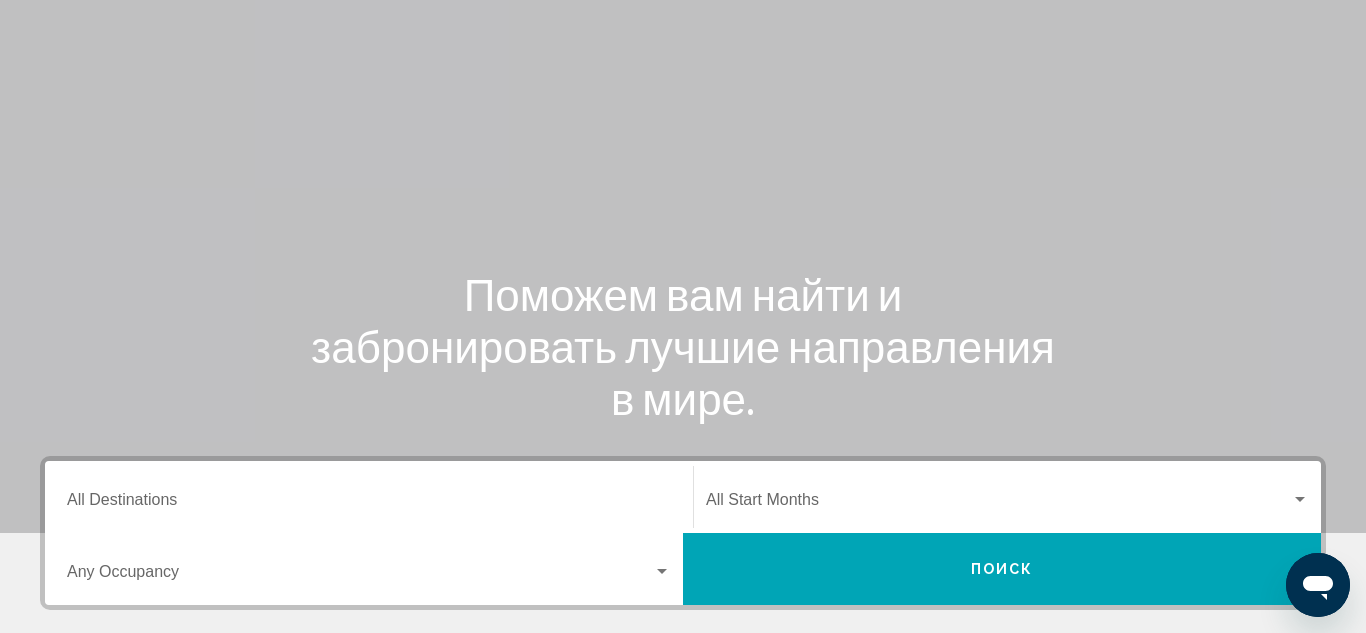 scroll, scrollTop: 0, scrollLeft: 0, axis: both 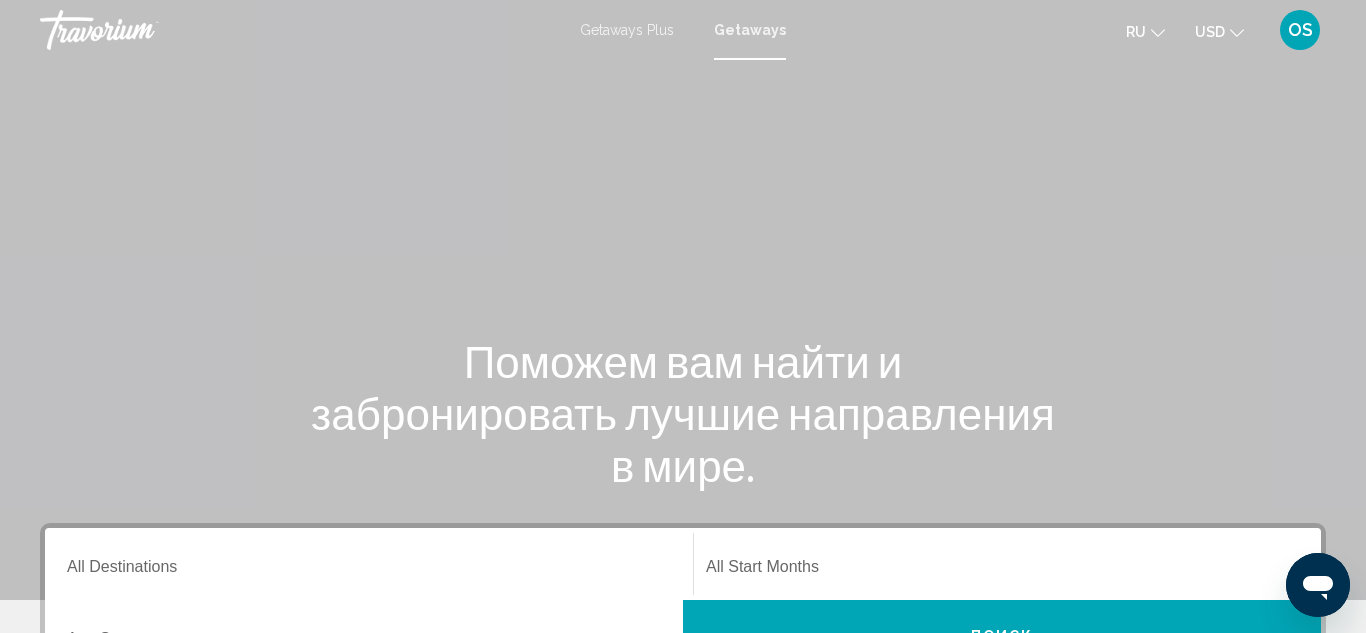 click 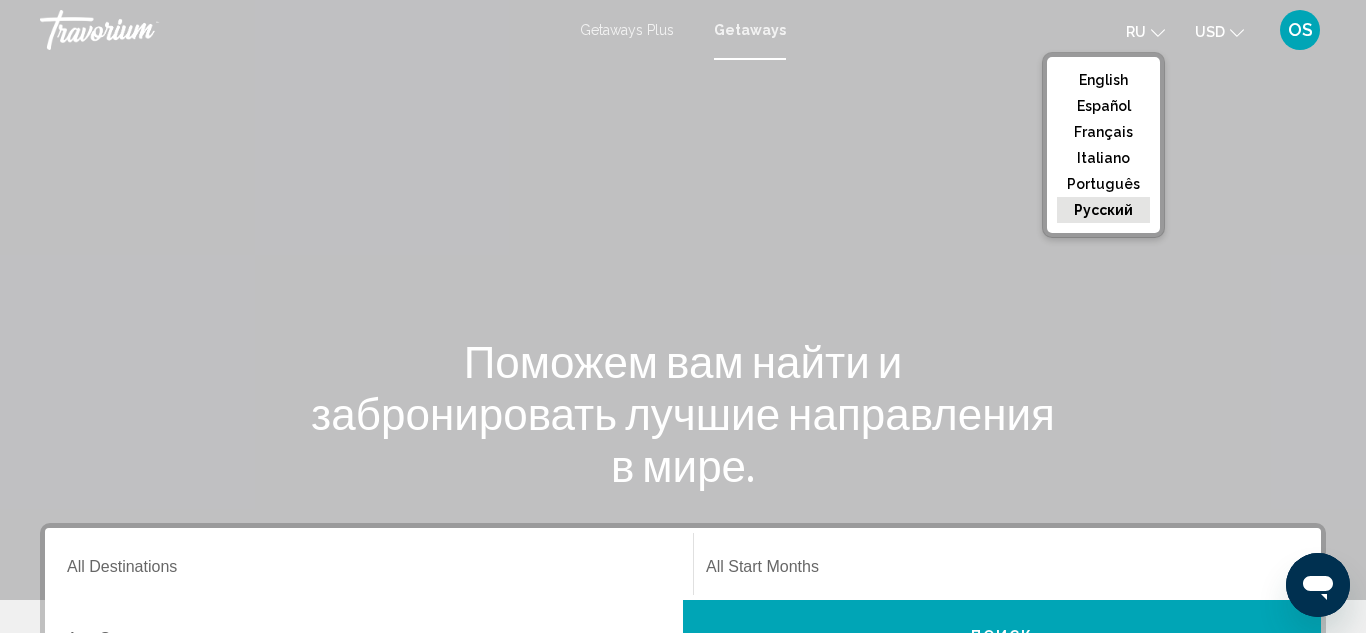 click on "русский" 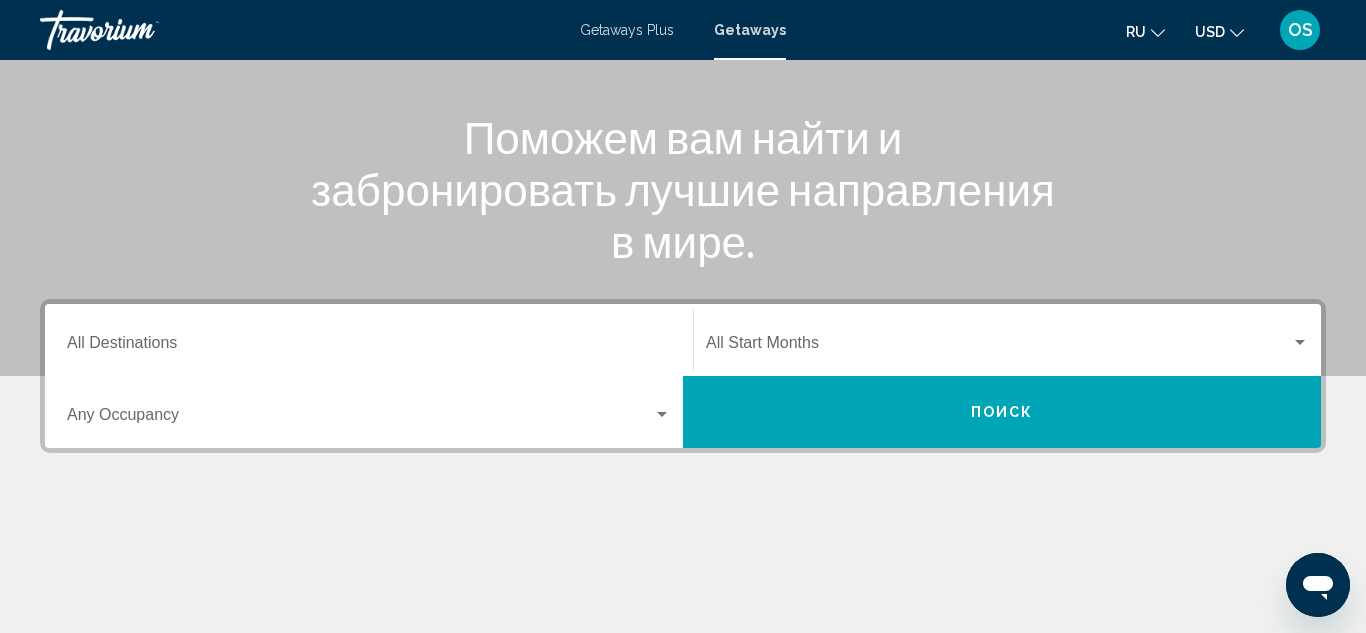 scroll, scrollTop: 238, scrollLeft: 0, axis: vertical 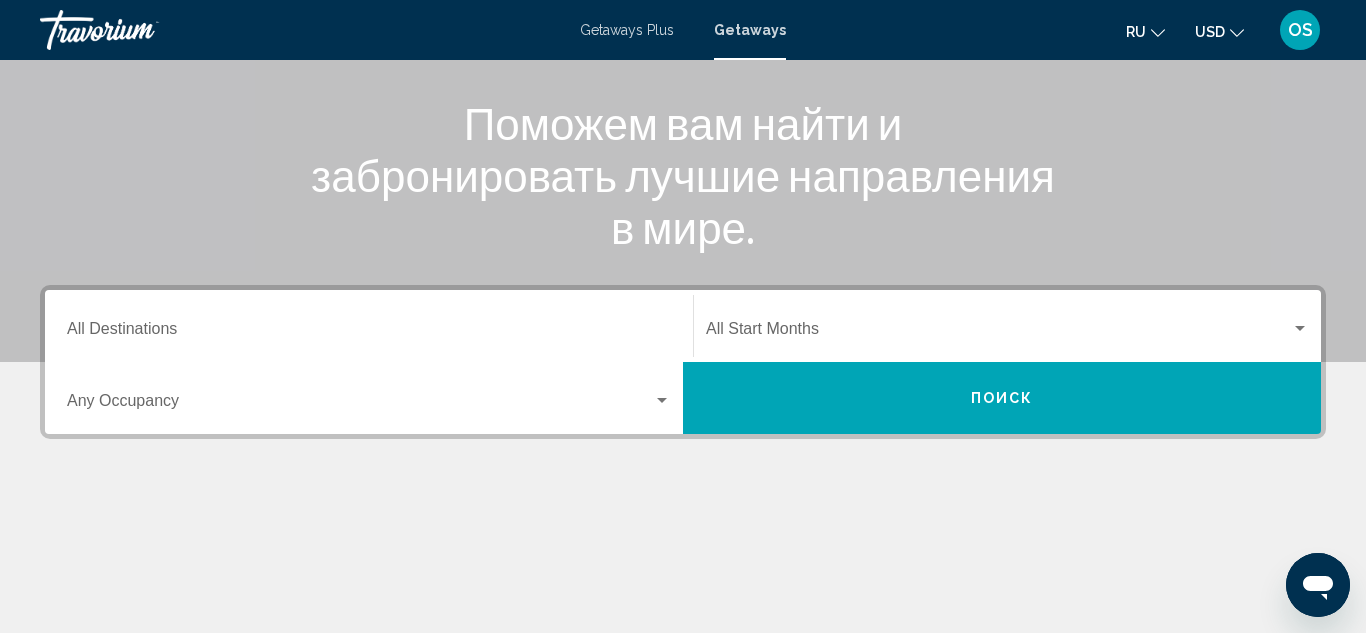 click on "Destination All Destinations" at bounding box center [369, 333] 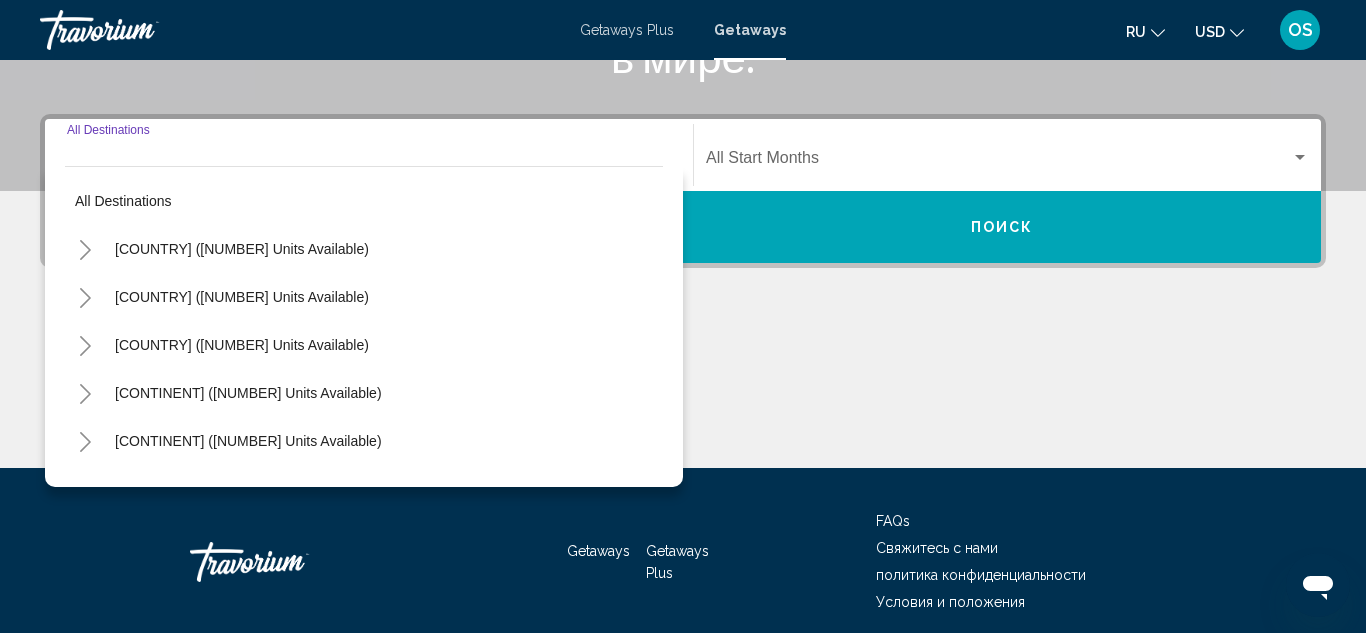 scroll, scrollTop: 458, scrollLeft: 0, axis: vertical 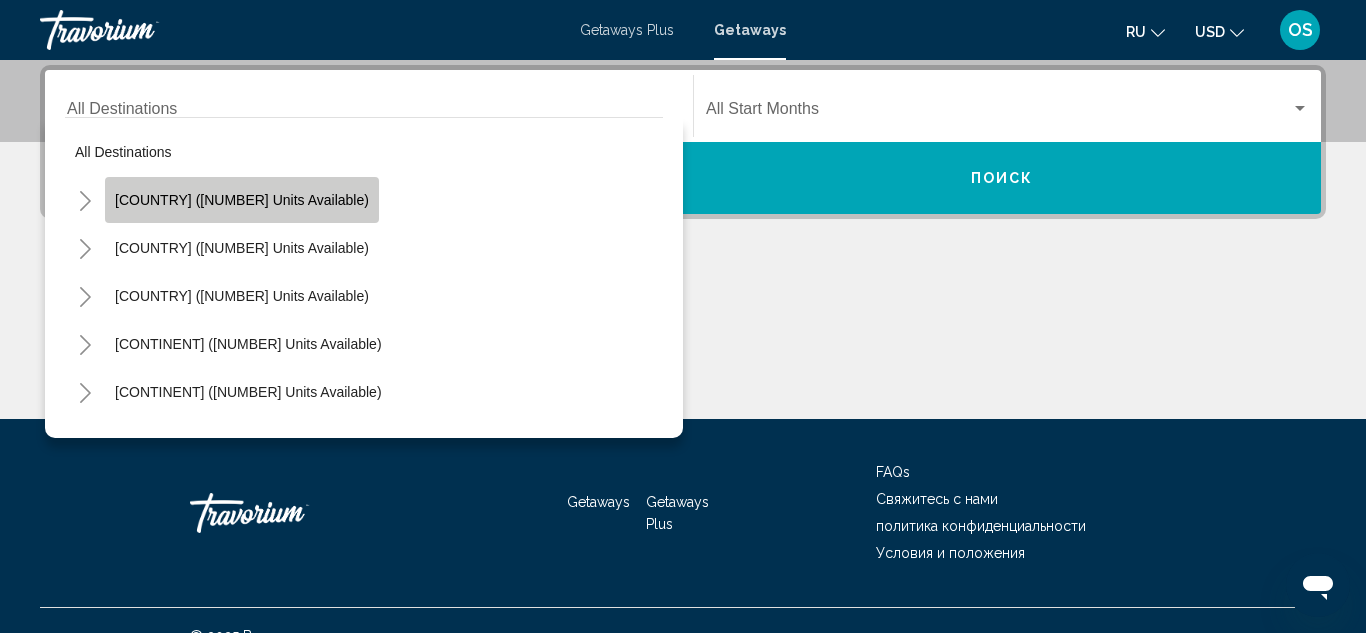 click on "[COUNTRY] ([NUMBER] units available)" 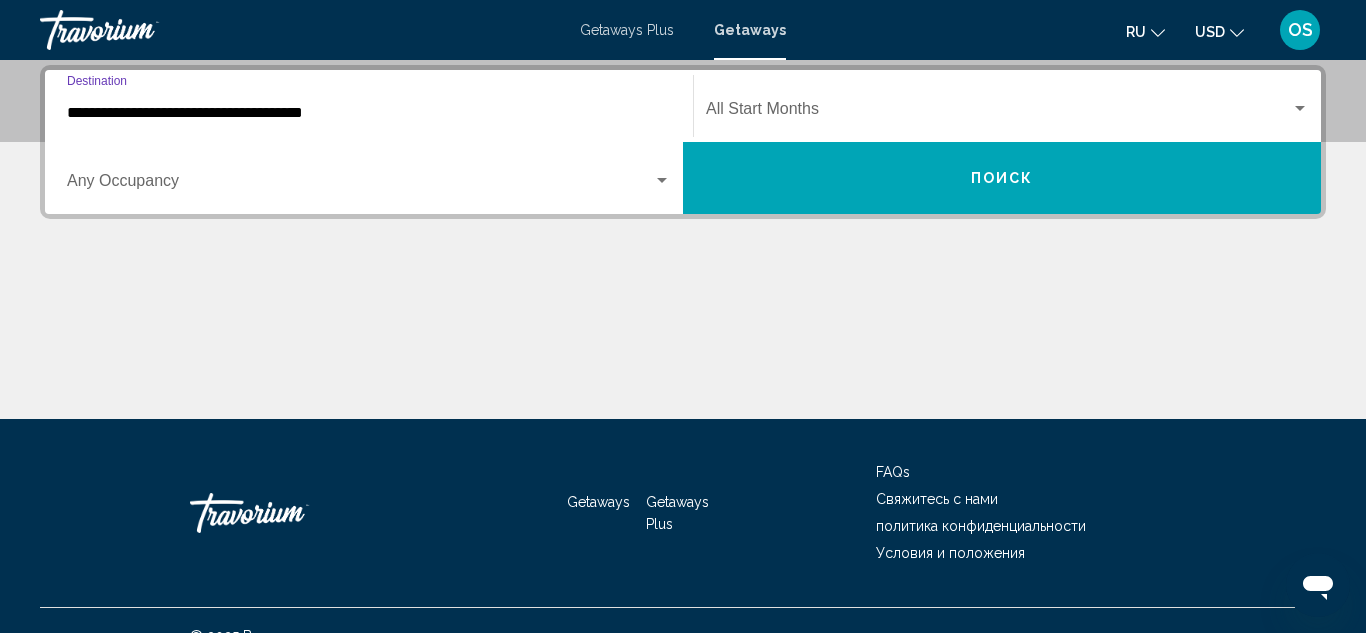 click on "**********" at bounding box center [369, 113] 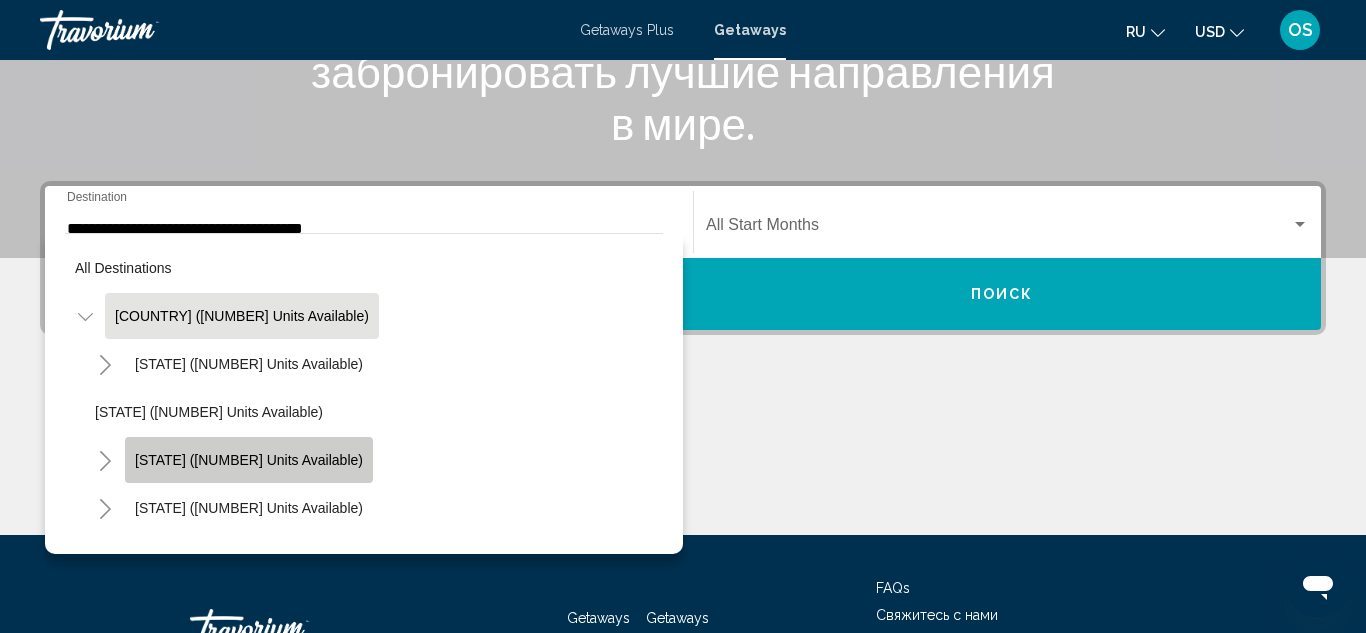 click on "[STATE] ([NUMBER] units available)" 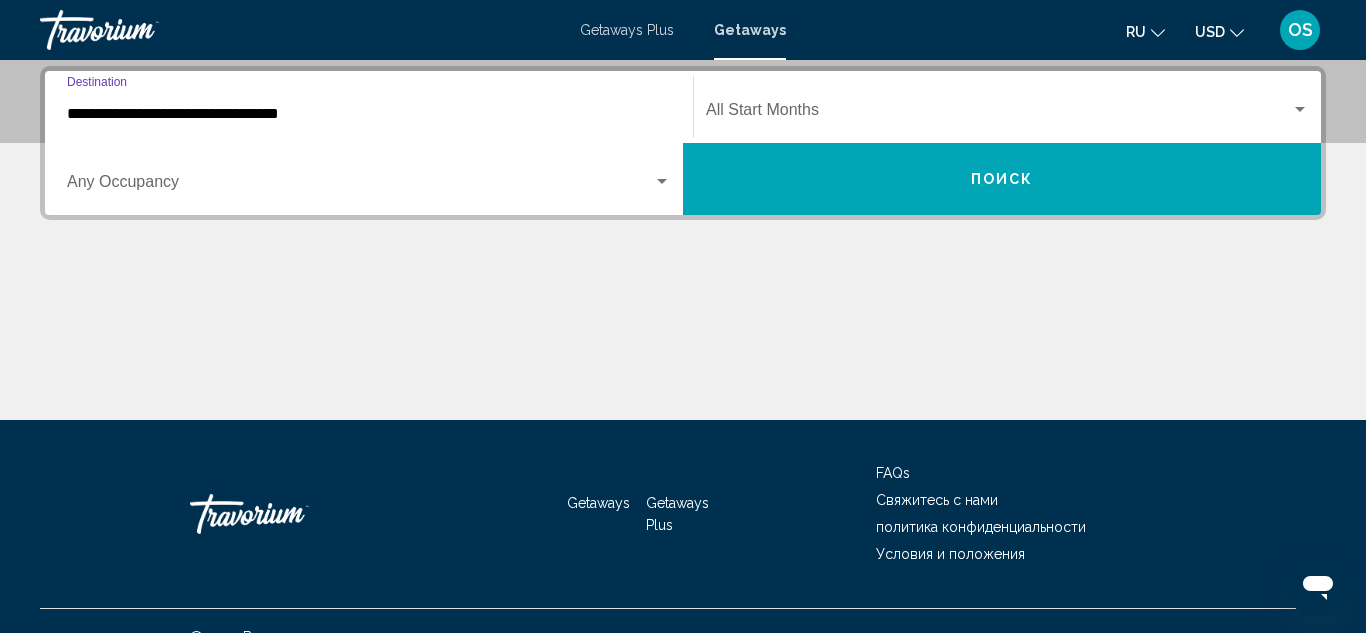 scroll, scrollTop: 458, scrollLeft: 0, axis: vertical 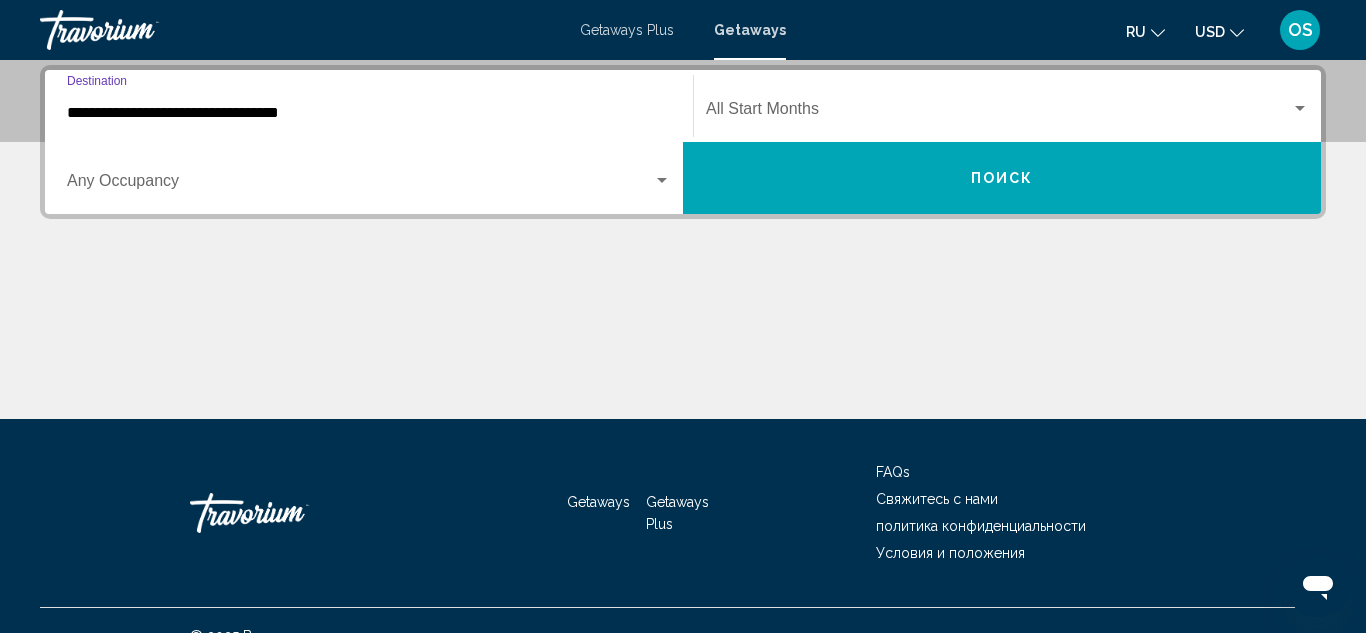 click on "**********" at bounding box center (369, 113) 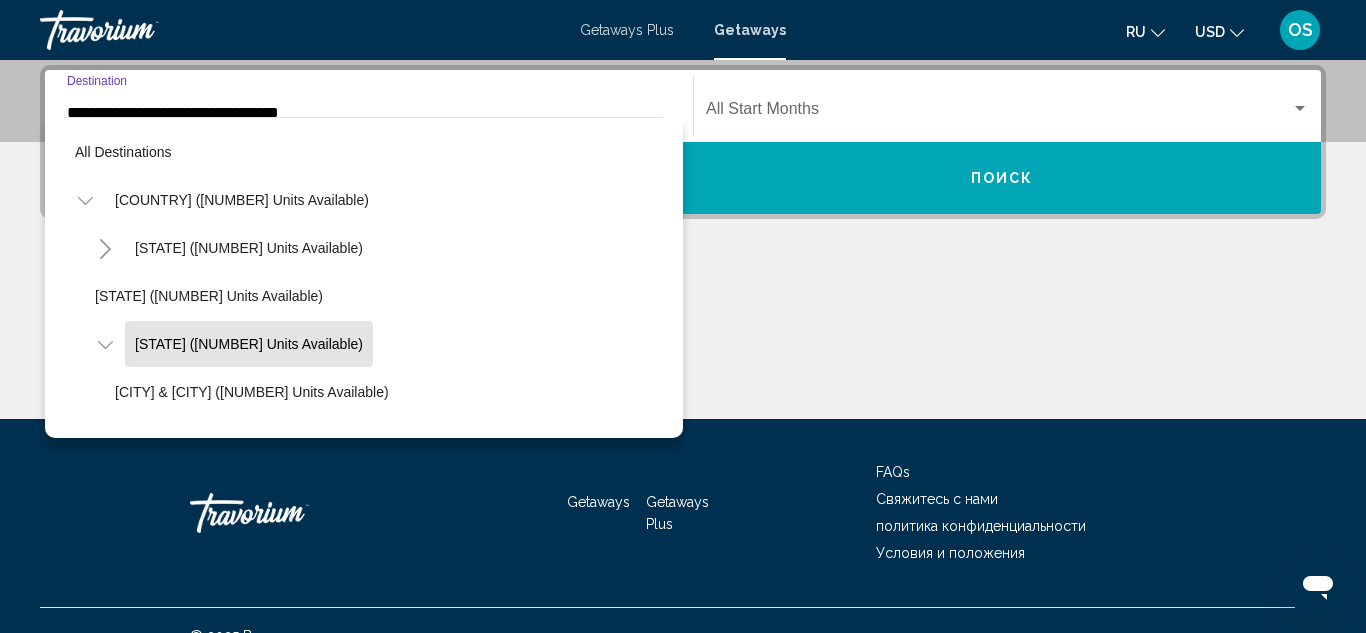 scroll, scrollTop: 415, scrollLeft: 0, axis: vertical 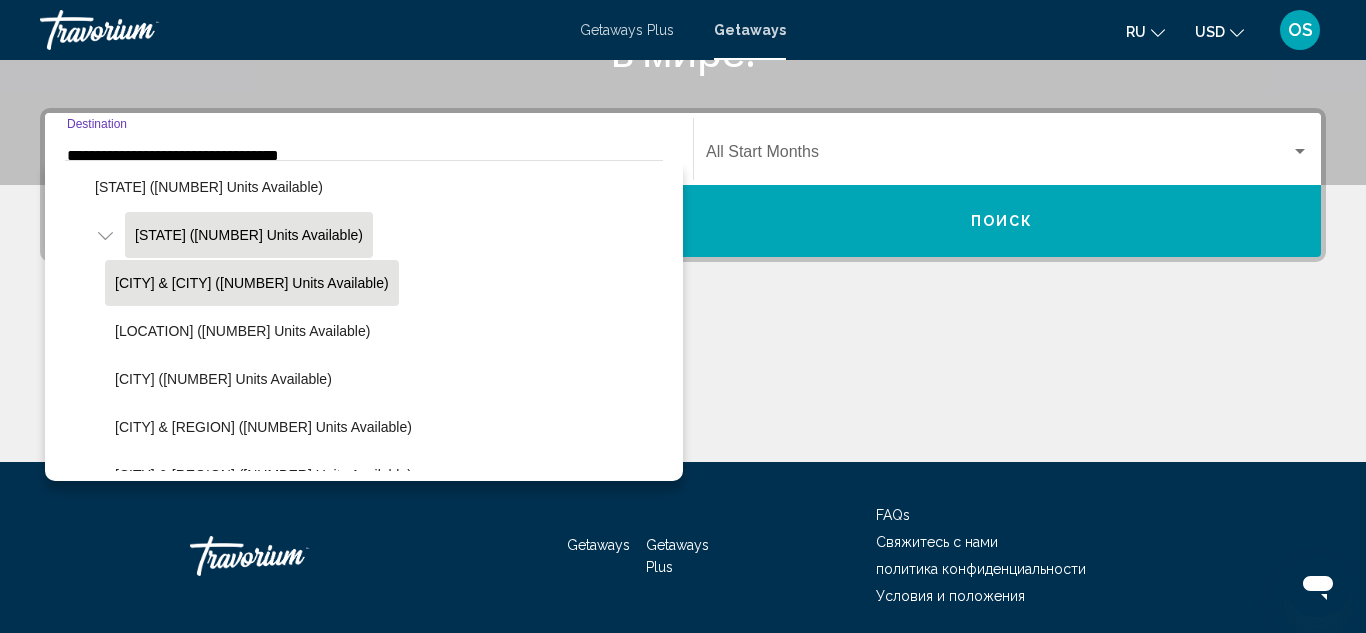 click on "[CITY] & [CITY] ([NUMBER] units available)" 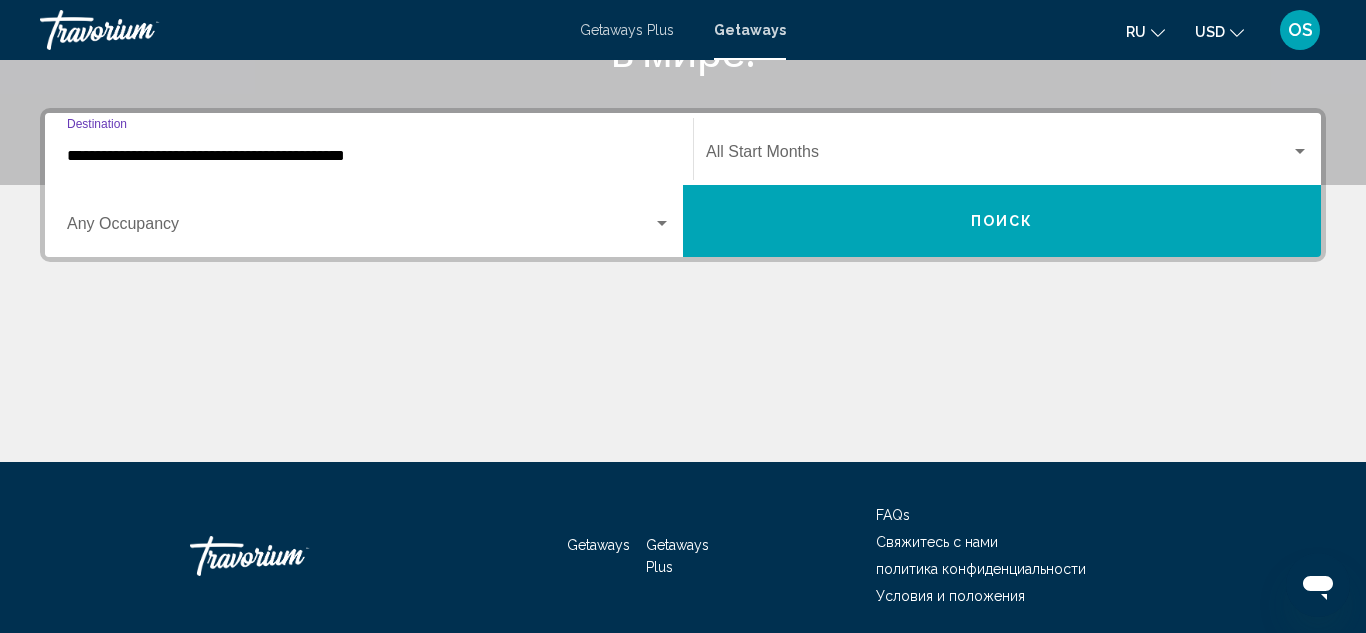 scroll, scrollTop: 458, scrollLeft: 0, axis: vertical 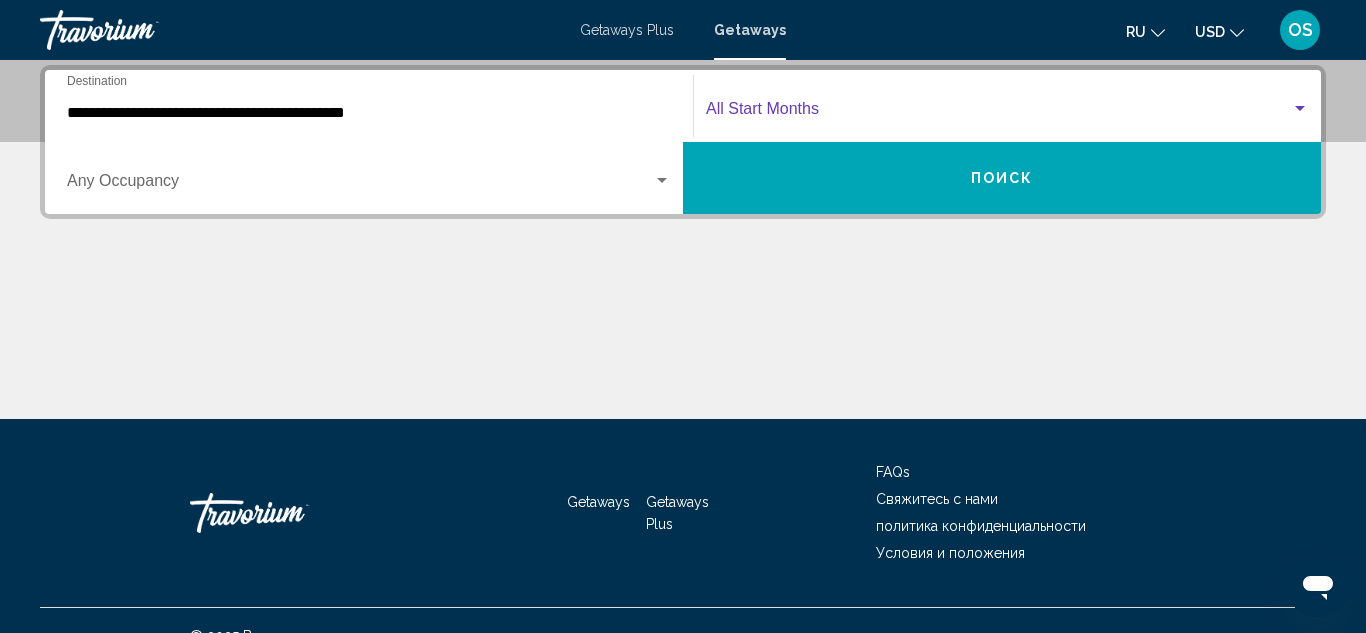 click at bounding box center [998, 113] 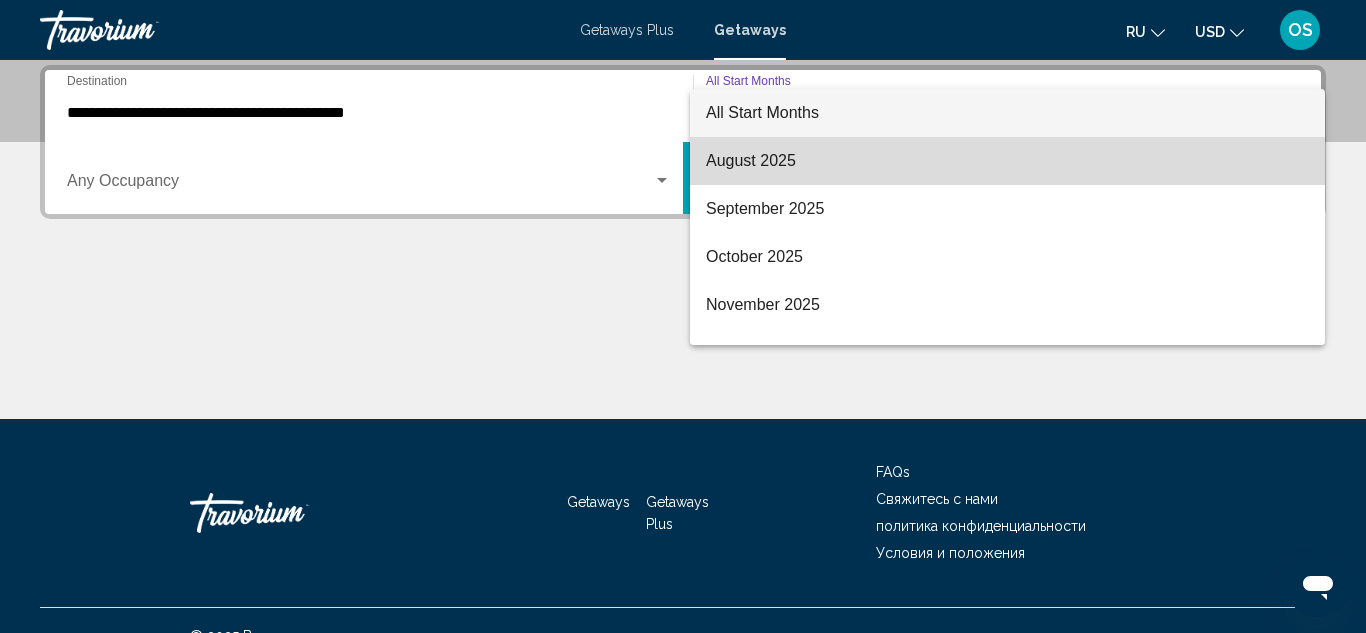 click on "August 2025" at bounding box center (1007, 161) 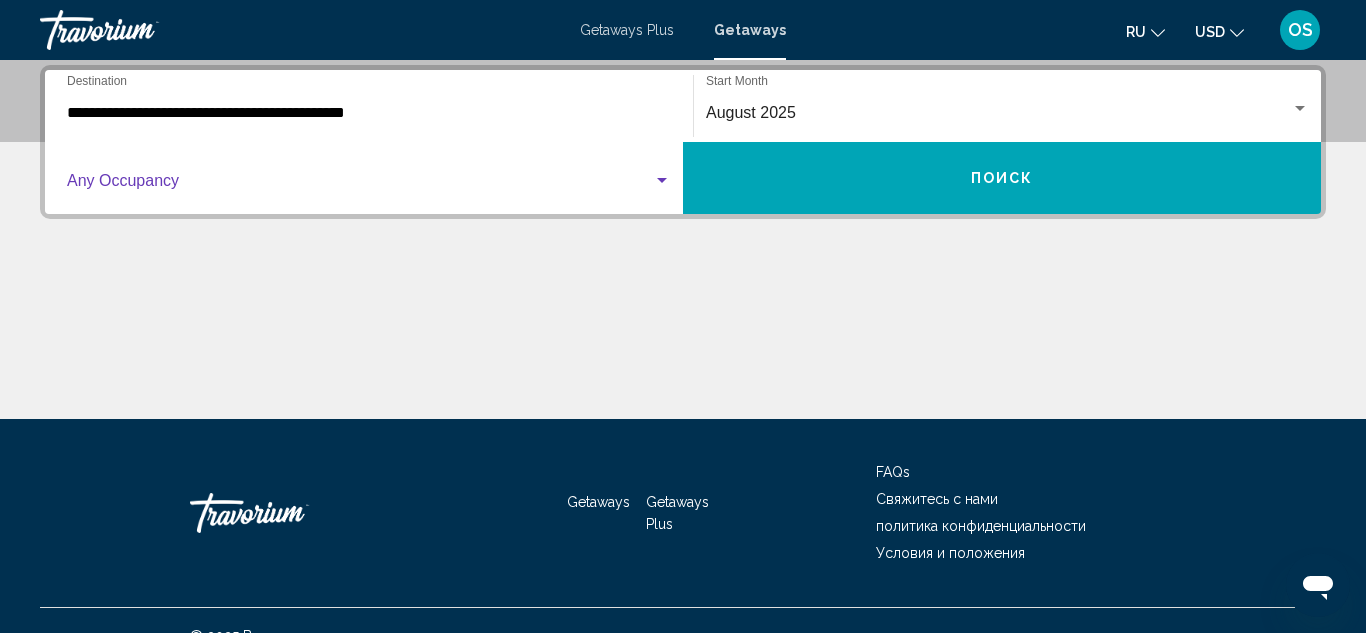 click at bounding box center [360, 185] 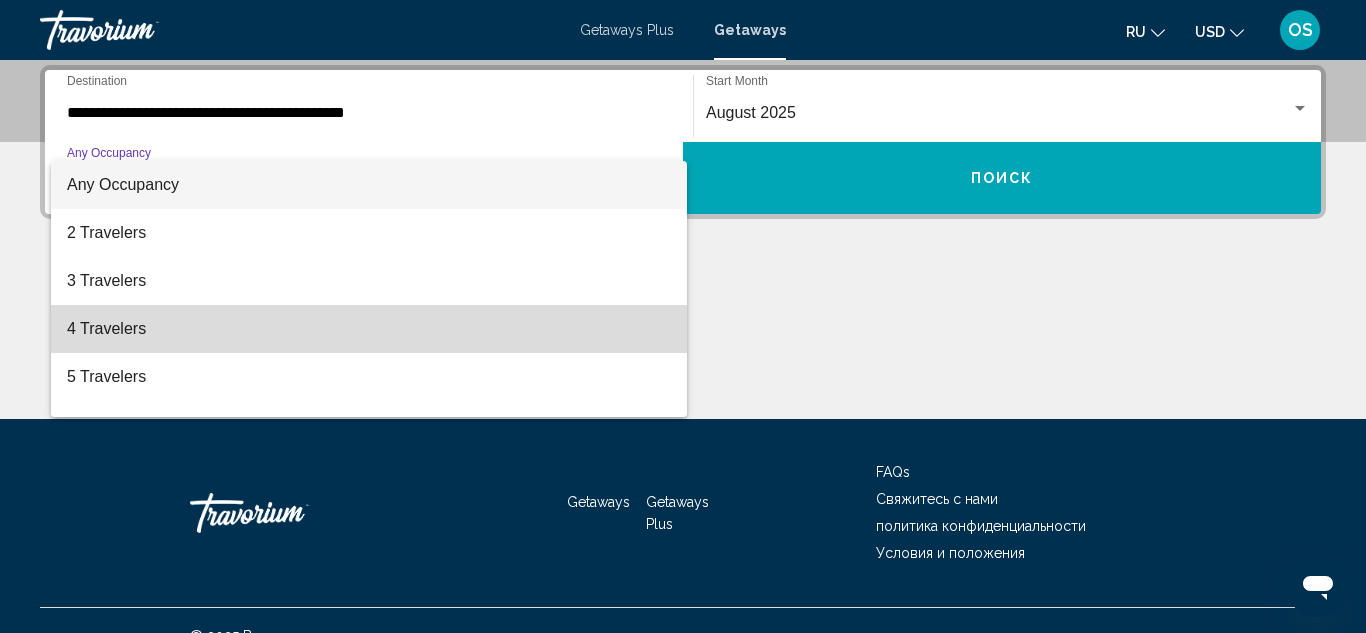 click on "4 Travelers" at bounding box center (369, 329) 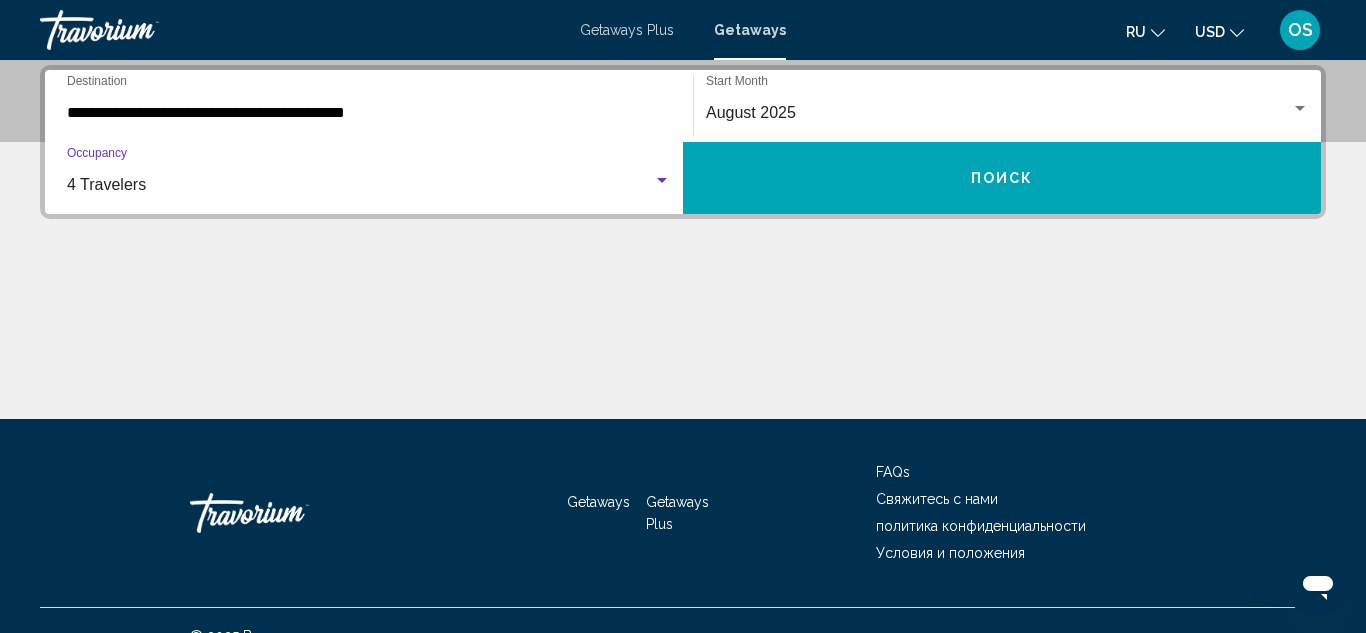 click on "Поиск" at bounding box center [1002, 178] 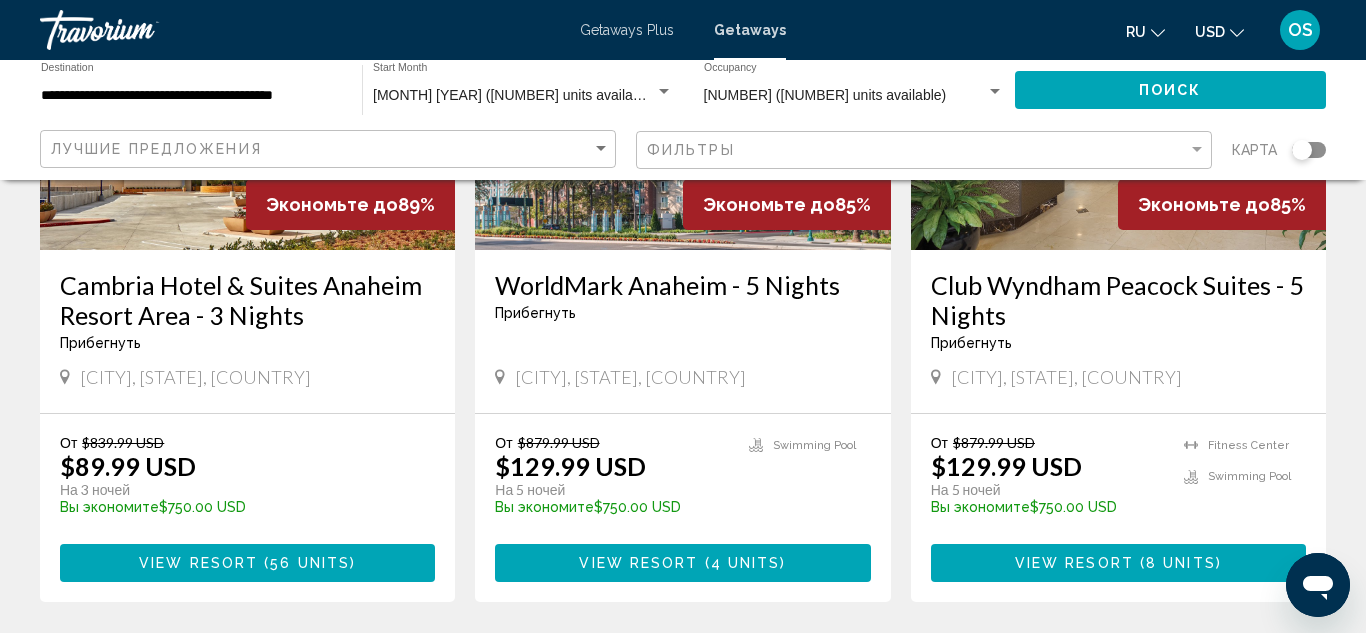 scroll, scrollTop: 1052, scrollLeft: 0, axis: vertical 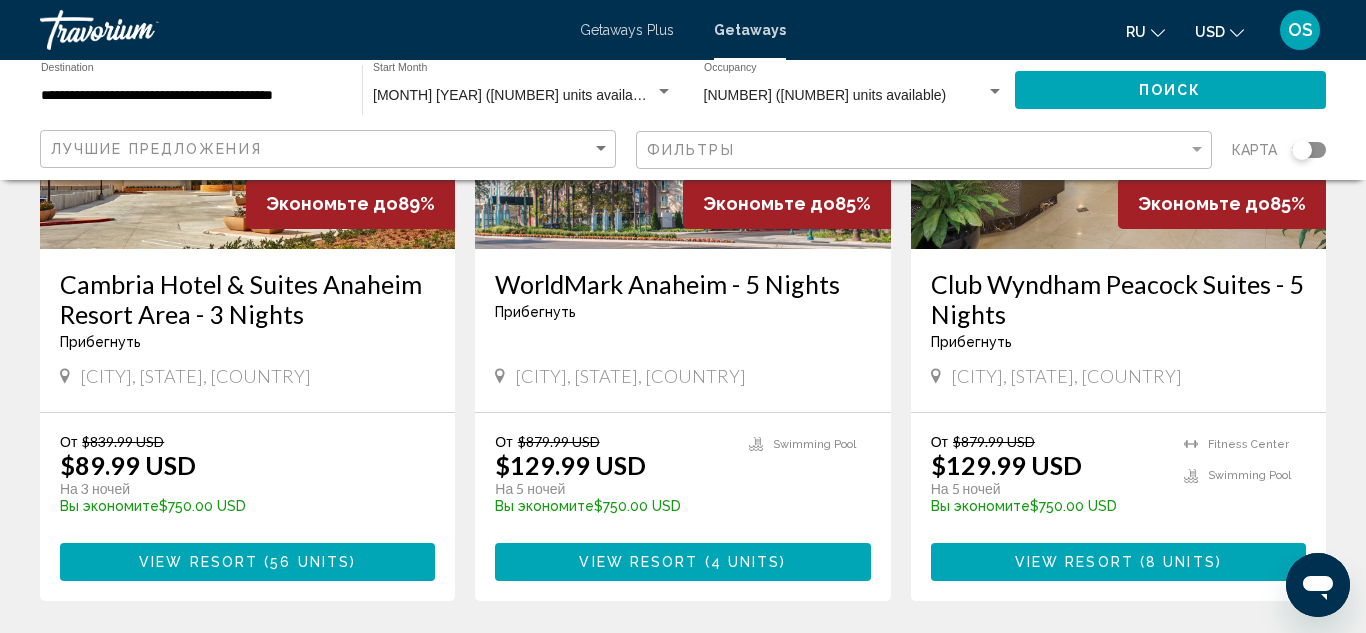 click on "WorldMark Anaheim - 5 Nights" at bounding box center (682, 284) 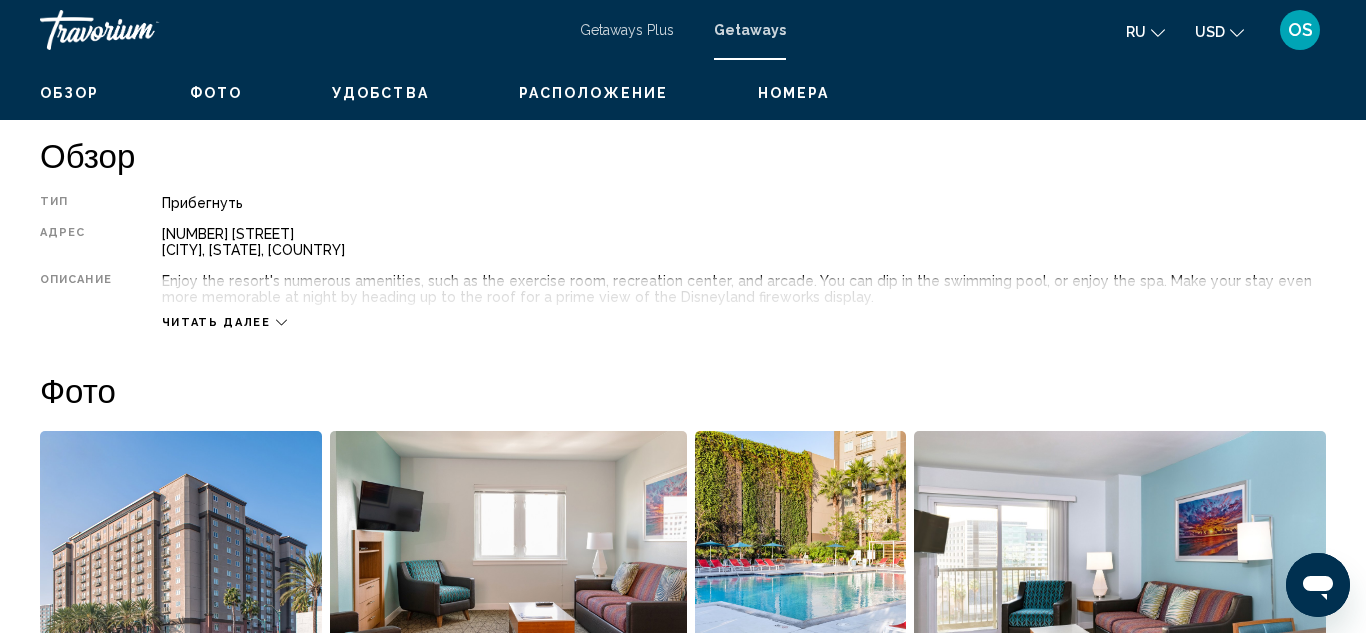 scroll, scrollTop: 945, scrollLeft: 0, axis: vertical 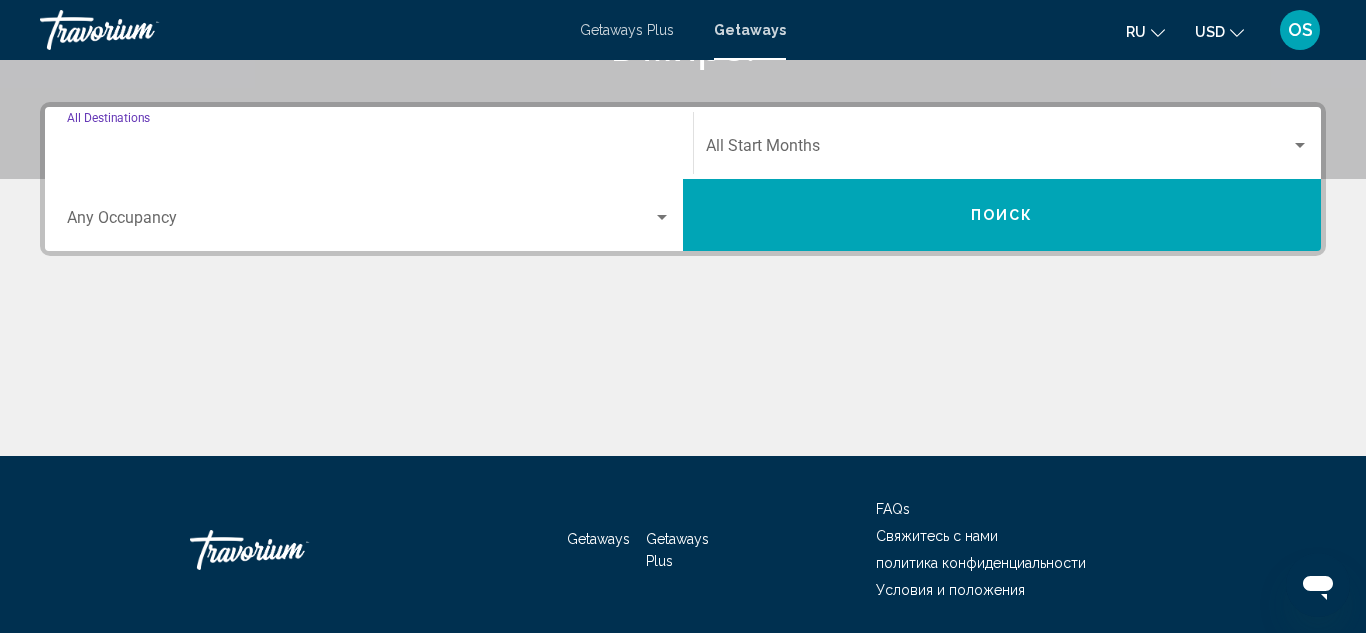 click on "Destination All Destinations" at bounding box center [369, 150] 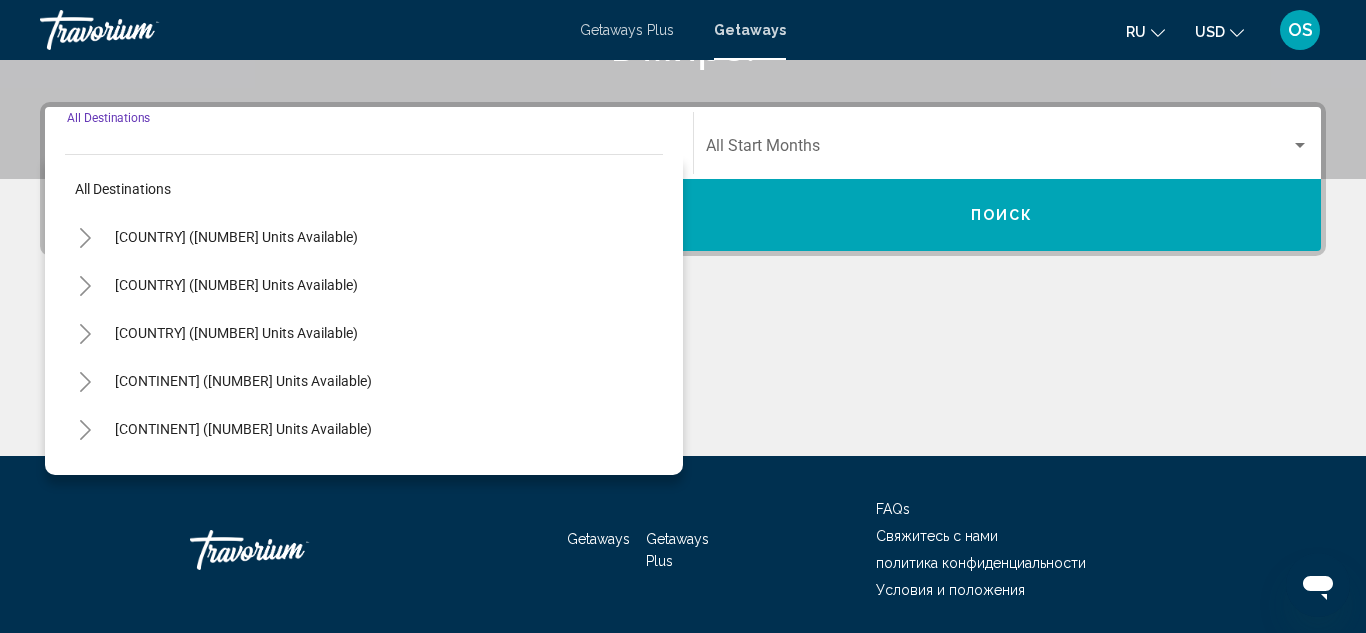 scroll, scrollTop: 458, scrollLeft: 0, axis: vertical 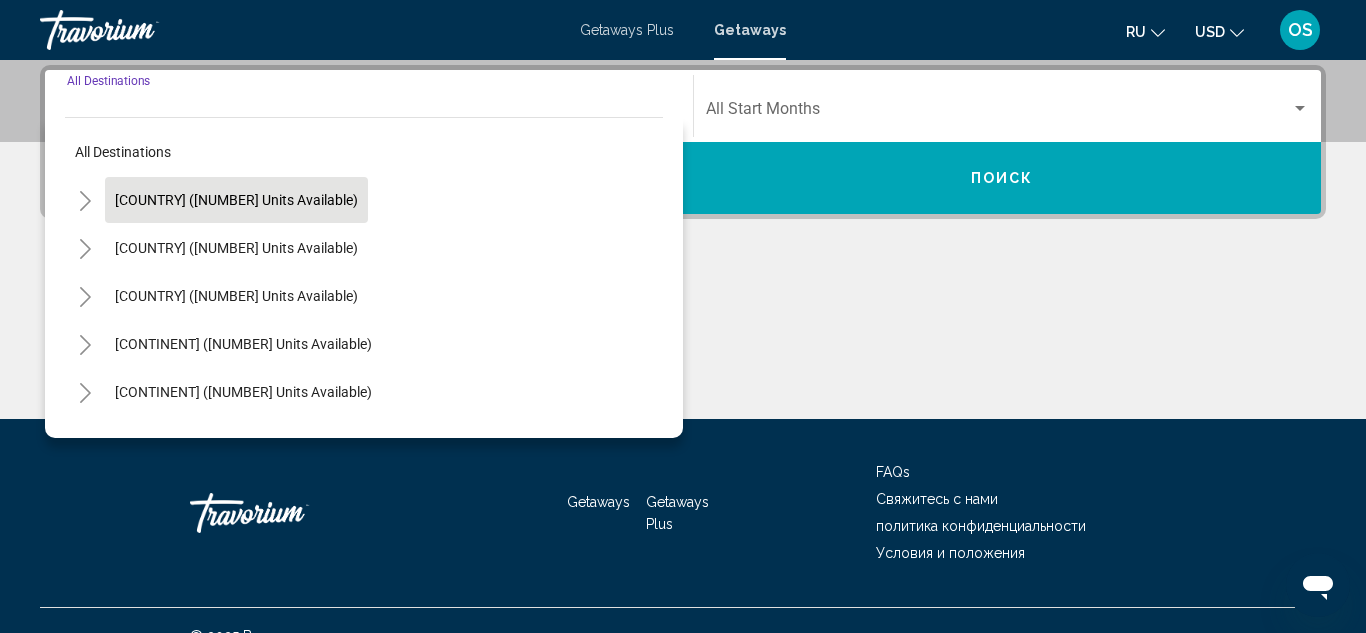 click on "[COUNTRY] ([NUMBER] units available)" at bounding box center [236, 248] 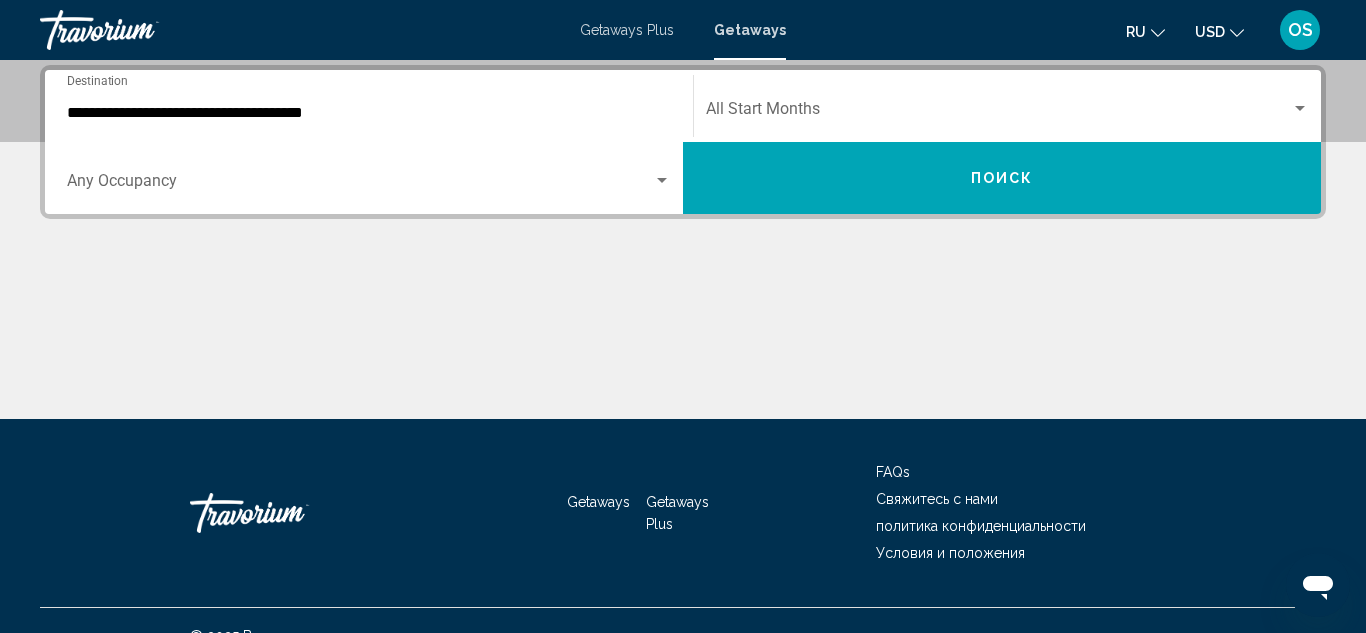 click on "Start Month All Start Months" 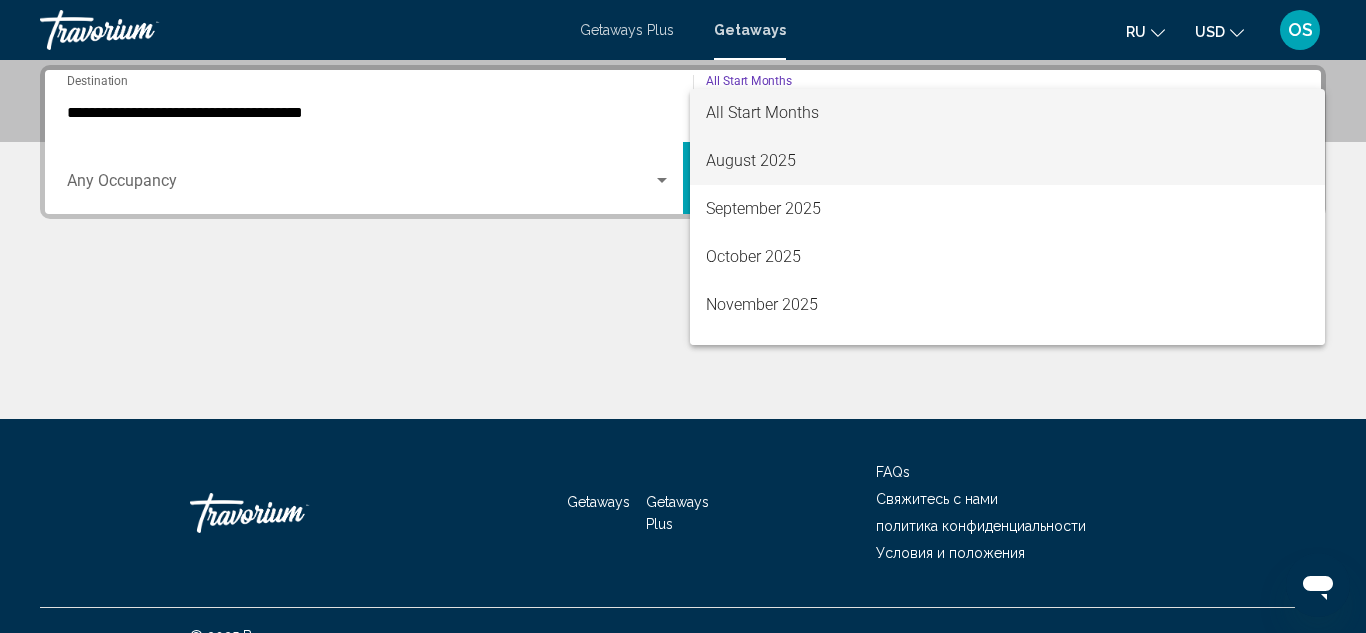click on "August 2025" at bounding box center [1007, 161] 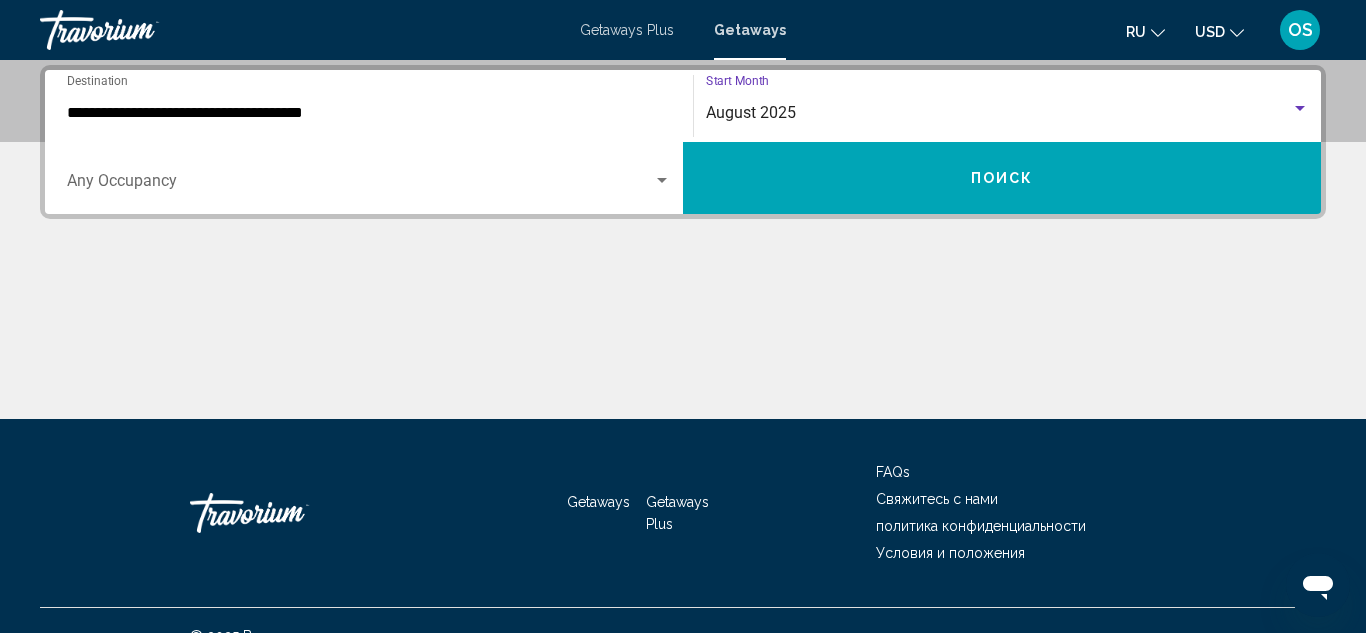 click on "August 2025" at bounding box center [998, 113] 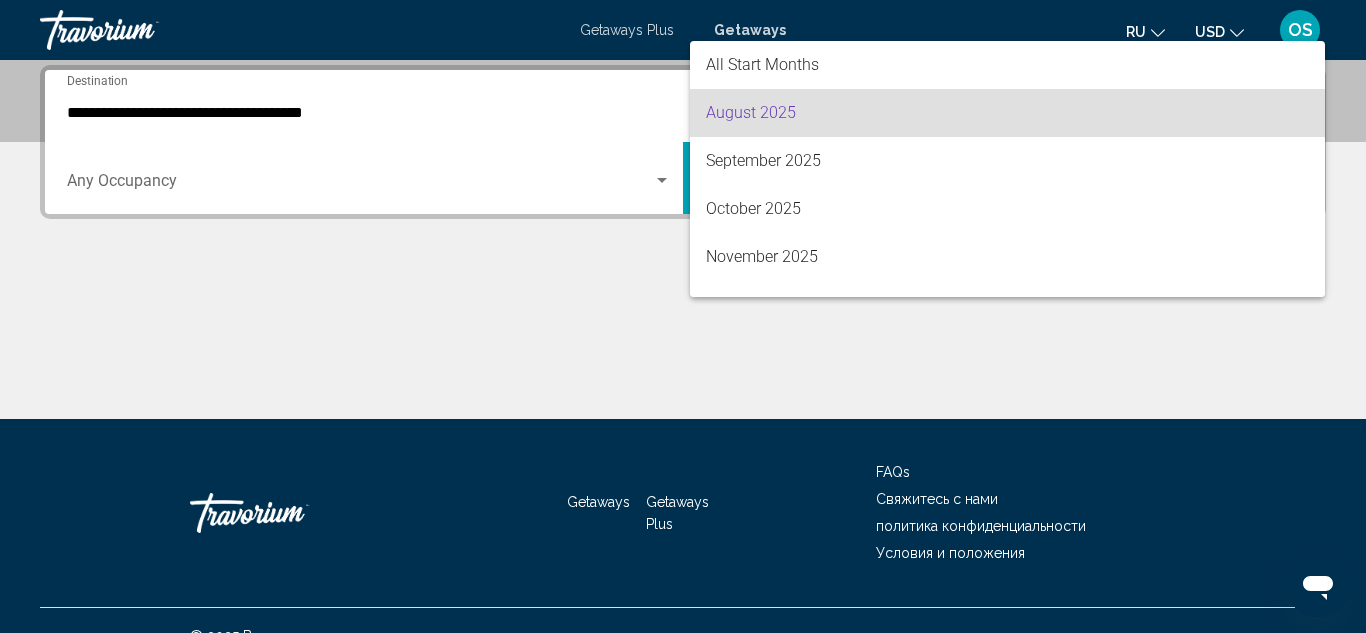 click on "August 2025" at bounding box center [1007, 113] 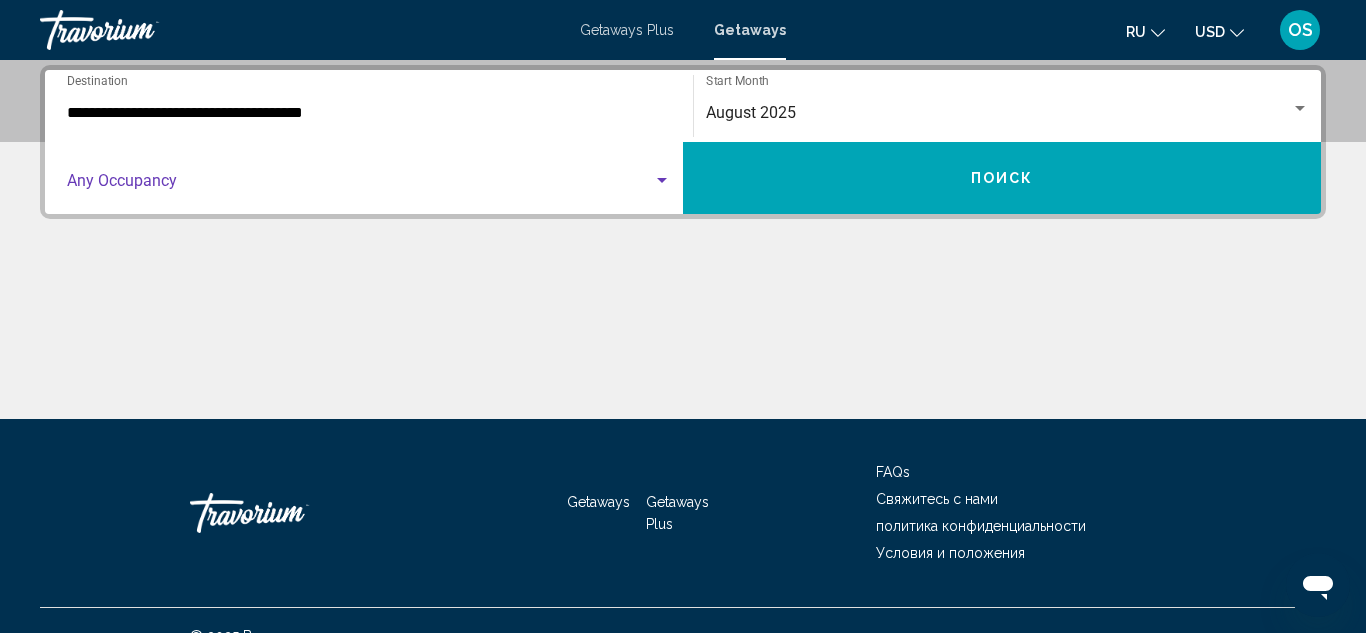 click at bounding box center (360, 185) 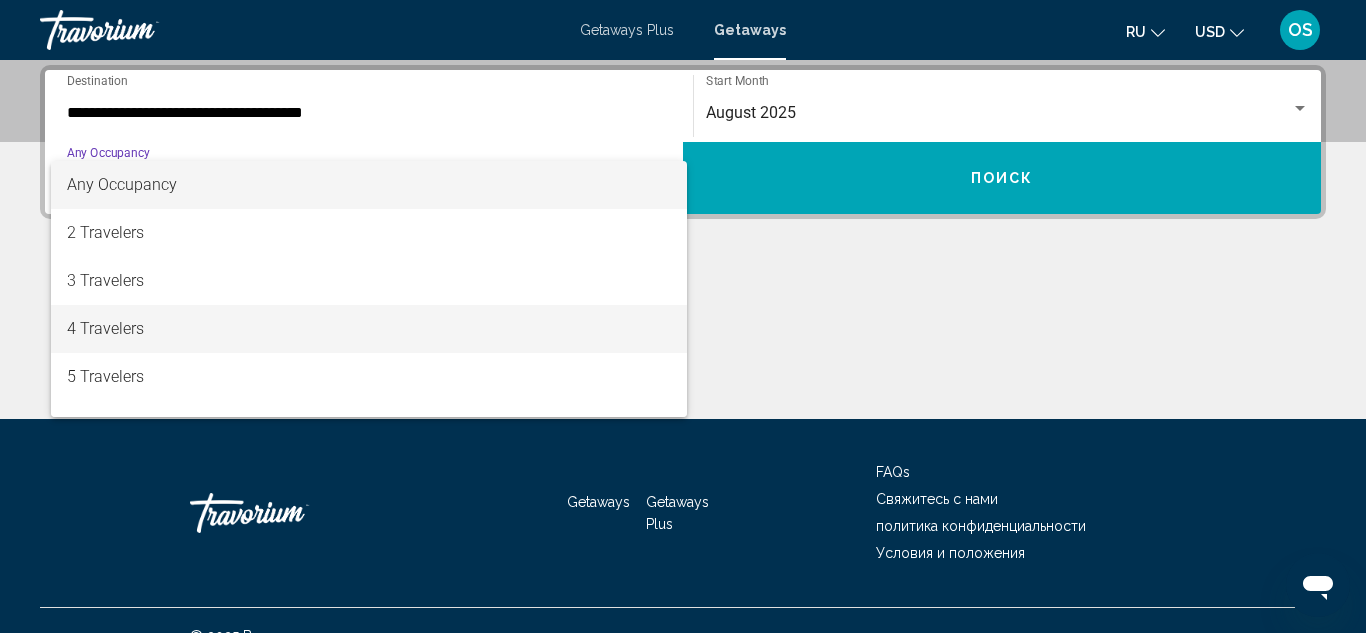 click on "4 Travelers" at bounding box center [369, 329] 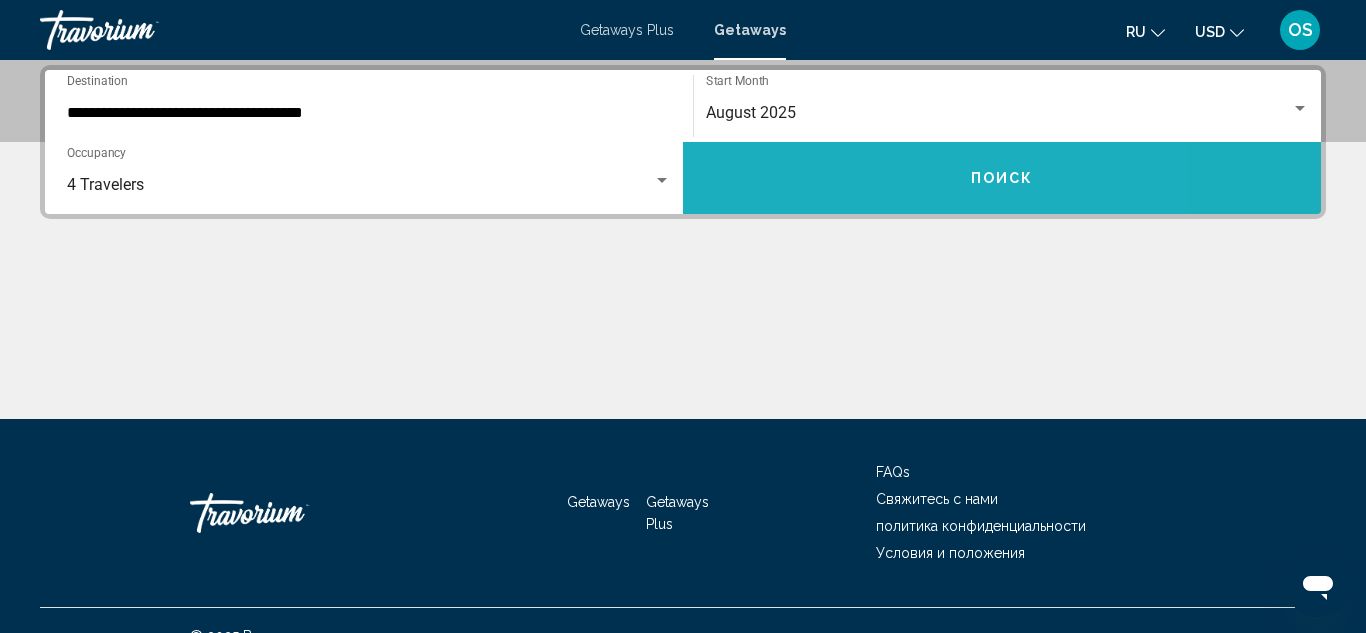 click on "Поиск" at bounding box center (1002, 178) 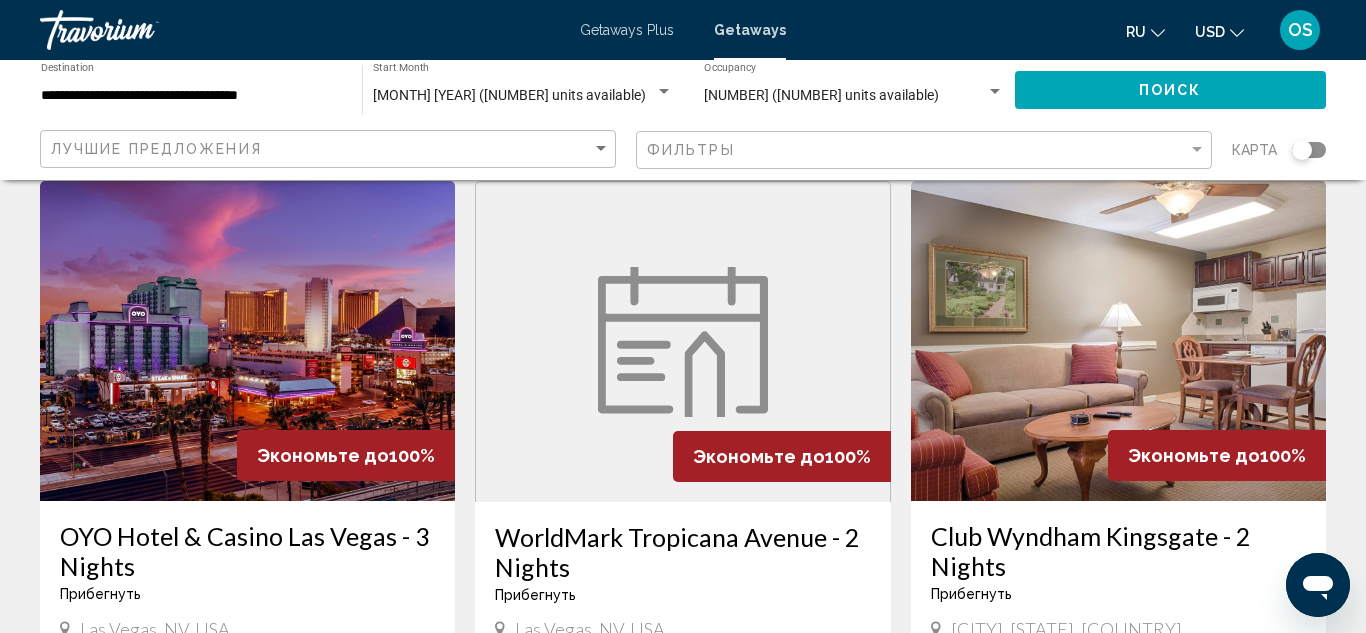 scroll, scrollTop: 0, scrollLeft: 0, axis: both 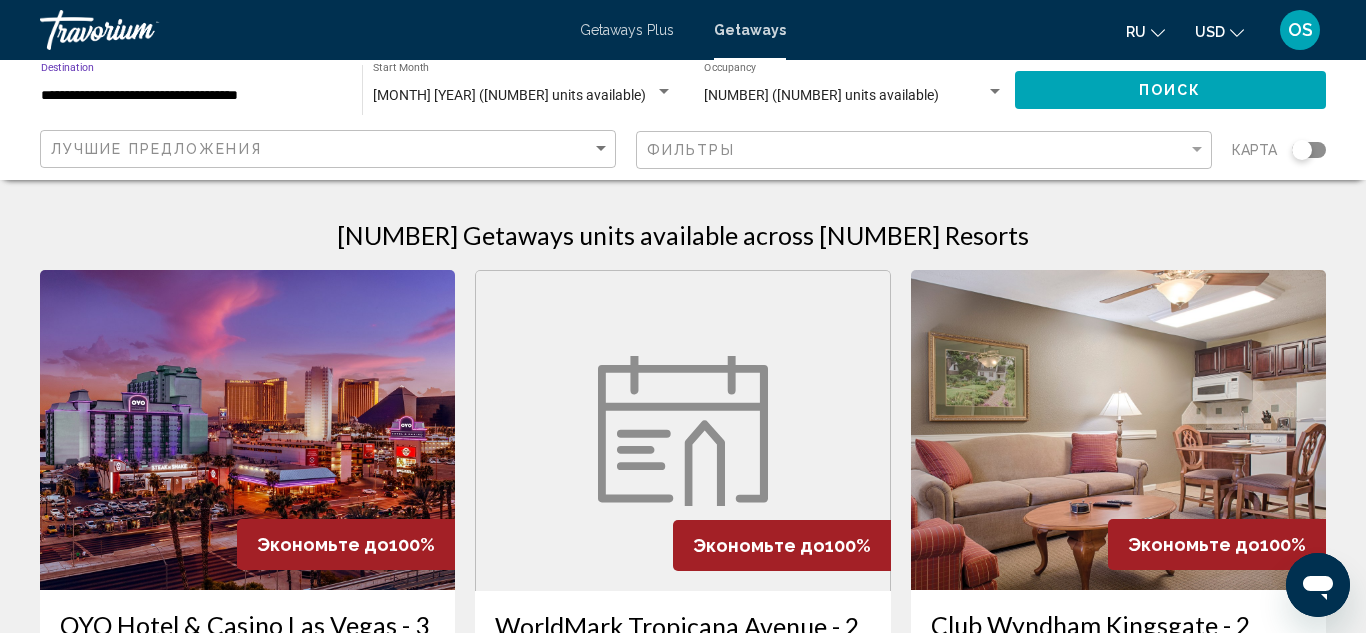 click on "**********" at bounding box center [191, 96] 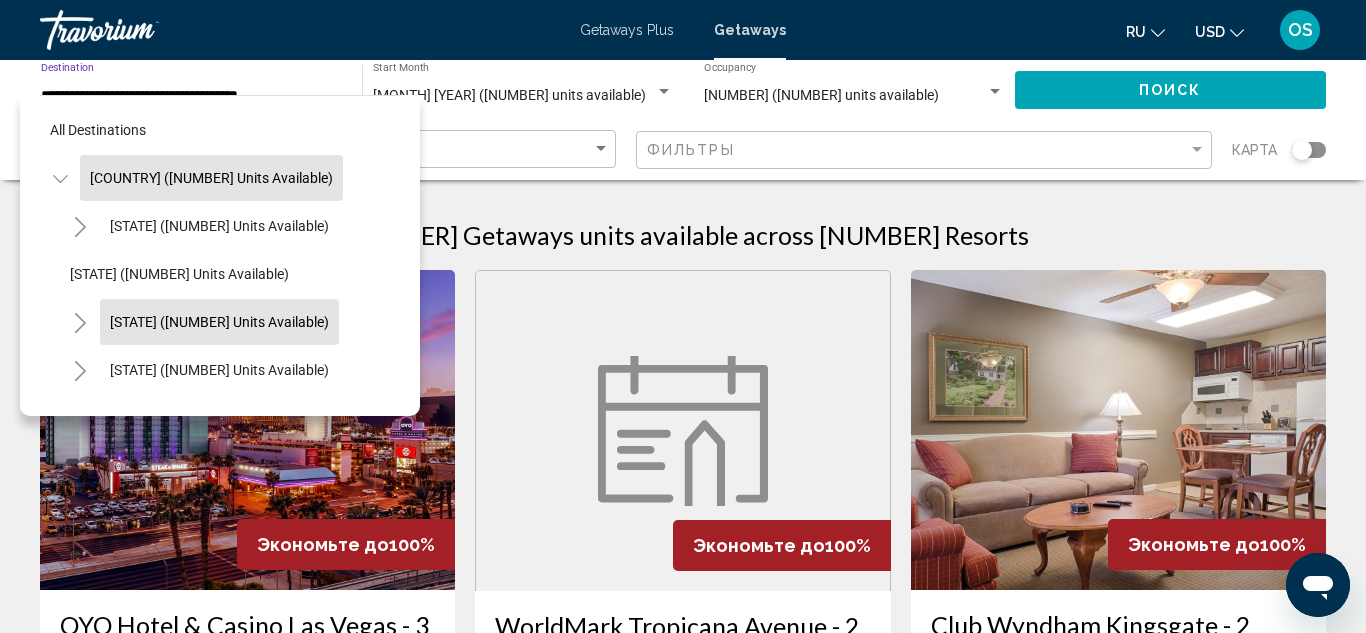 click on "[STATE] ([NUMBER] units available)" 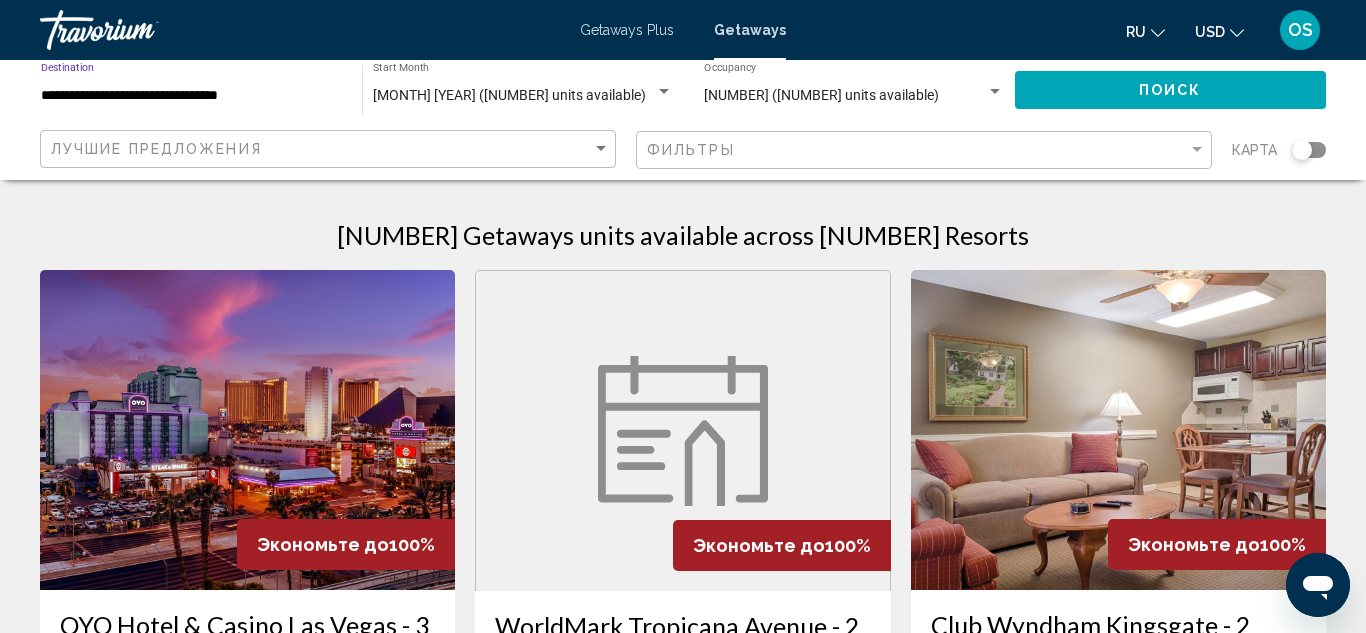 click on "**********" at bounding box center [191, 96] 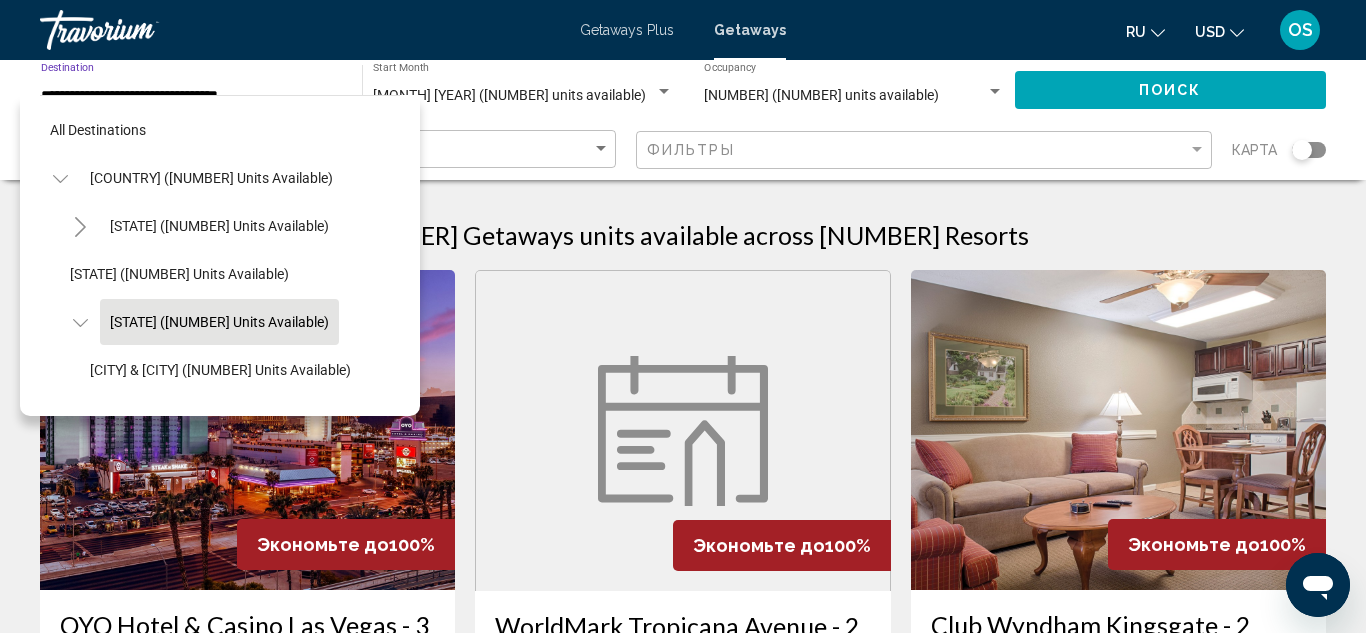 scroll, scrollTop: 71, scrollLeft: 0, axis: vertical 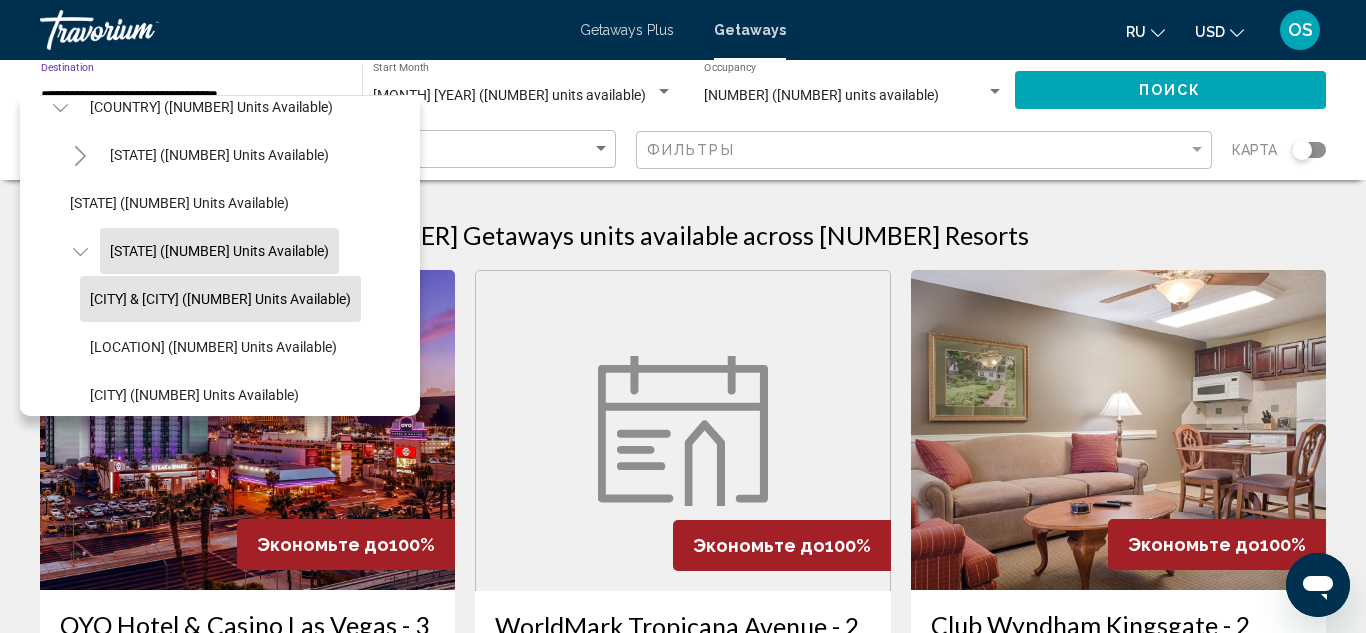 click on "[CITY] & [CITY] ([NUMBER] units available)" 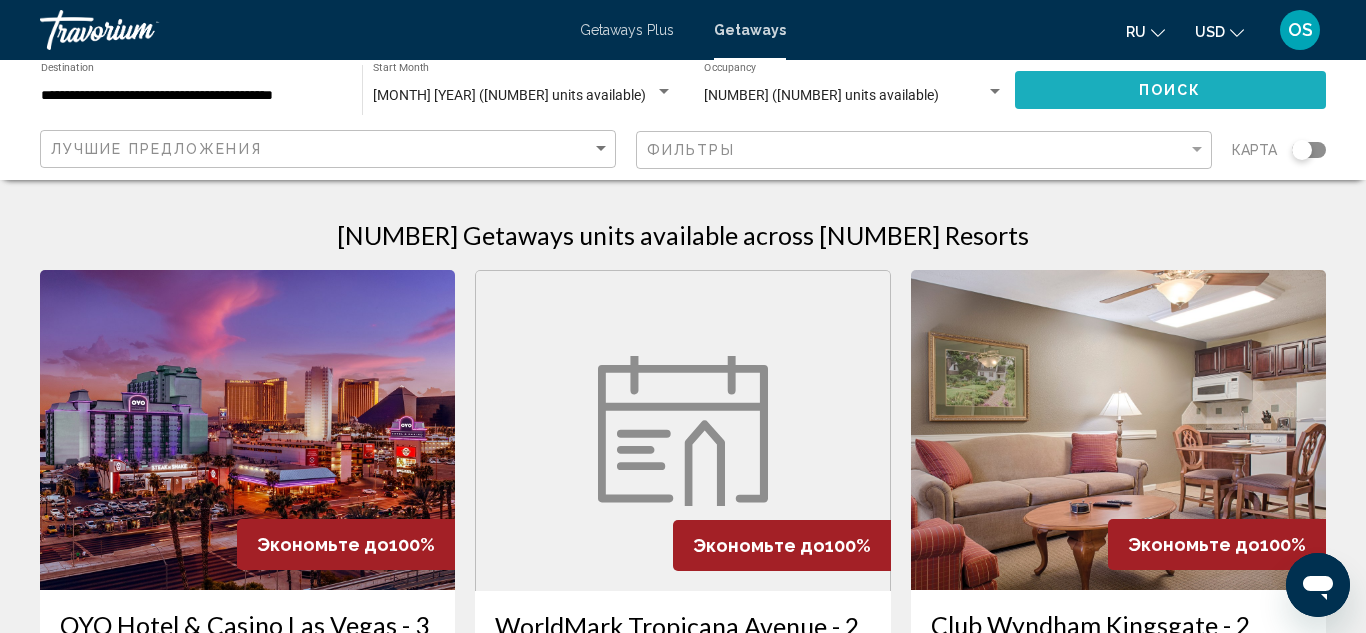 click on "Поиск" 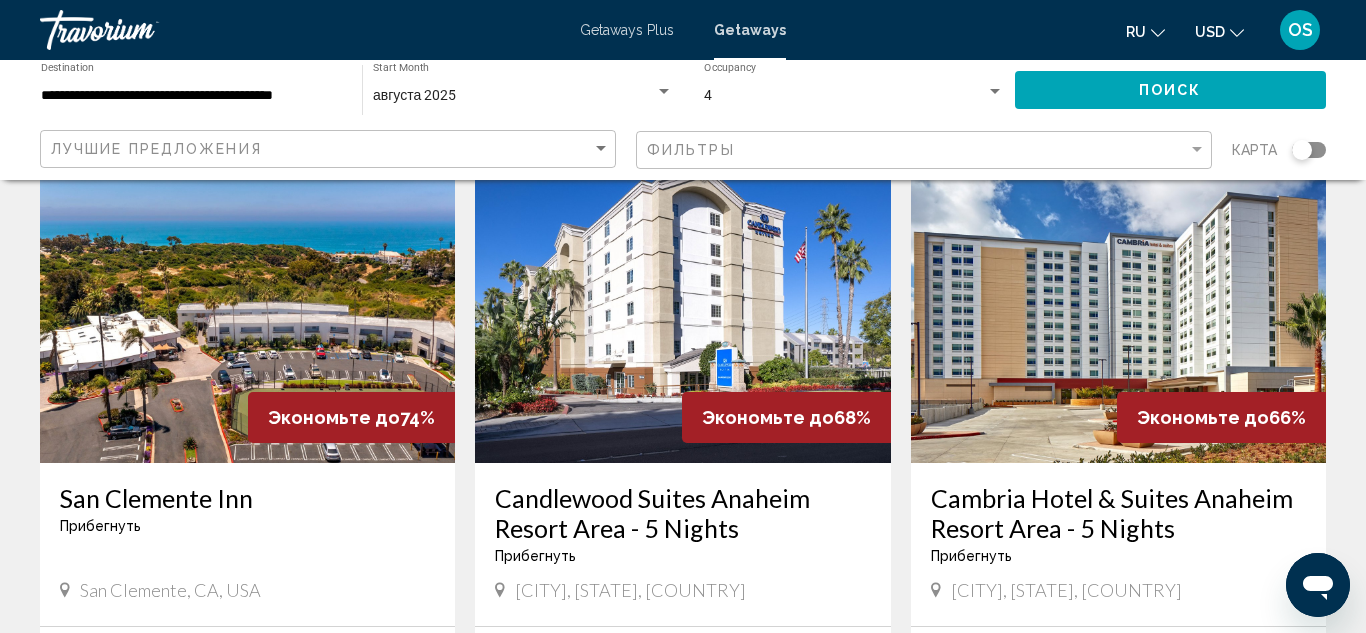 scroll, scrollTop: 2254, scrollLeft: 0, axis: vertical 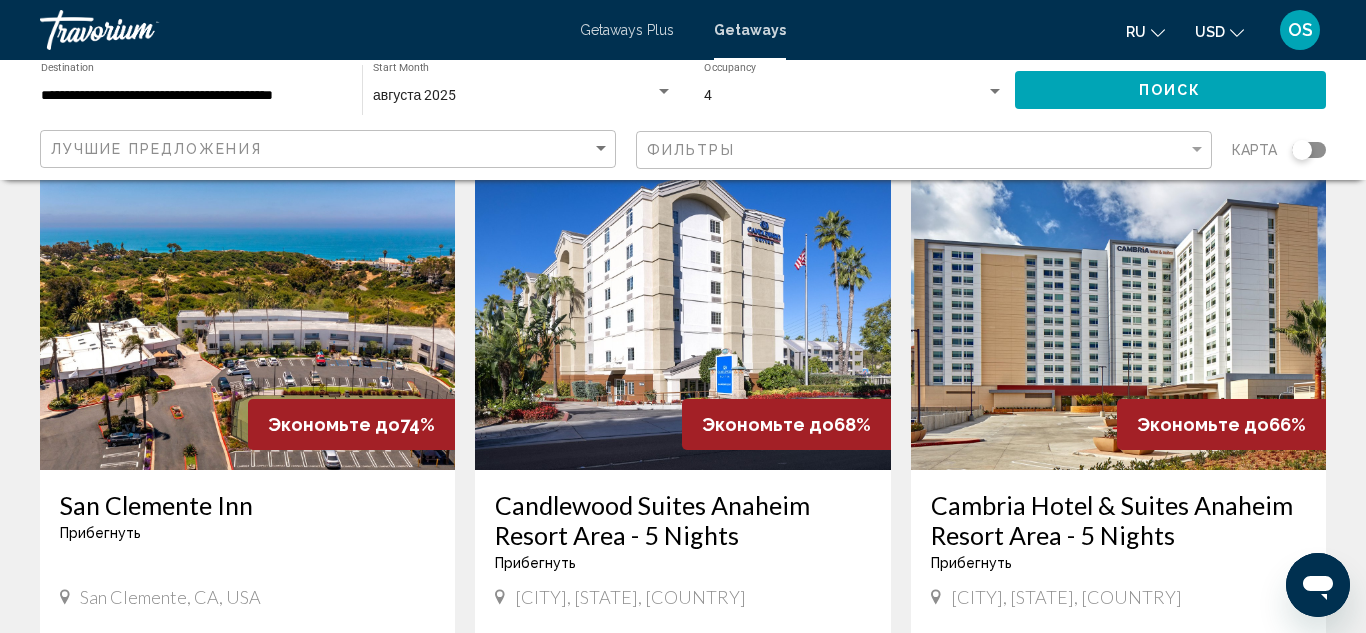 click at bounding box center (247, 310) 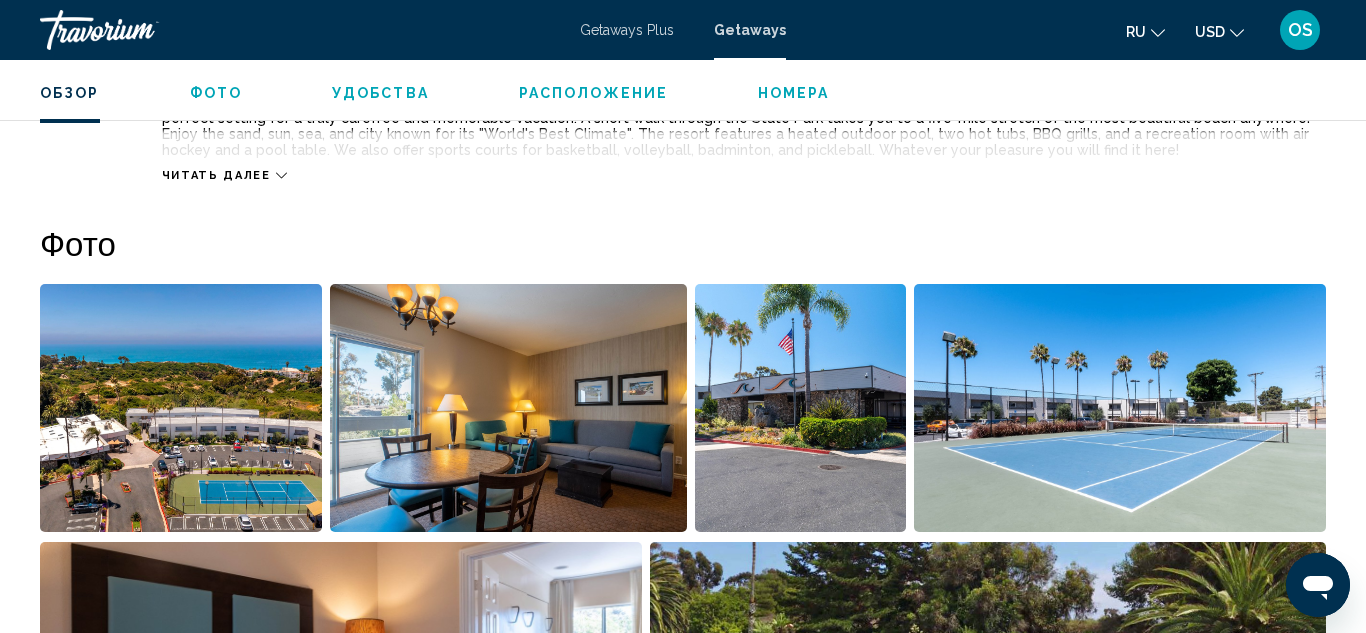 scroll, scrollTop: 1154, scrollLeft: 0, axis: vertical 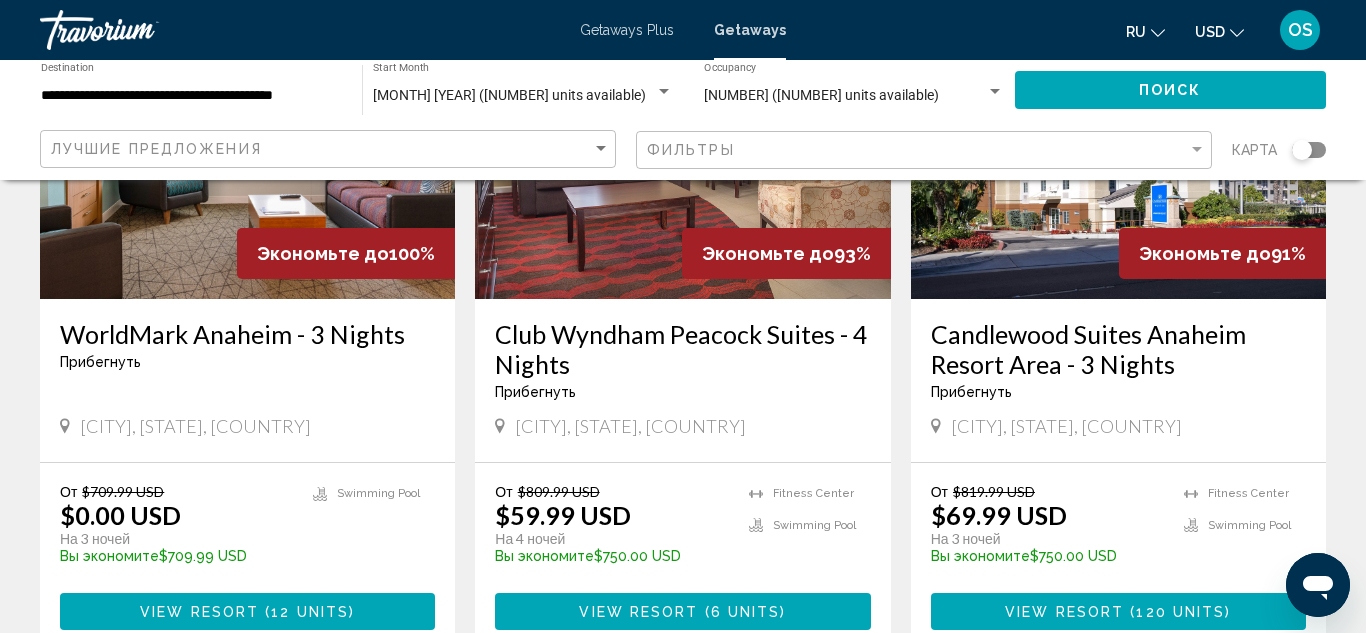 click at bounding box center (682, 139) 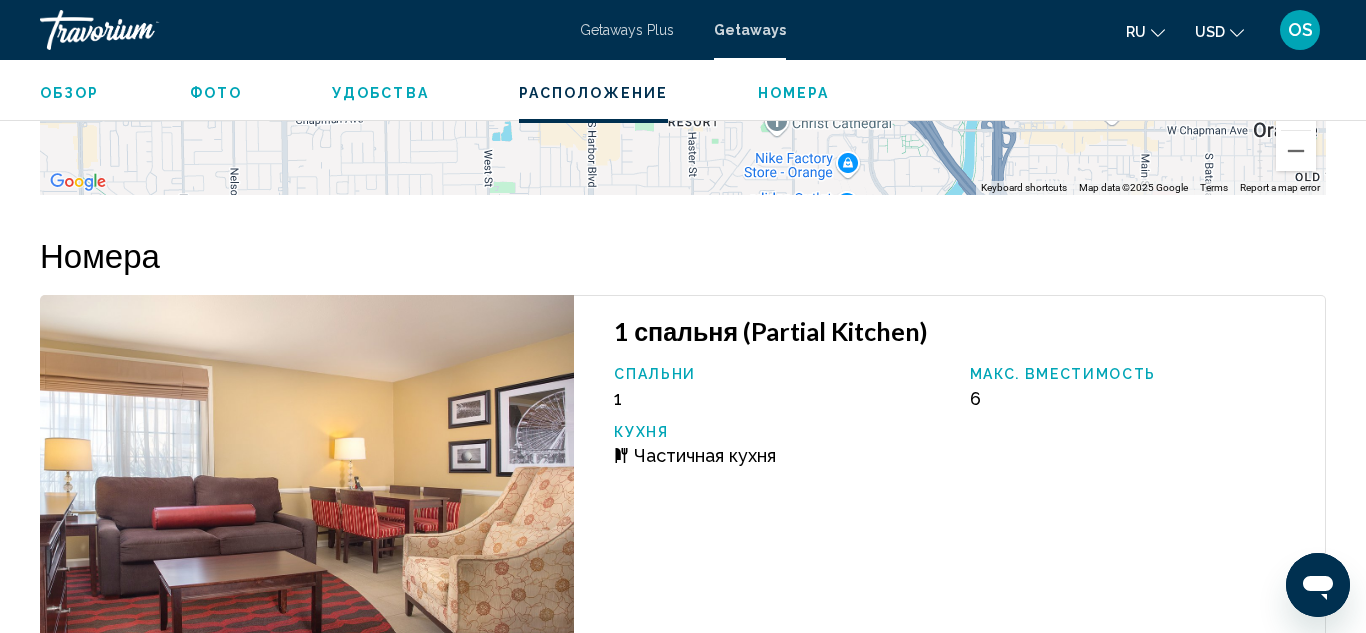 scroll, scrollTop: 3508, scrollLeft: 0, axis: vertical 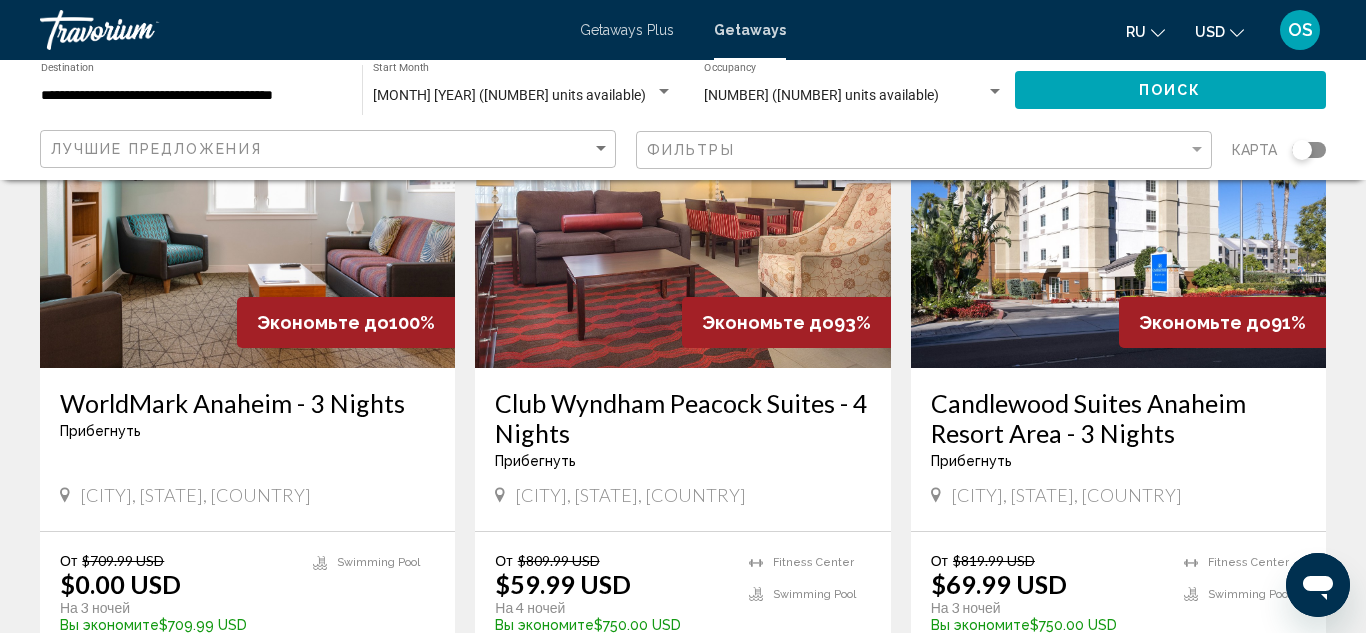 click at bounding box center (682, 208) 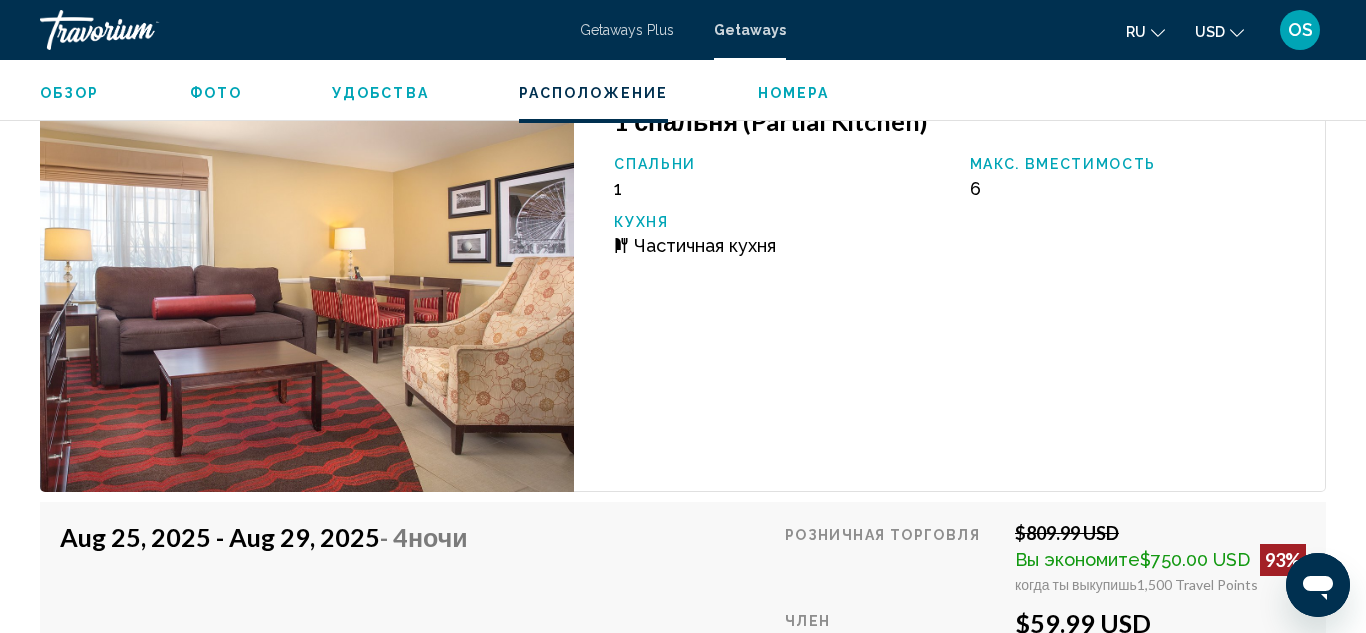 scroll, scrollTop: 3733, scrollLeft: 0, axis: vertical 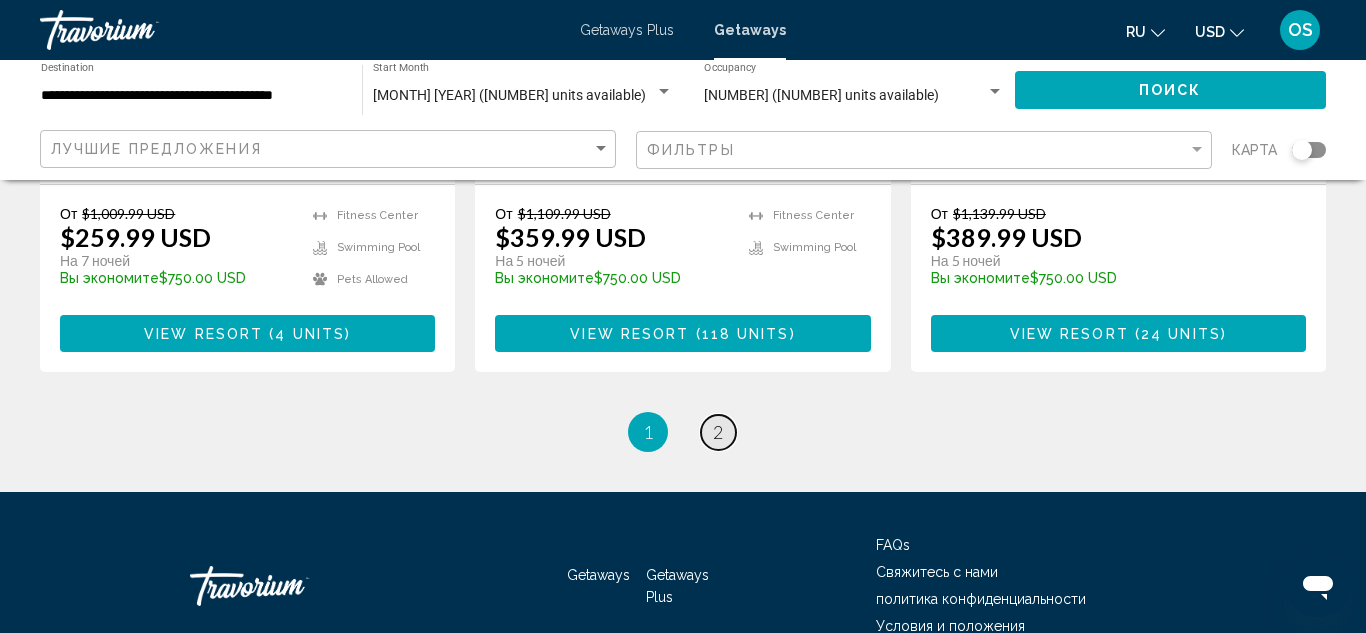click on "2" at bounding box center (718, 432) 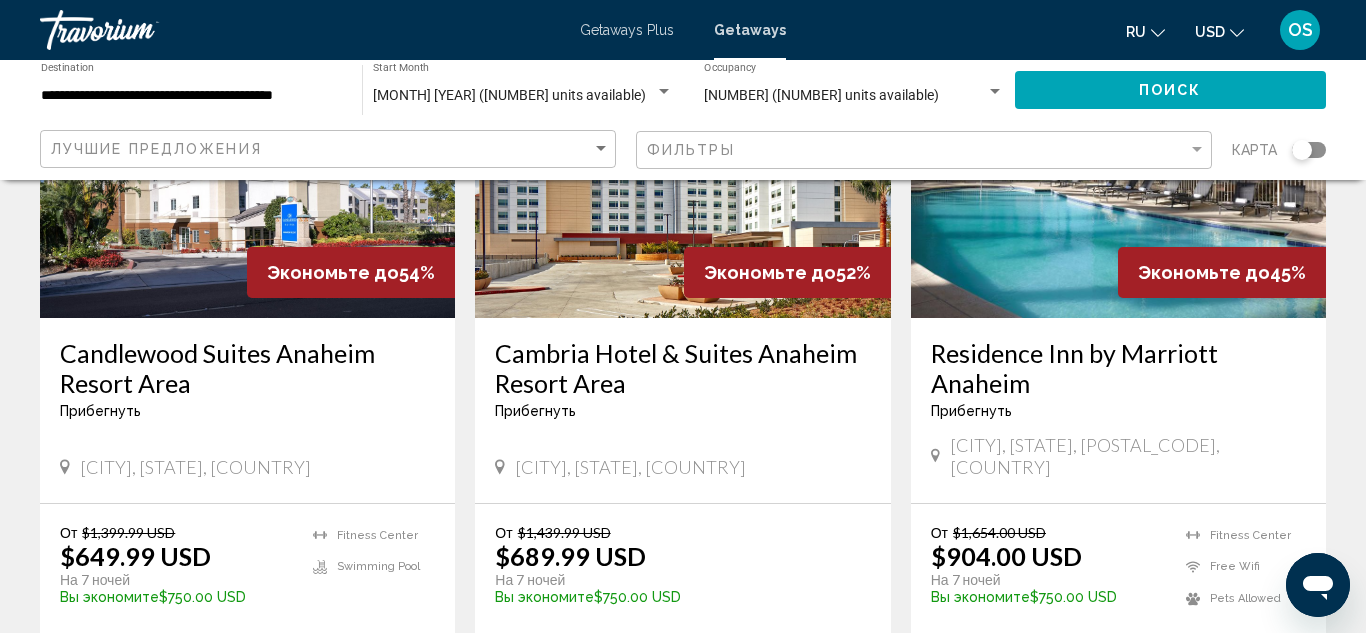 scroll, scrollTop: 970, scrollLeft: 0, axis: vertical 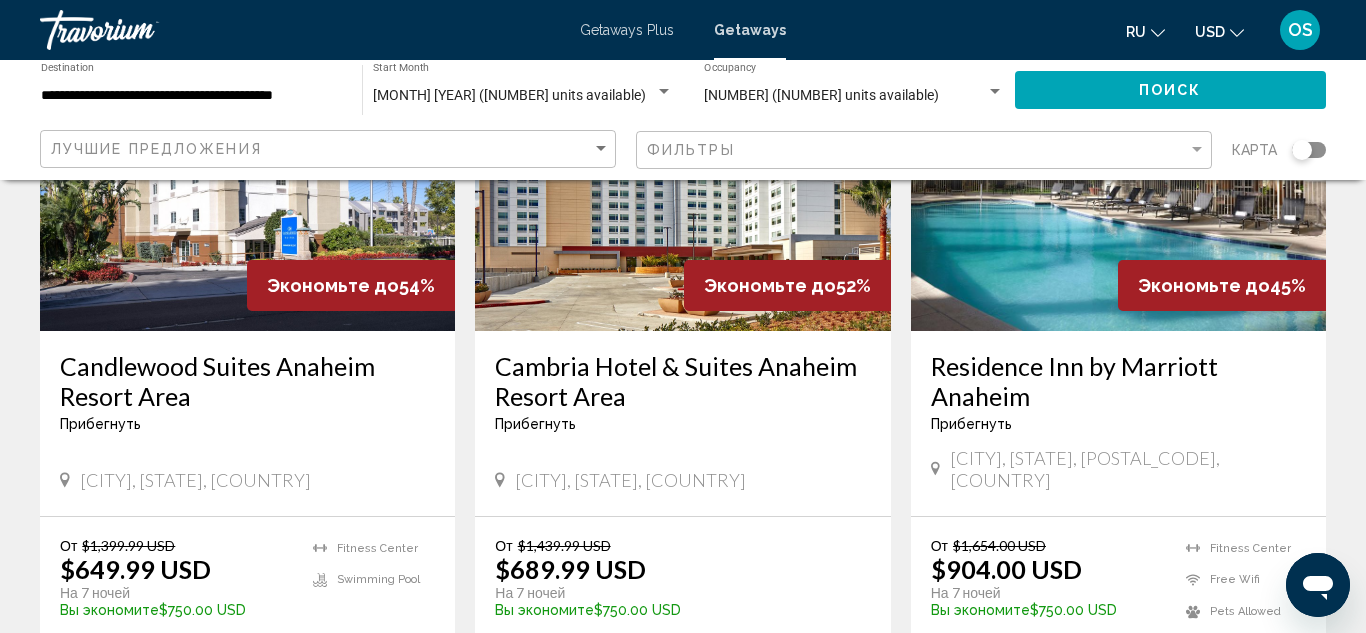 click on "[MONTH] [YEAR] ([NUMBER] units available)" at bounding box center [509, 95] 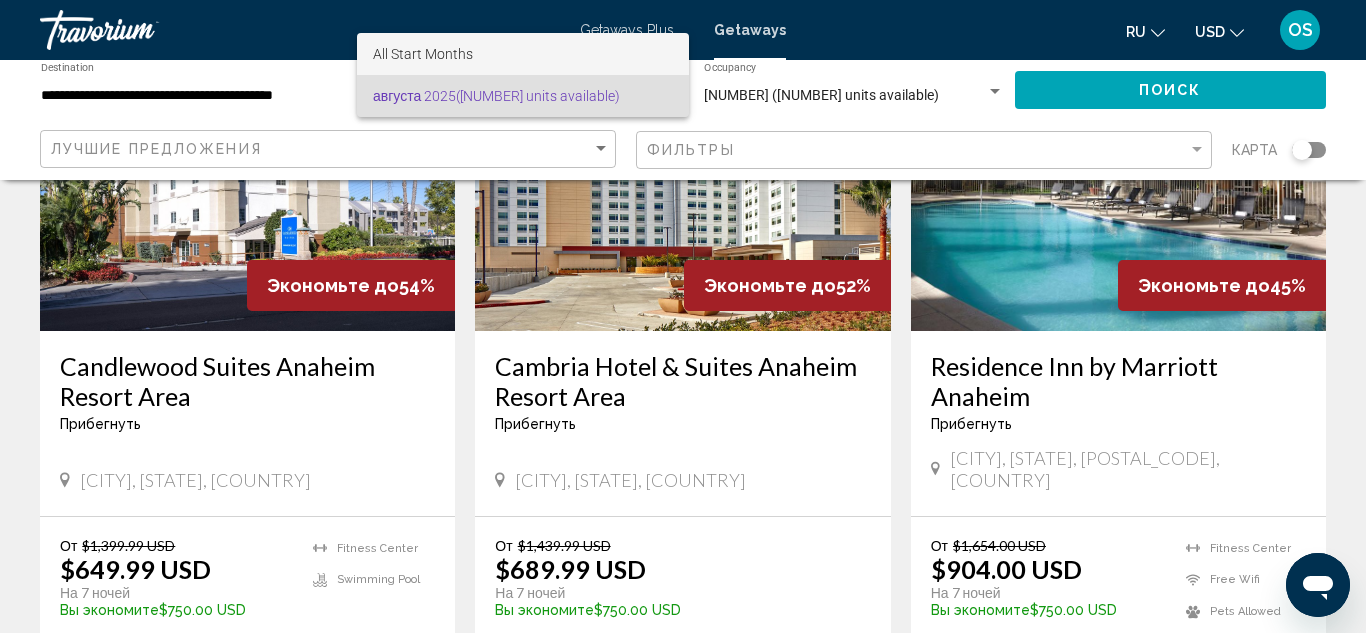 click on "All Start Months" at bounding box center [523, 54] 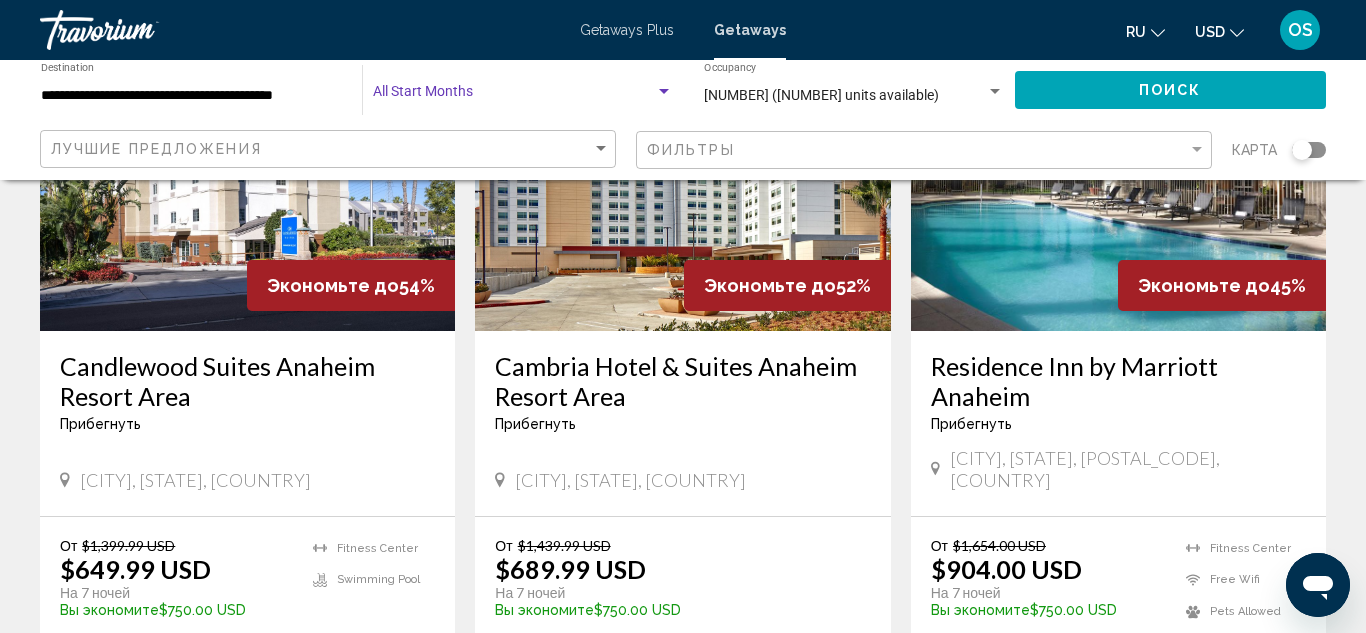 click at bounding box center [514, 96] 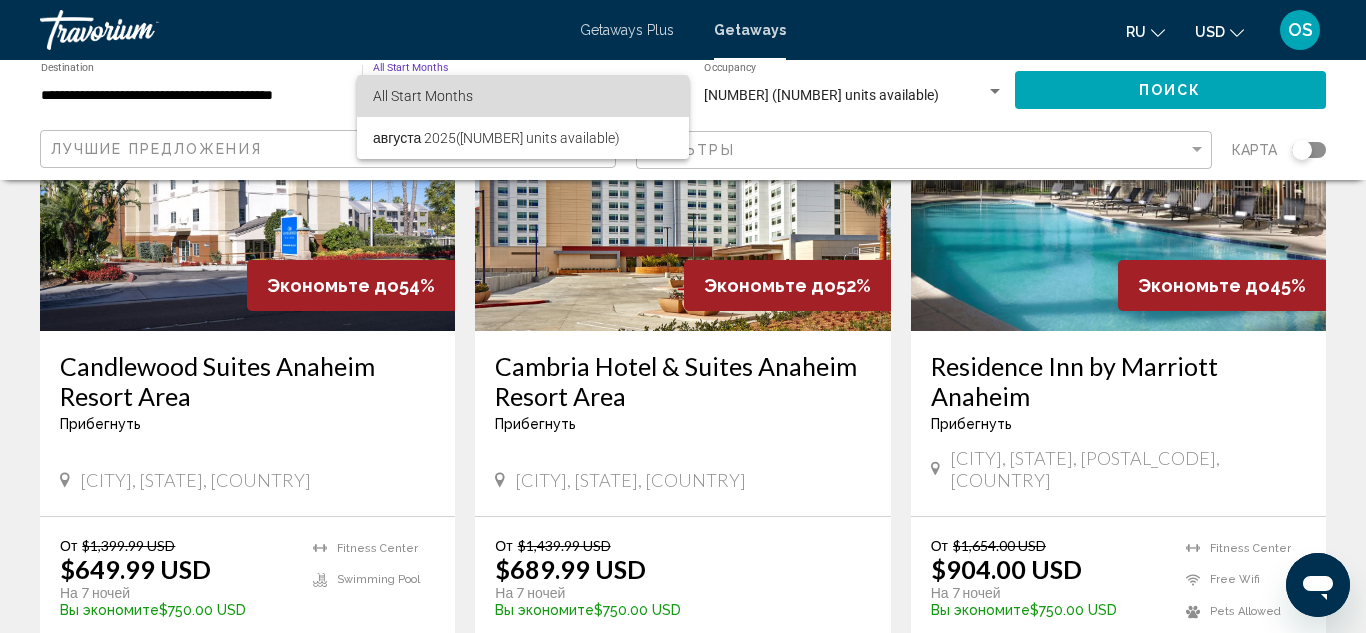 click on "All Start Months" at bounding box center (523, 96) 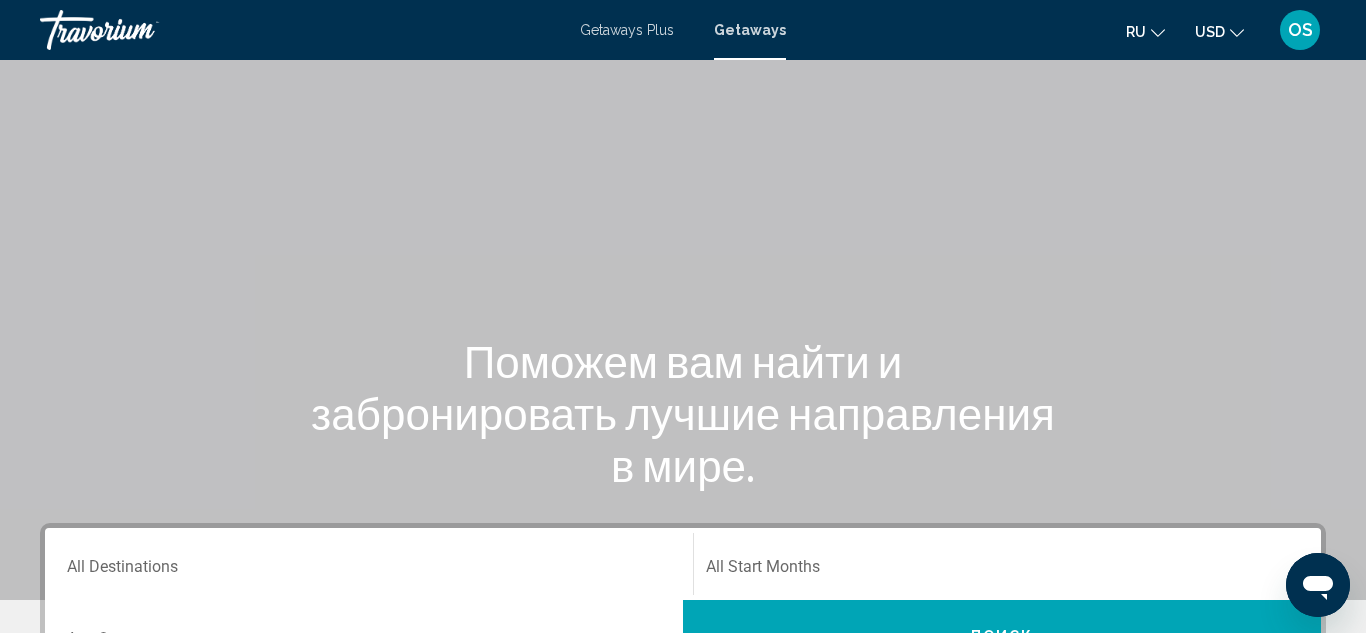 scroll, scrollTop: 274, scrollLeft: 0, axis: vertical 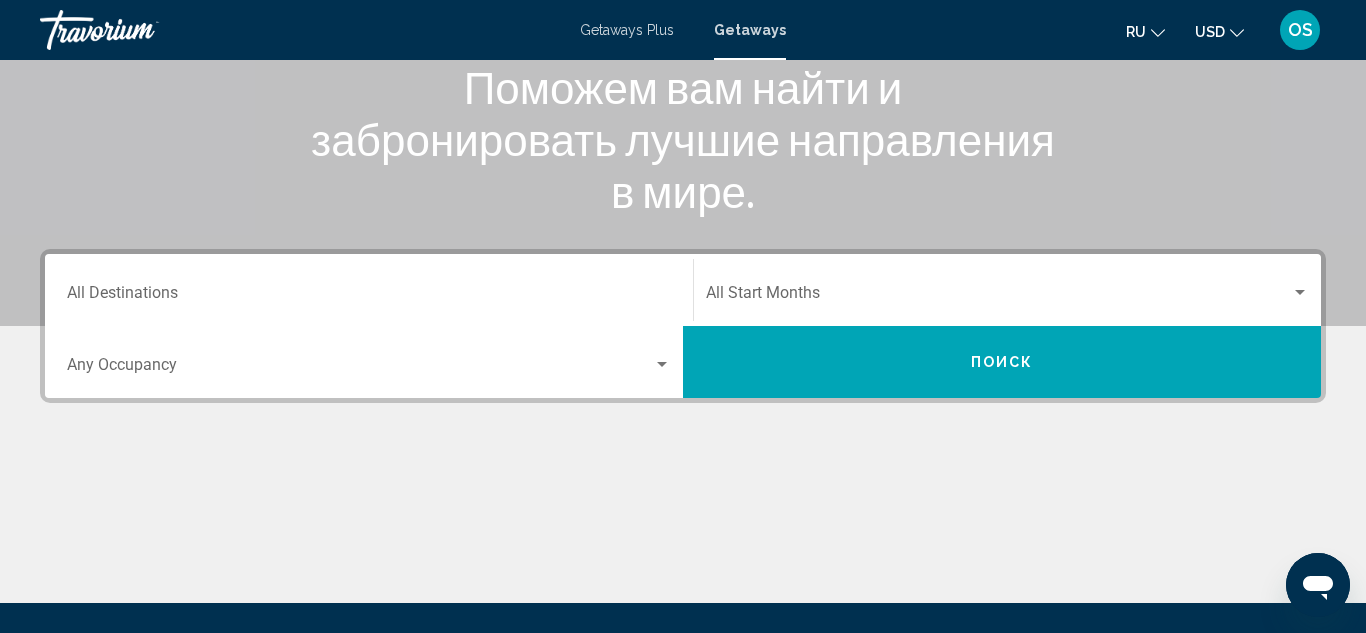 click at bounding box center [998, 297] 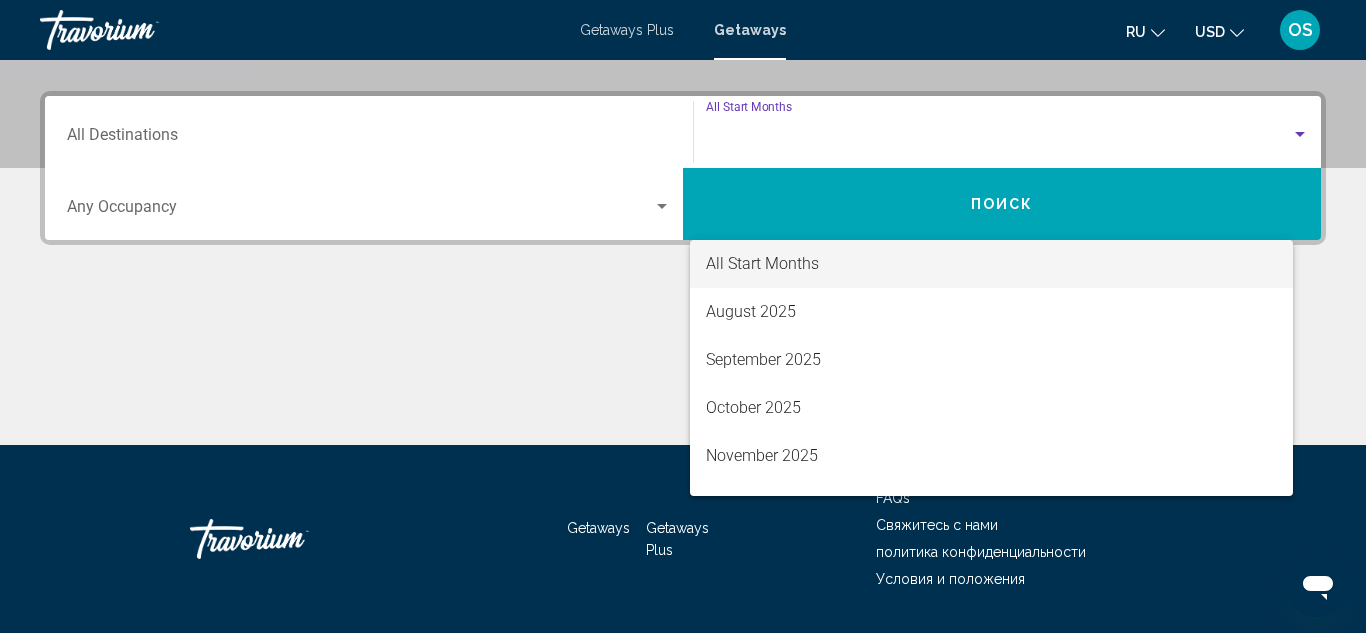 scroll, scrollTop: 458, scrollLeft: 0, axis: vertical 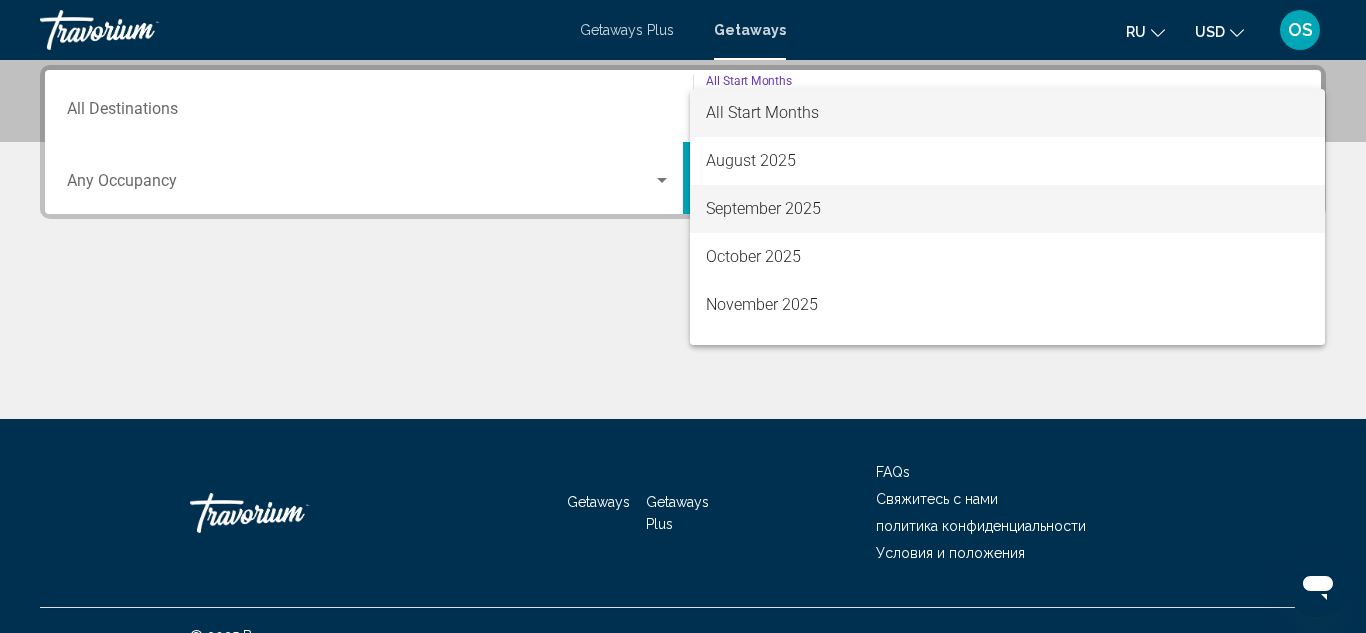 click on "September 2025" at bounding box center (1007, 209) 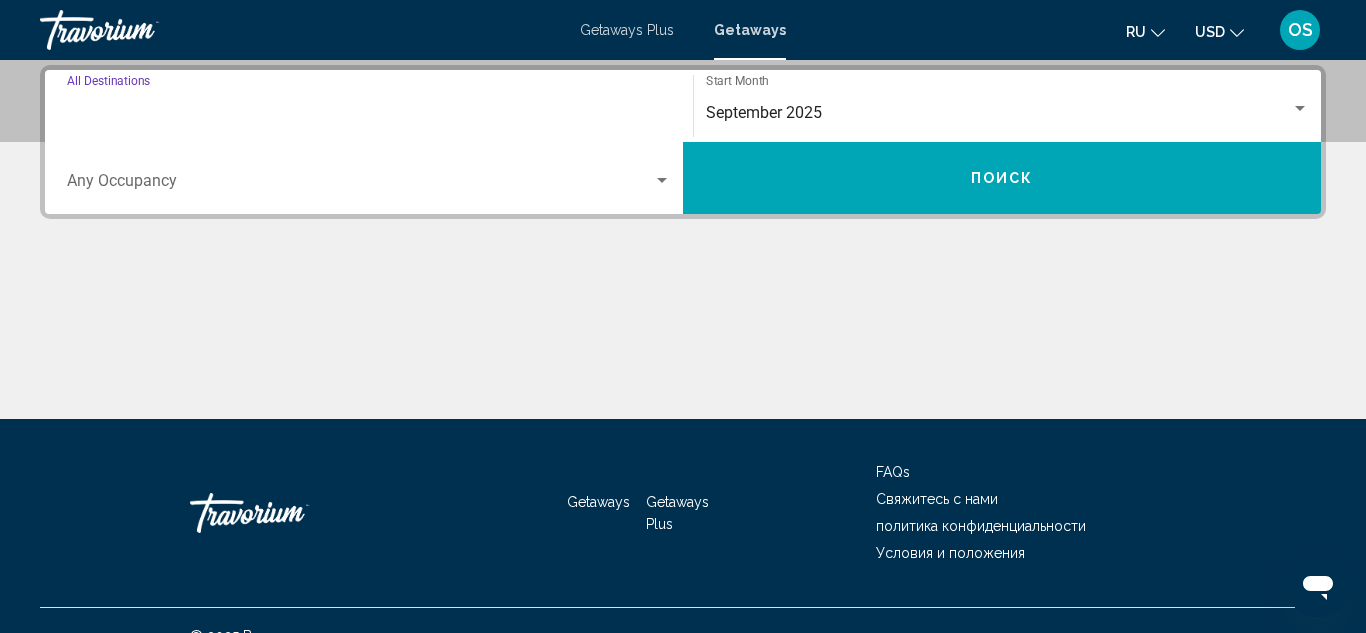 click on "Destination All Destinations" at bounding box center [369, 113] 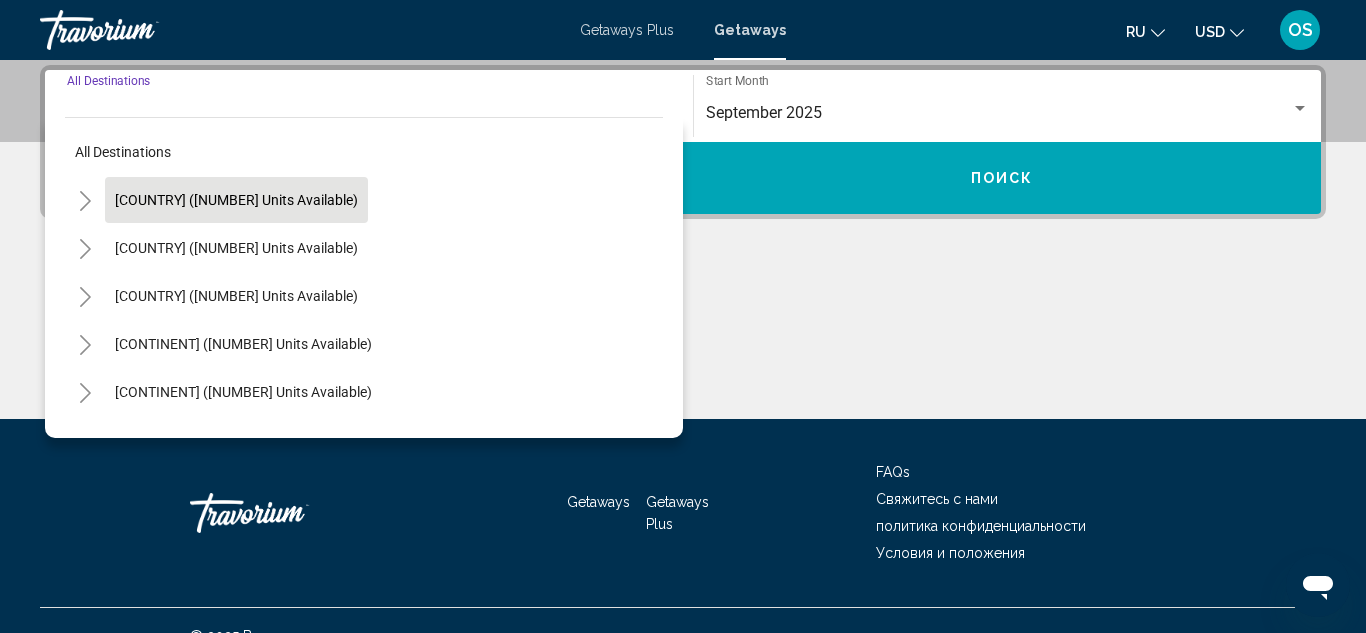 click on "[COUNTRY] ([NUMBER] units available)" at bounding box center [236, 248] 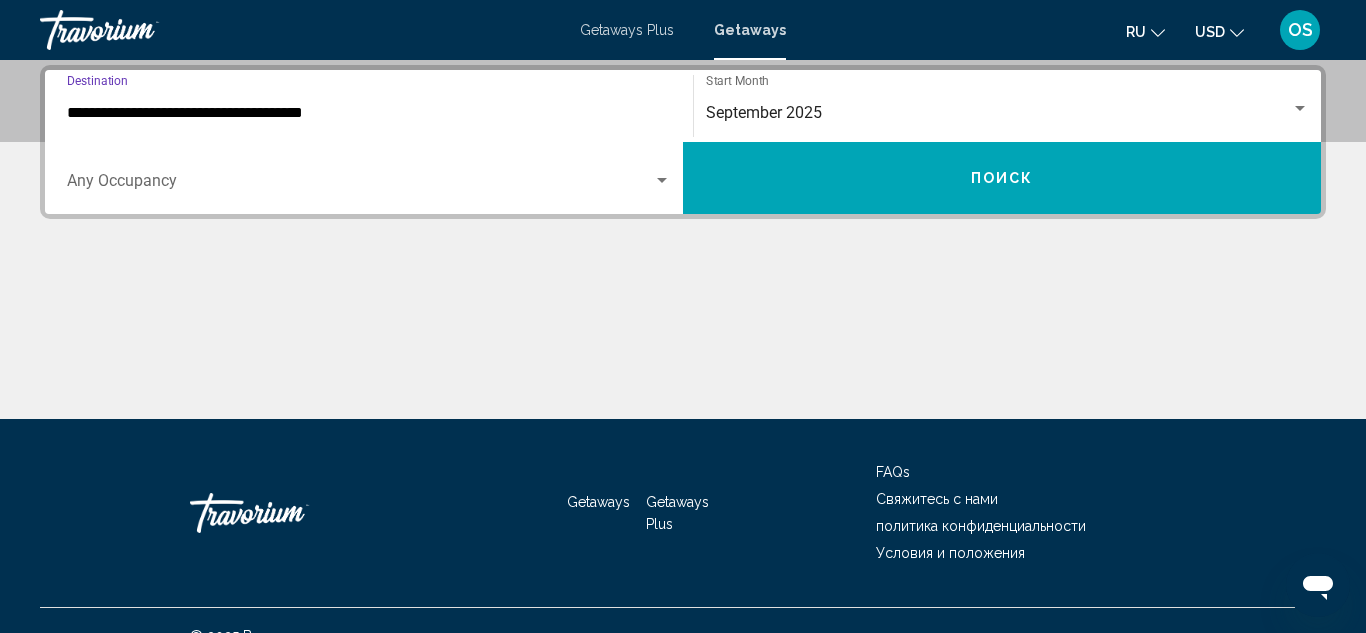 click on "**********" at bounding box center [369, 113] 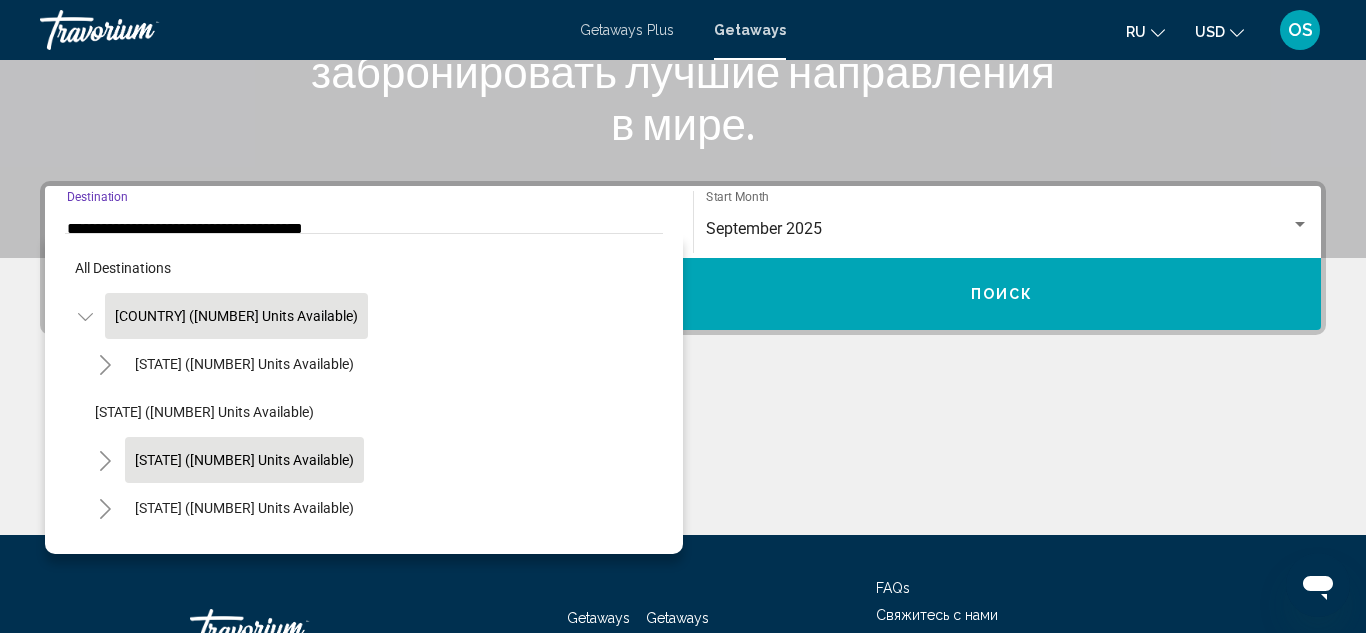 click on "[STATE] ([NUMBER] units available)" 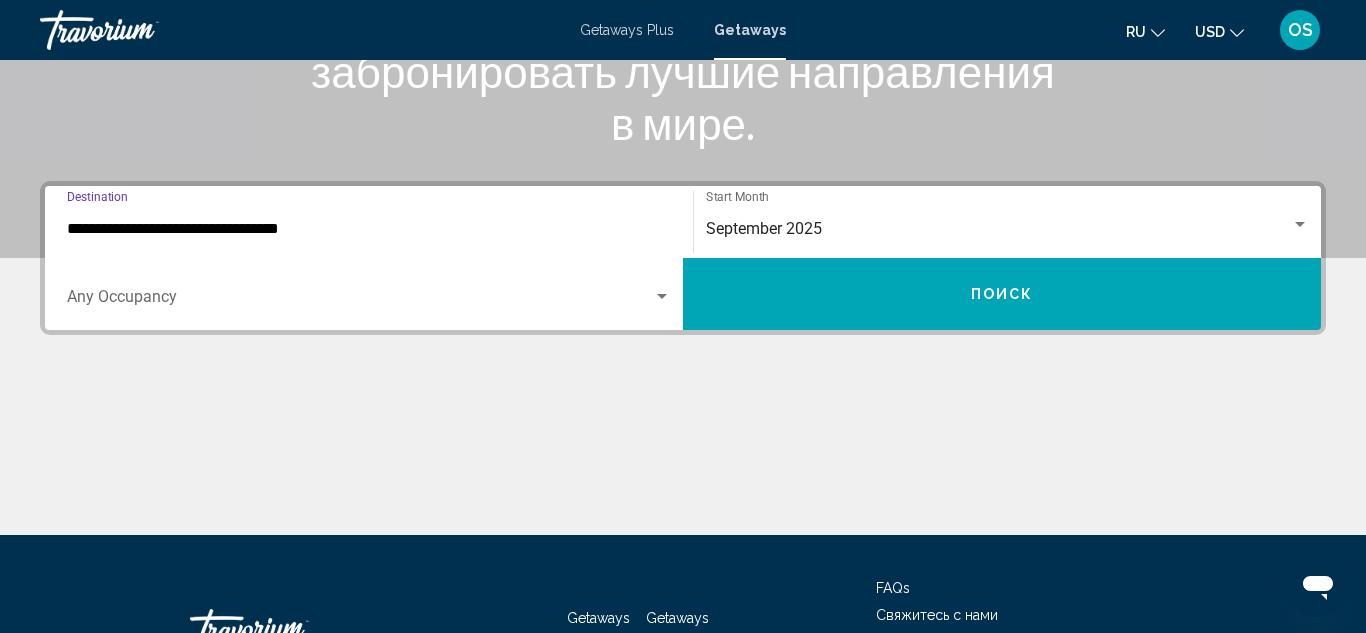 scroll, scrollTop: 458, scrollLeft: 0, axis: vertical 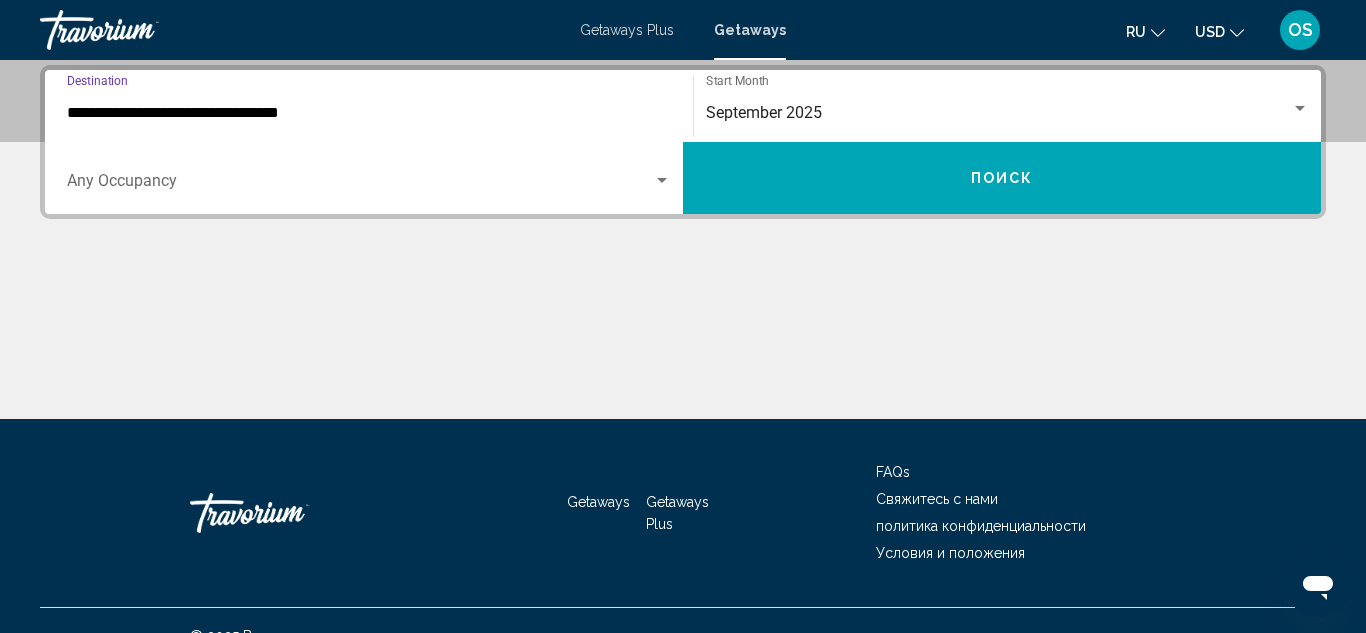 click on "**********" at bounding box center (369, 113) 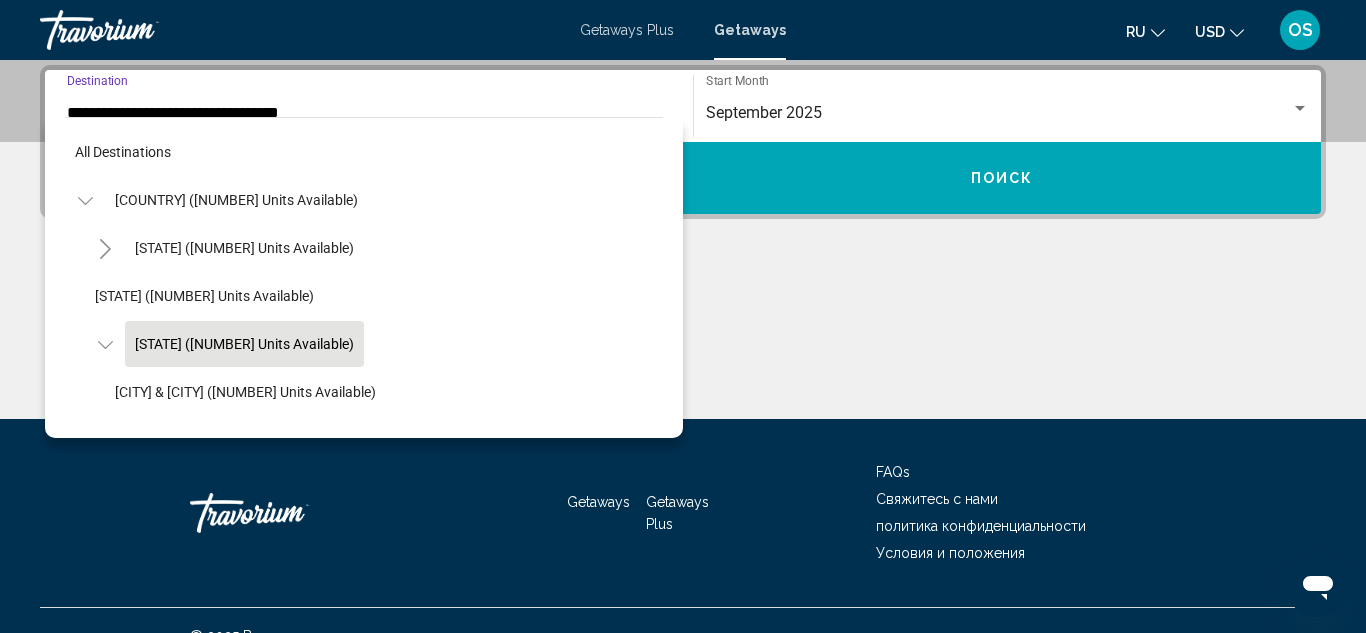 scroll, scrollTop: 415, scrollLeft: 0, axis: vertical 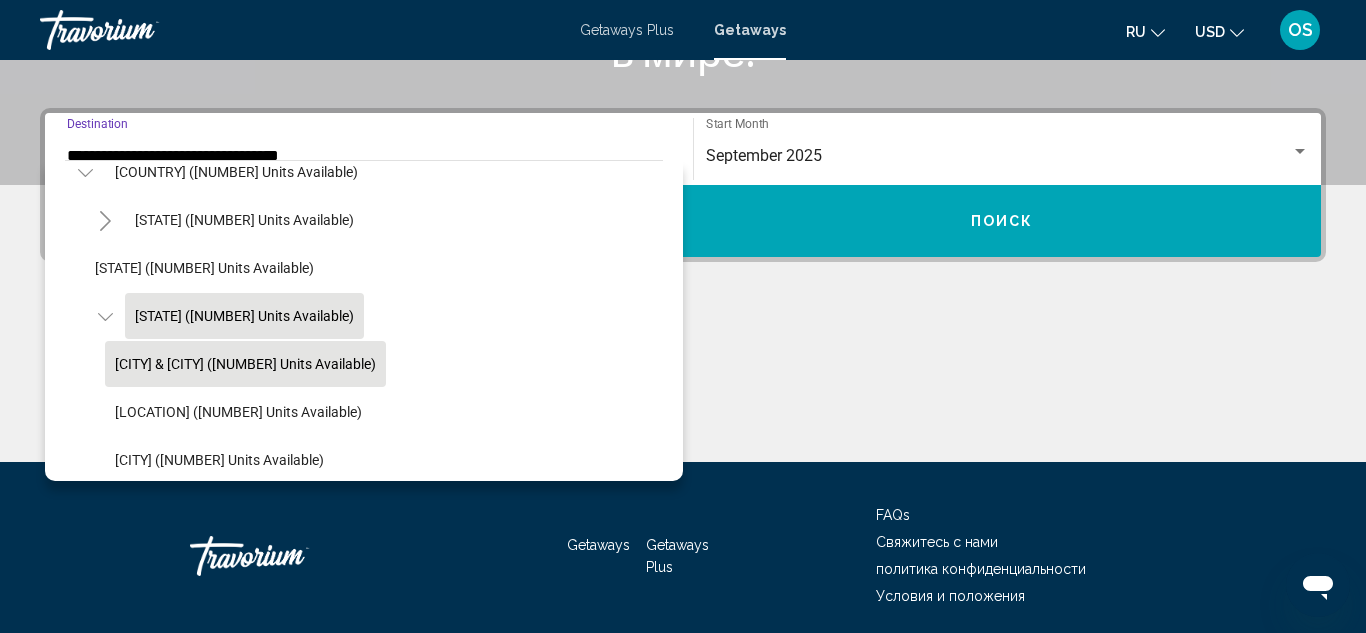 click on "[CITY] & [CITY] ([NUMBER] units available)" 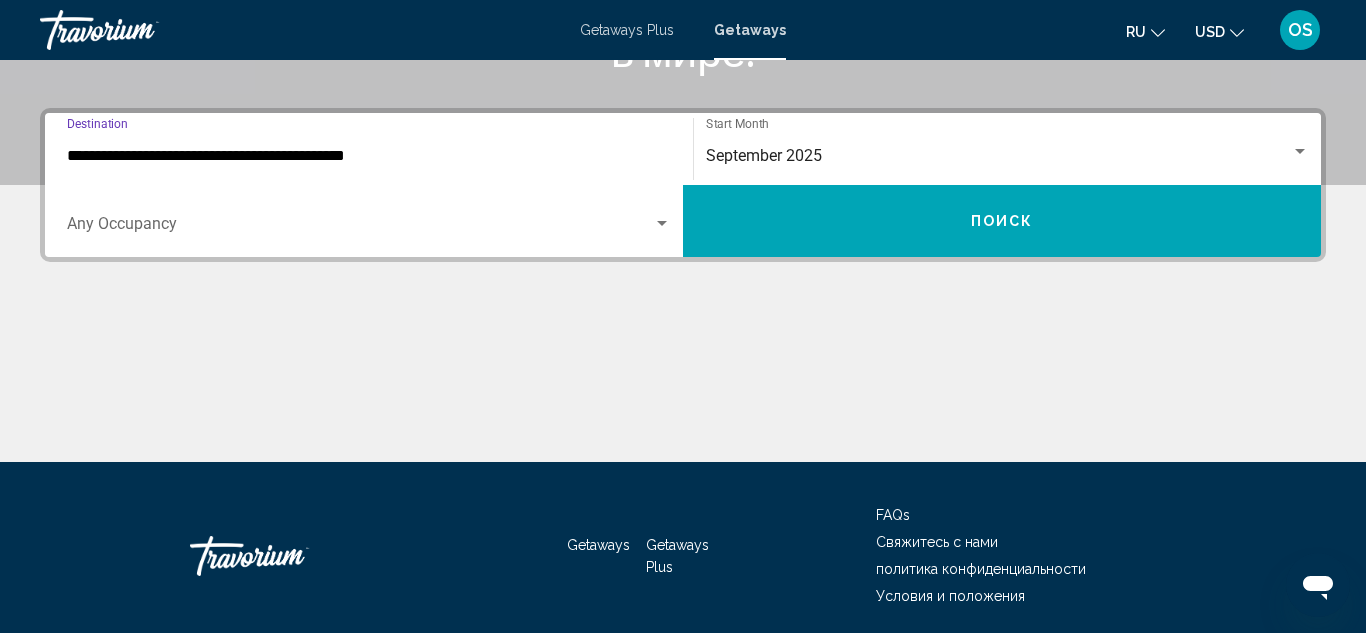 scroll, scrollTop: 458, scrollLeft: 0, axis: vertical 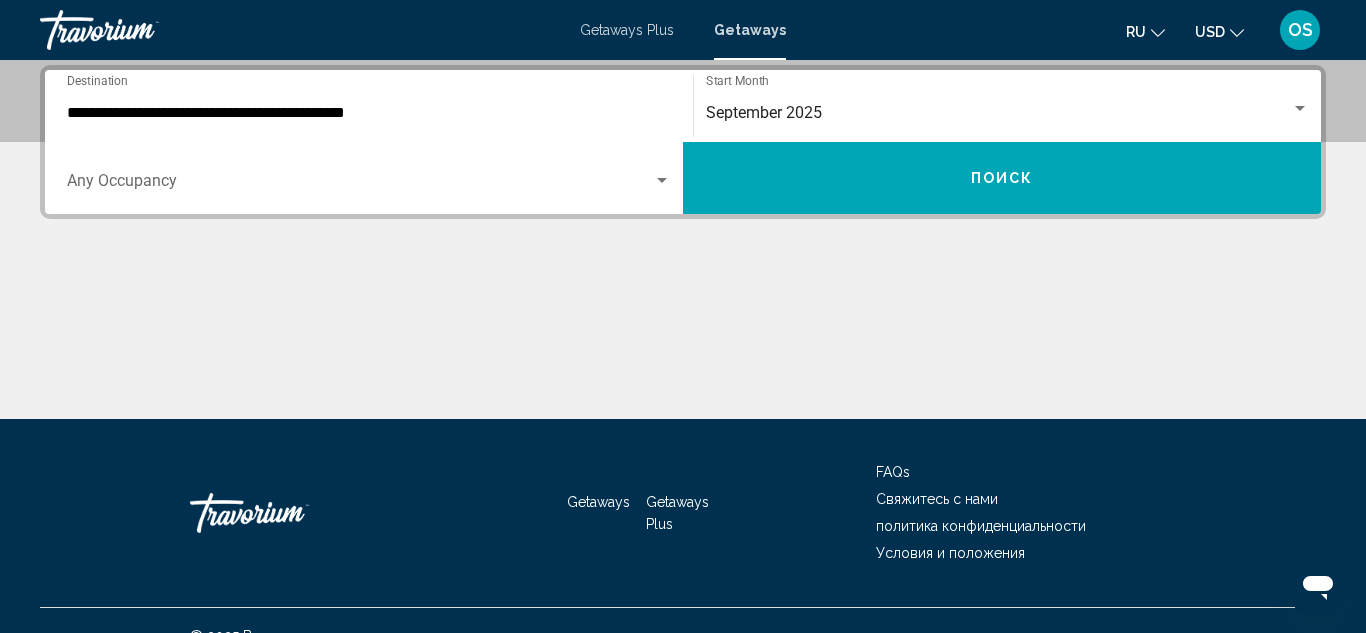 click on "Occupancy Any Occupancy" at bounding box center [369, 178] 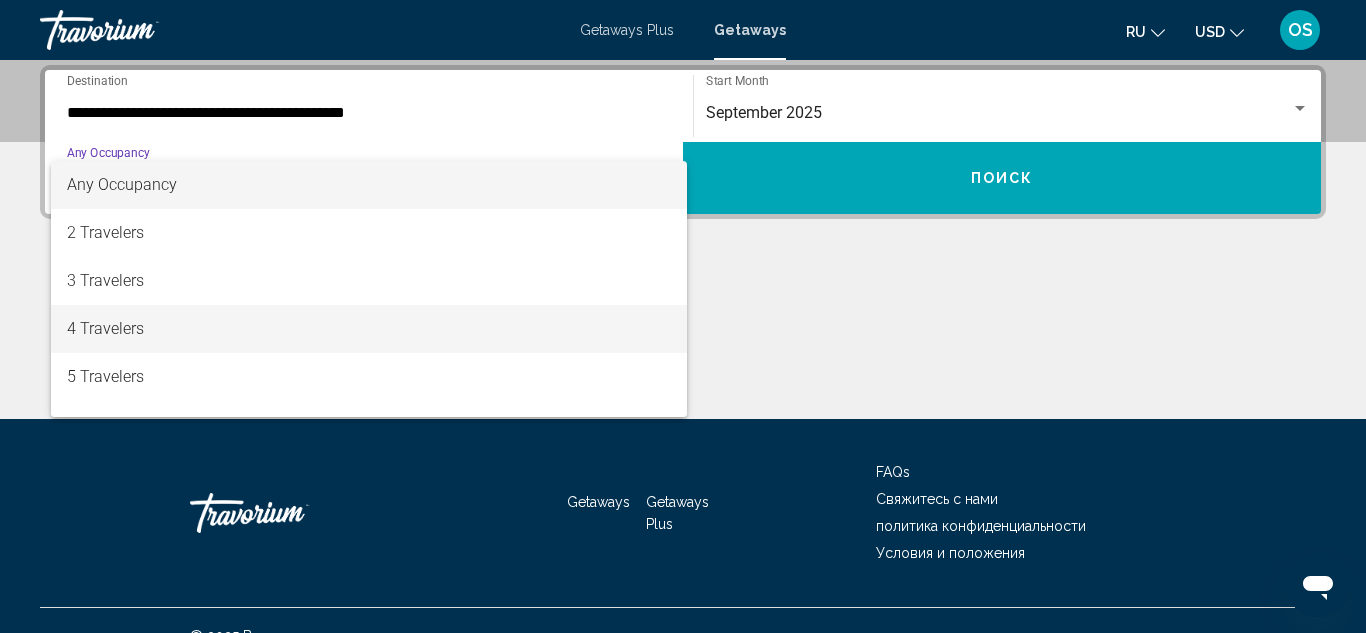 click on "4 Travelers" at bounding box center (369, 329) 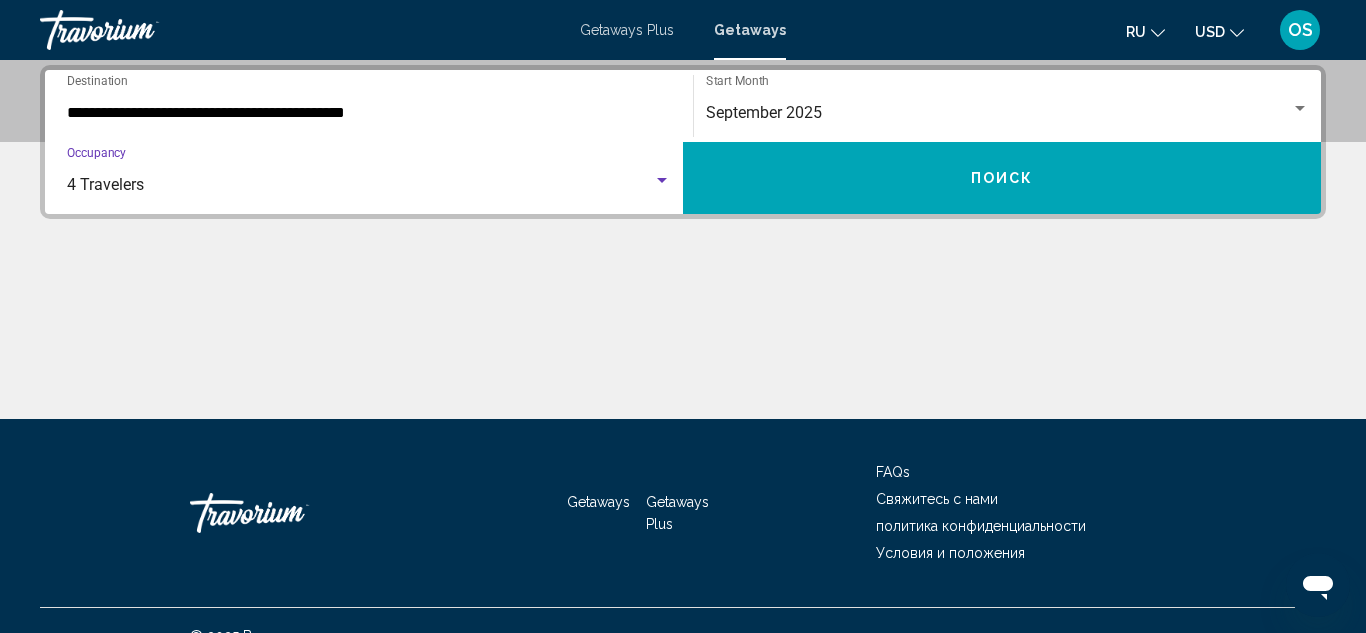 click on "Поиск" at bounding box center (1002, 178) 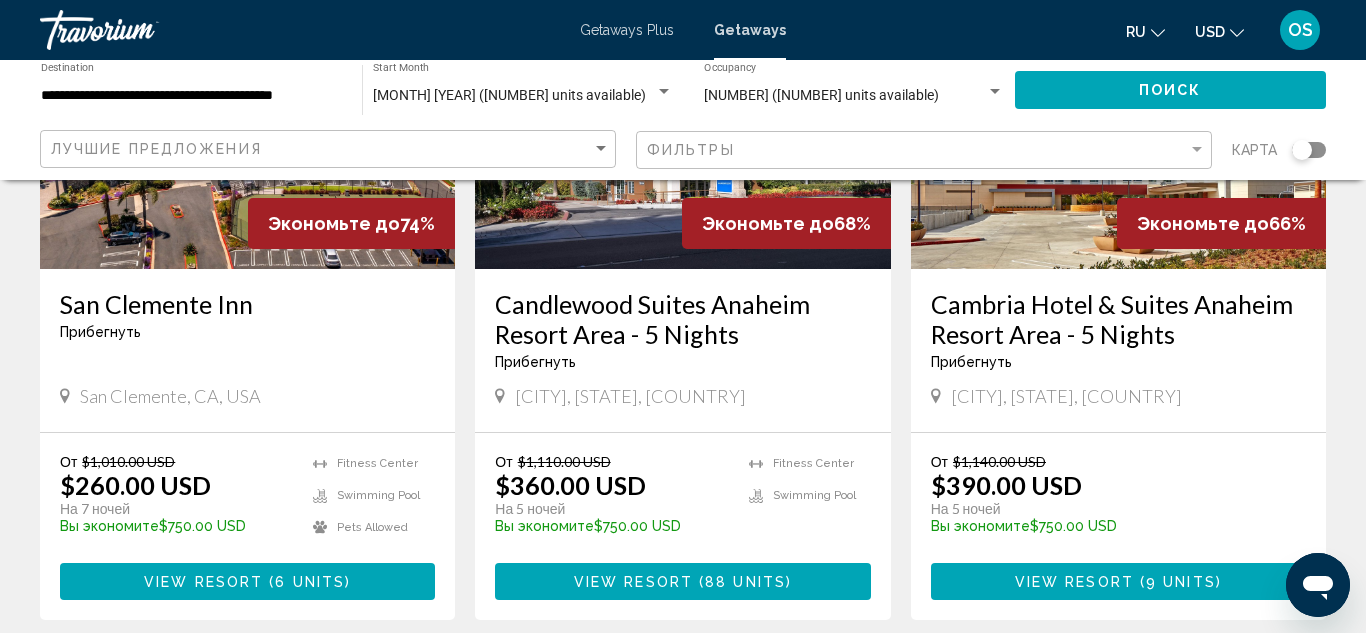 scroll, scrollTop: 2461, scrollLeft: 0, axis: vertical 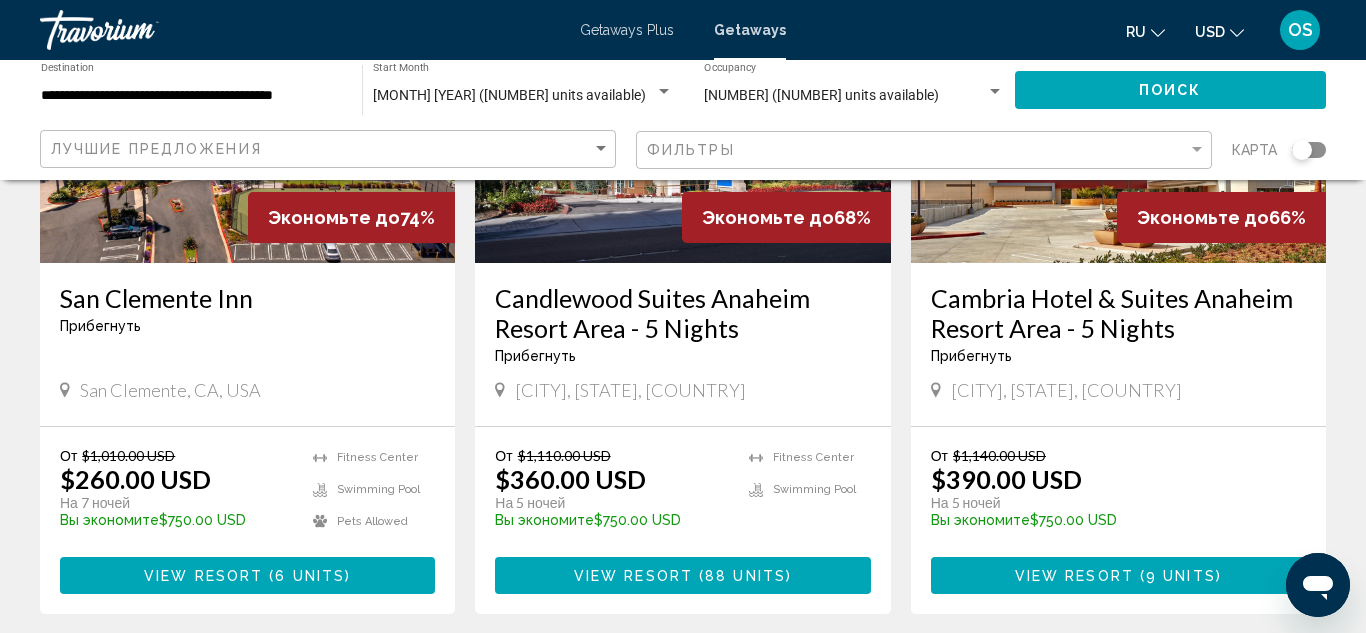 click at bounding box center (247, 103) 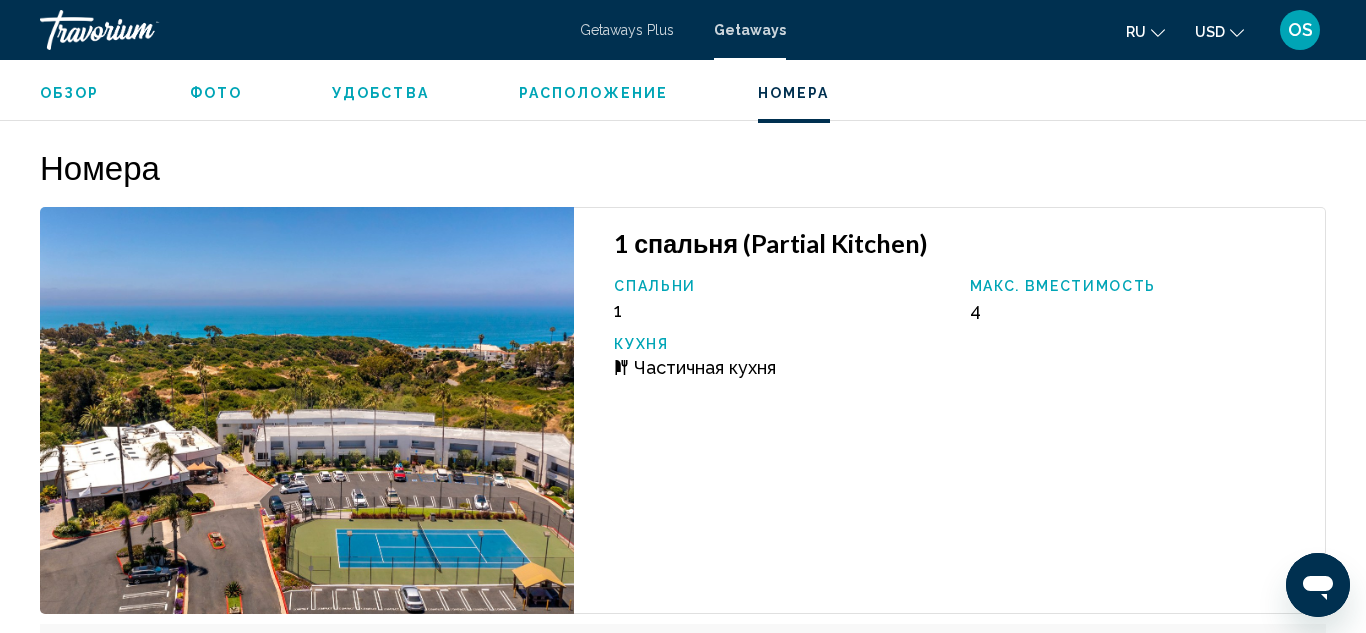 scroll, scrollTop: 3751, scrollLeft: 0, axis: vertical 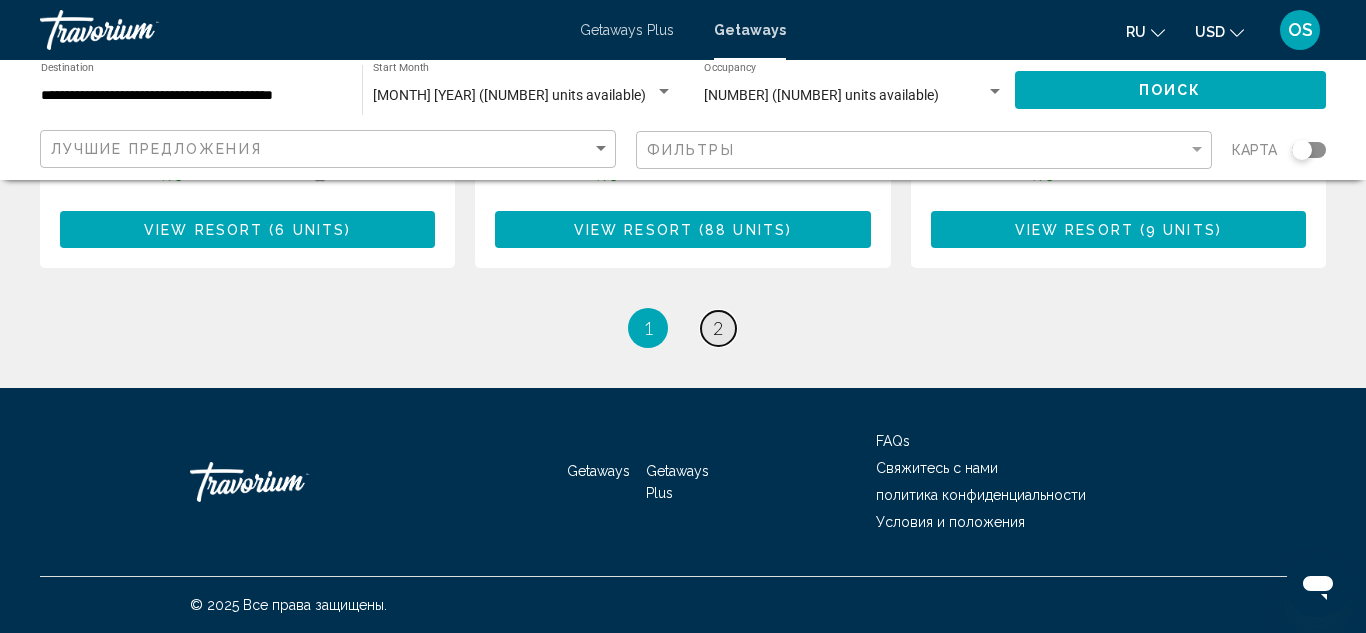 click on "page  2" at bounding box center (718, 328) 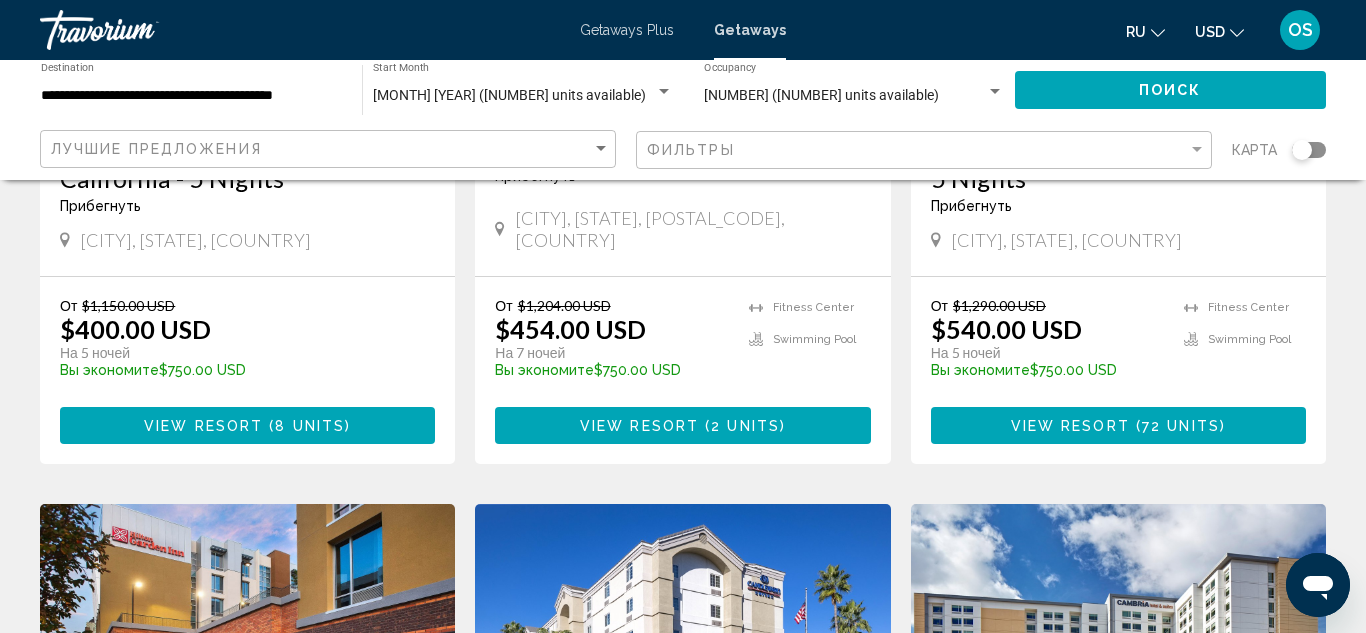 scroll, scrollTop: 478, scrollLeft: 0, axis: vertical 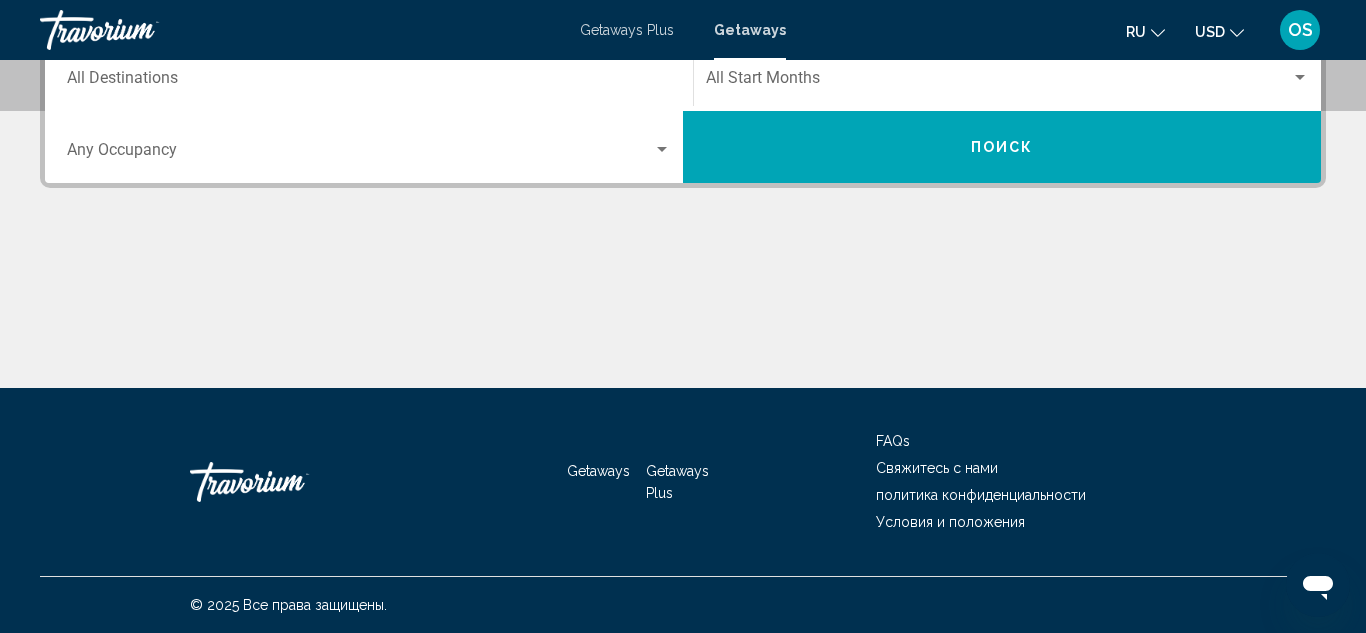 click on "Destination All Destinations" at bounding box center (369, 82) 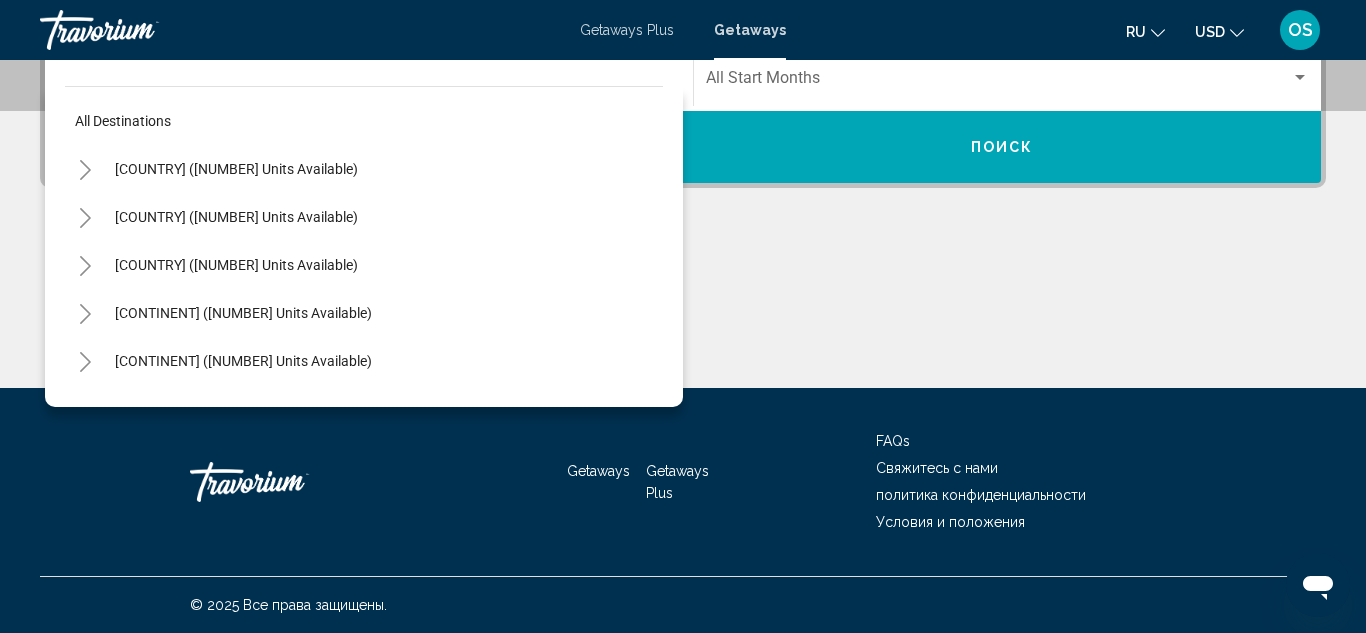 scroll, scrollTop: 458, scrollLeft: 0, axis: vertical 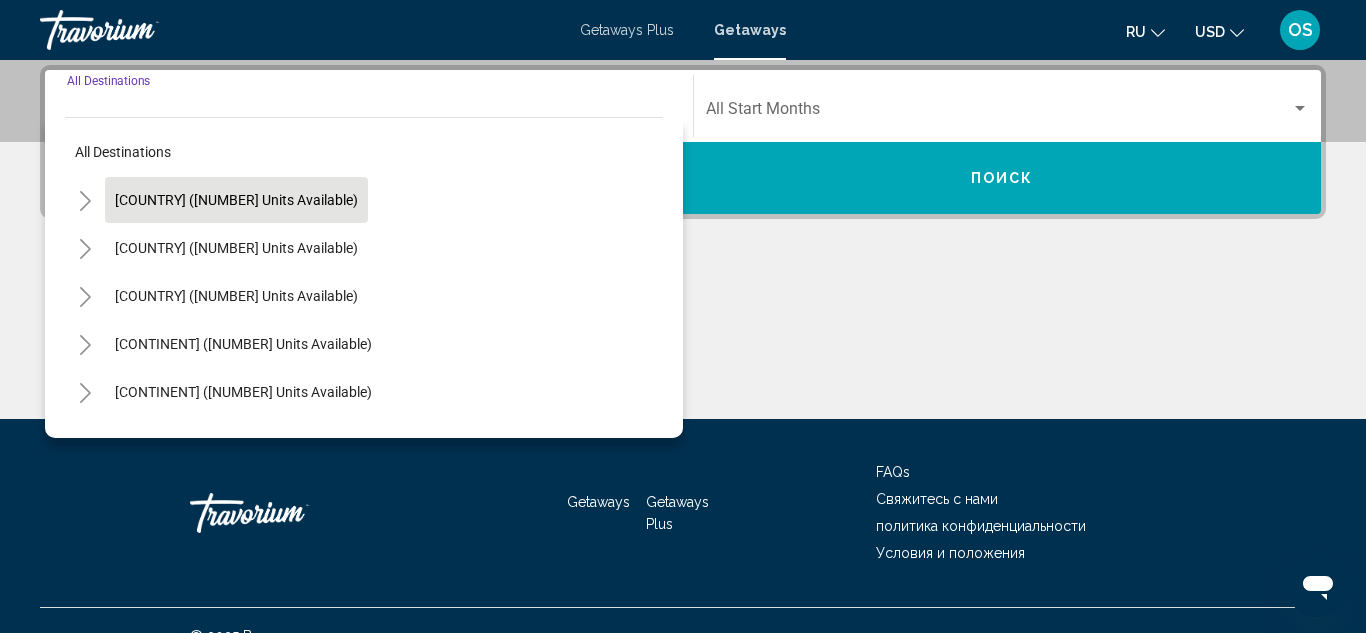 click on "[COUNTRY] ([NUMBER] units available)" at bounding box center [236, 248] 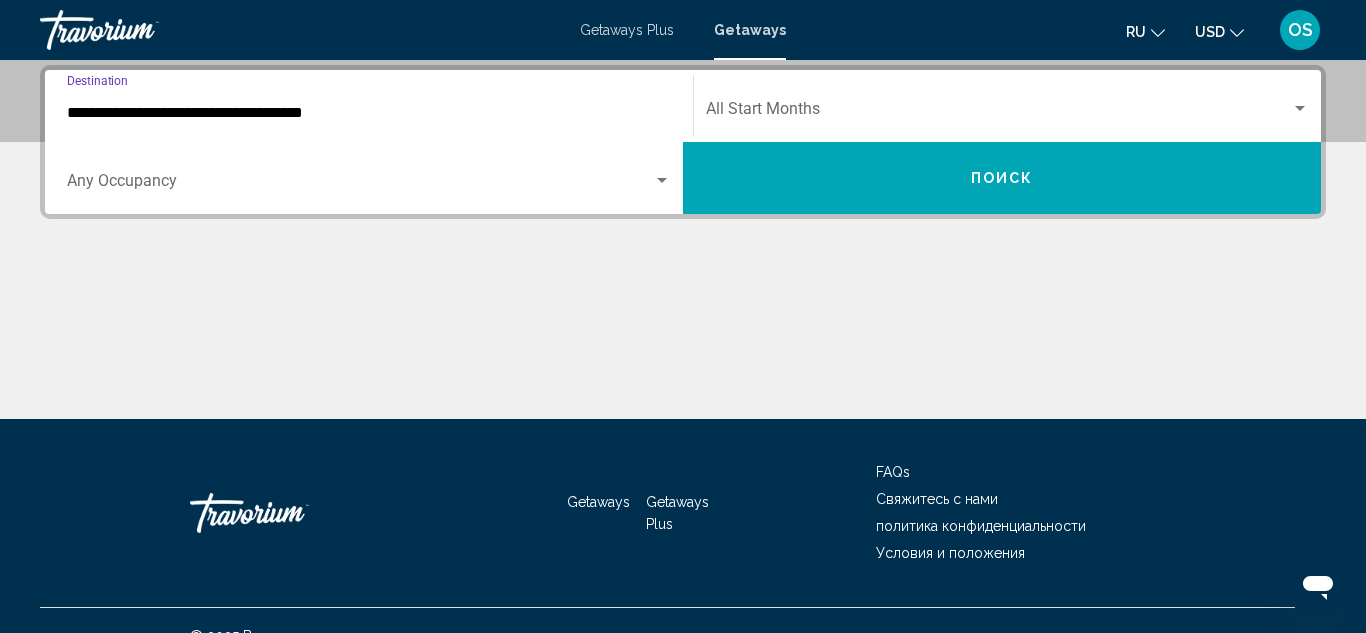 click on "**********" at bounding box center [369, 113] 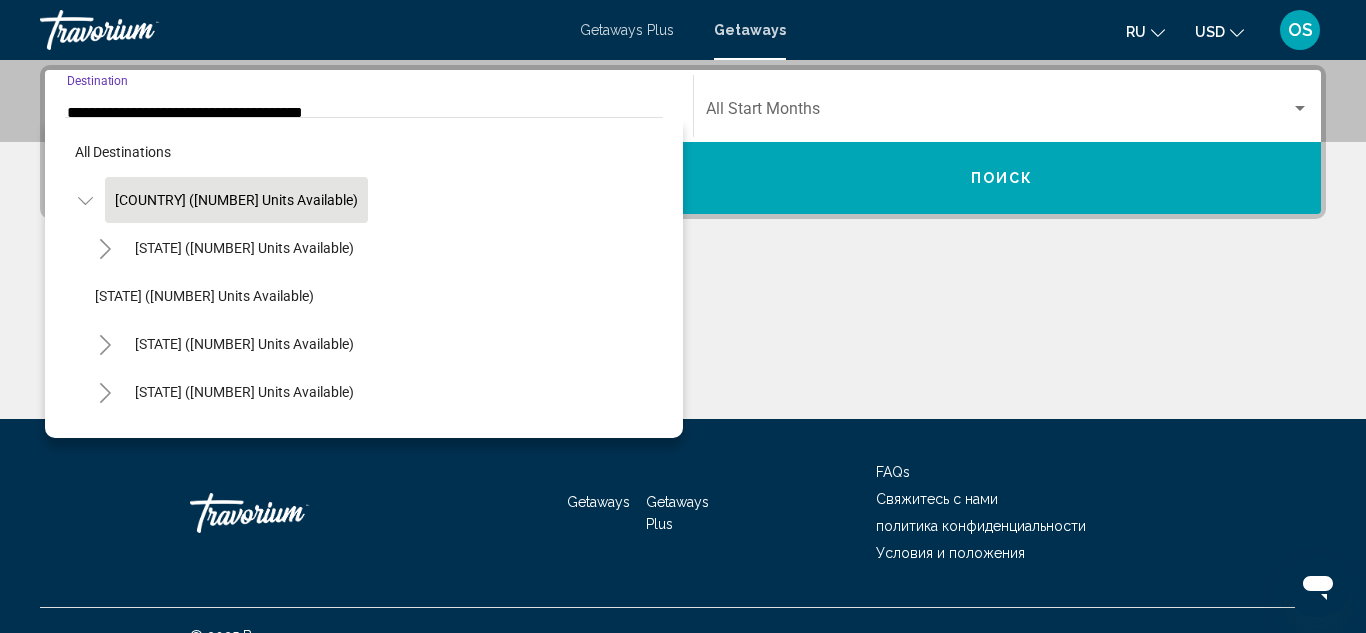 scroll, scrollTop: 342, scrollLeft: 0, axis: vertical 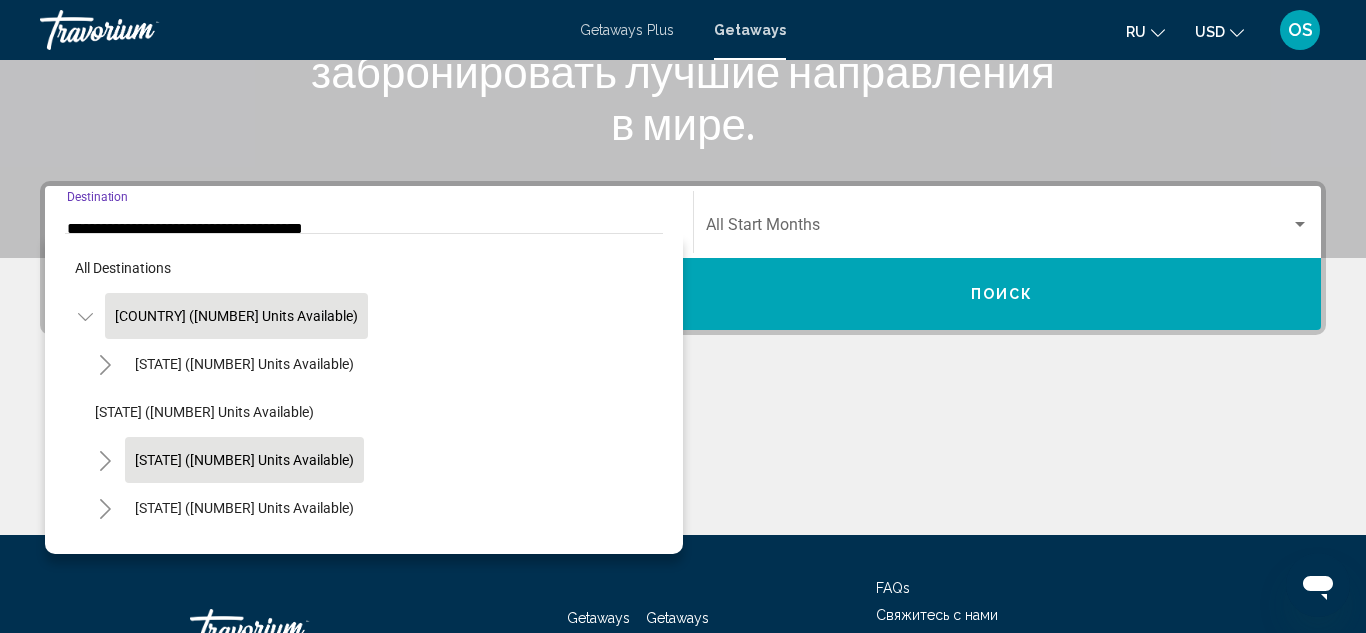 click on "[STATE] ([NUMBER] units available)" 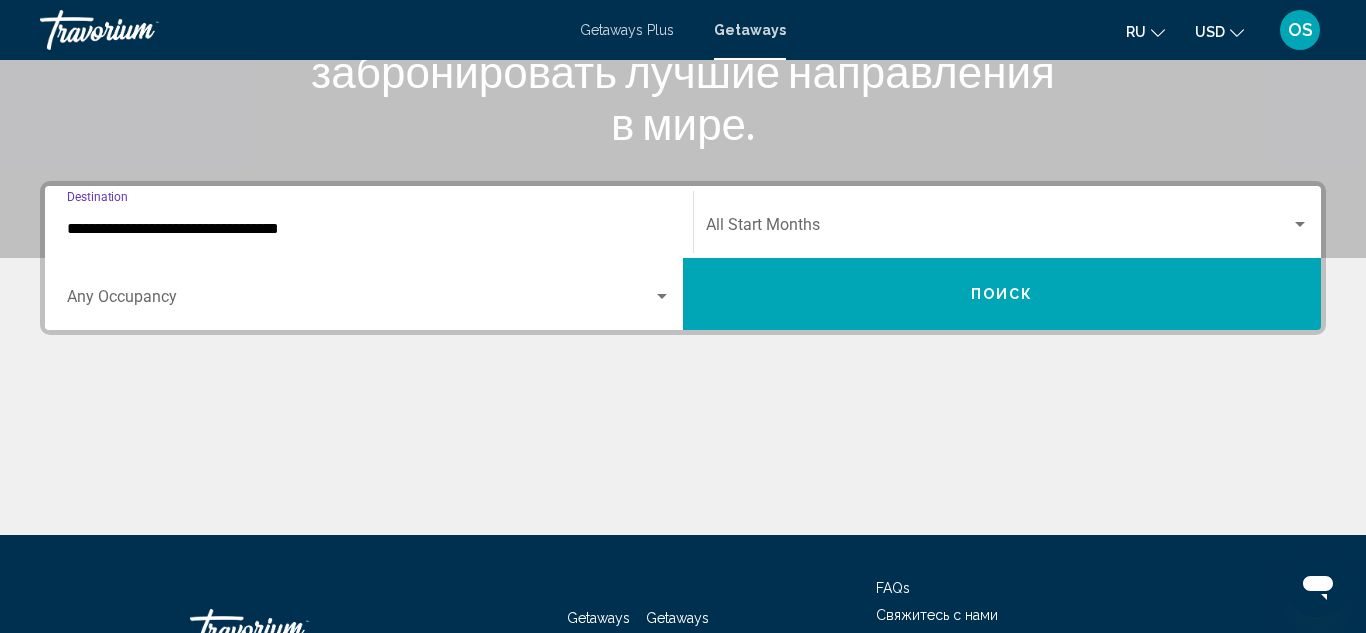 scroll, scrollTop: 458, scrollLeft: 0, axis: vertical 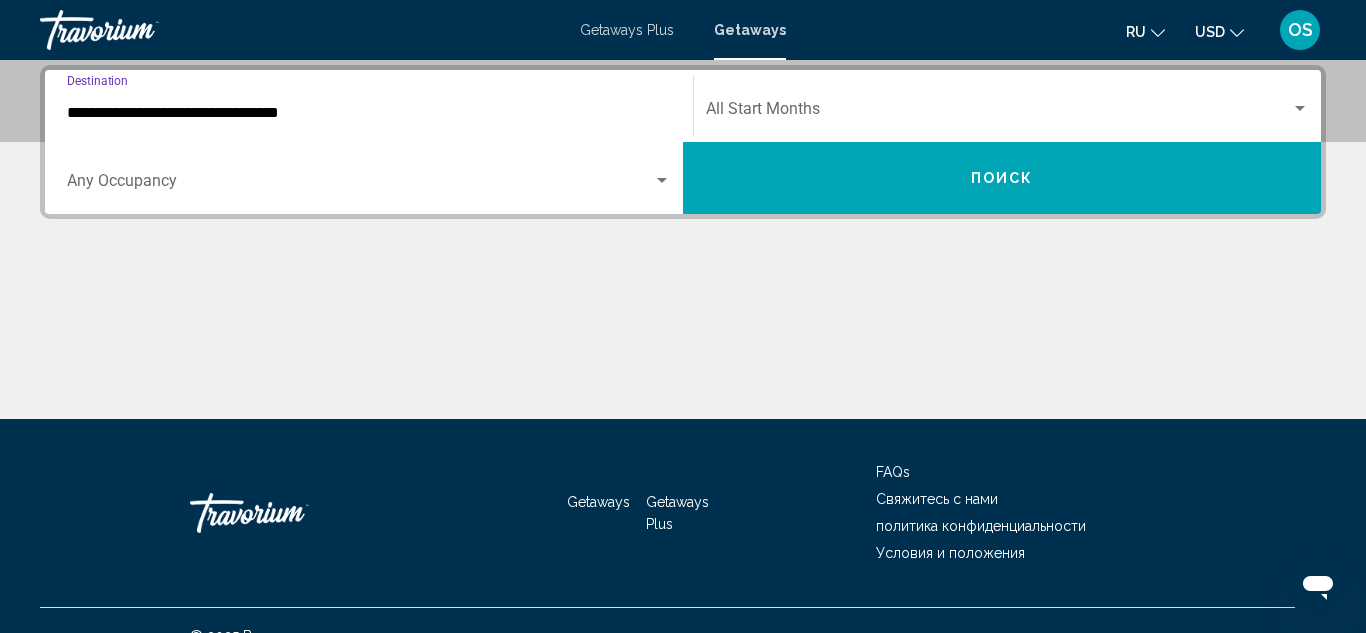 click on "**********" at bounding box center [369, 106] 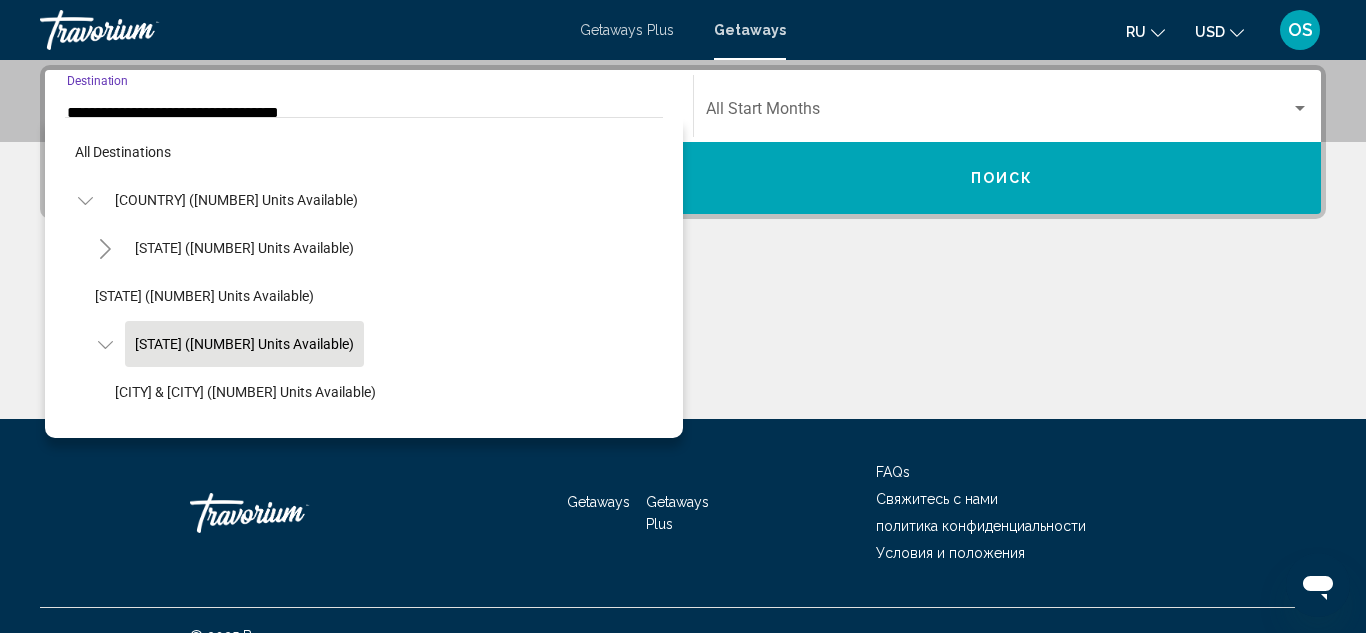 scroll, scrollTop: 415, scrollLeft: 0, axis: vertical 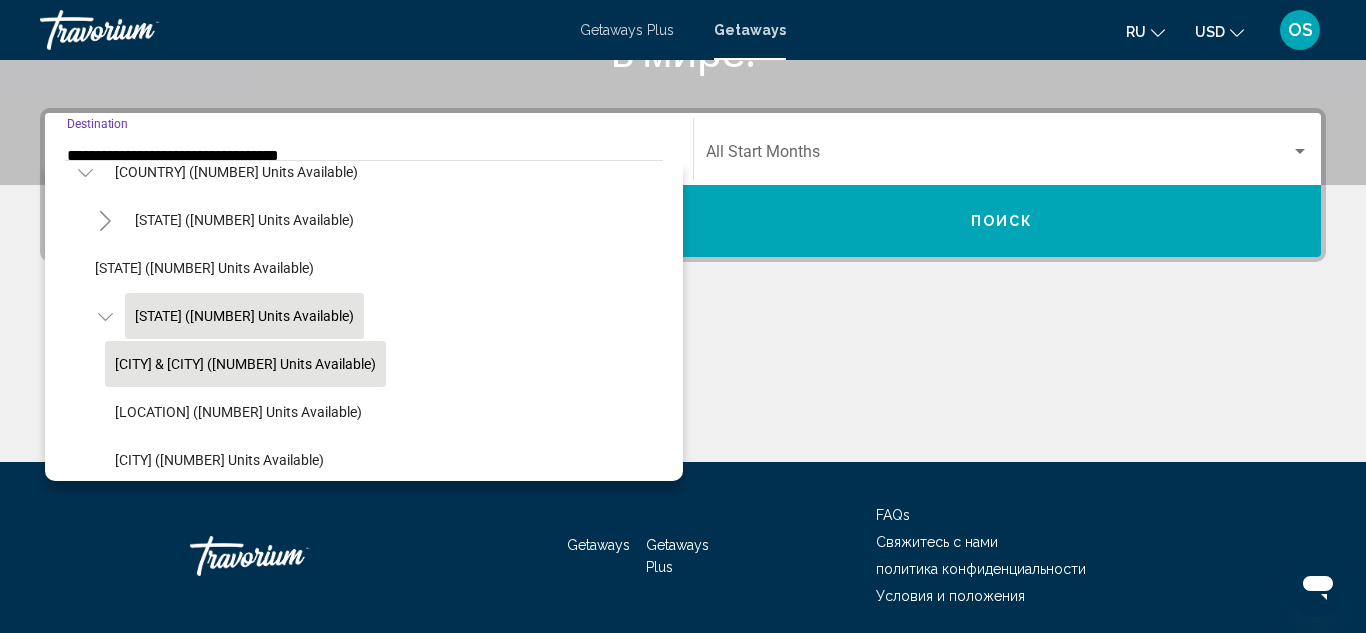click on "[CITY] & [CITY] ([NUMBER] units available)" 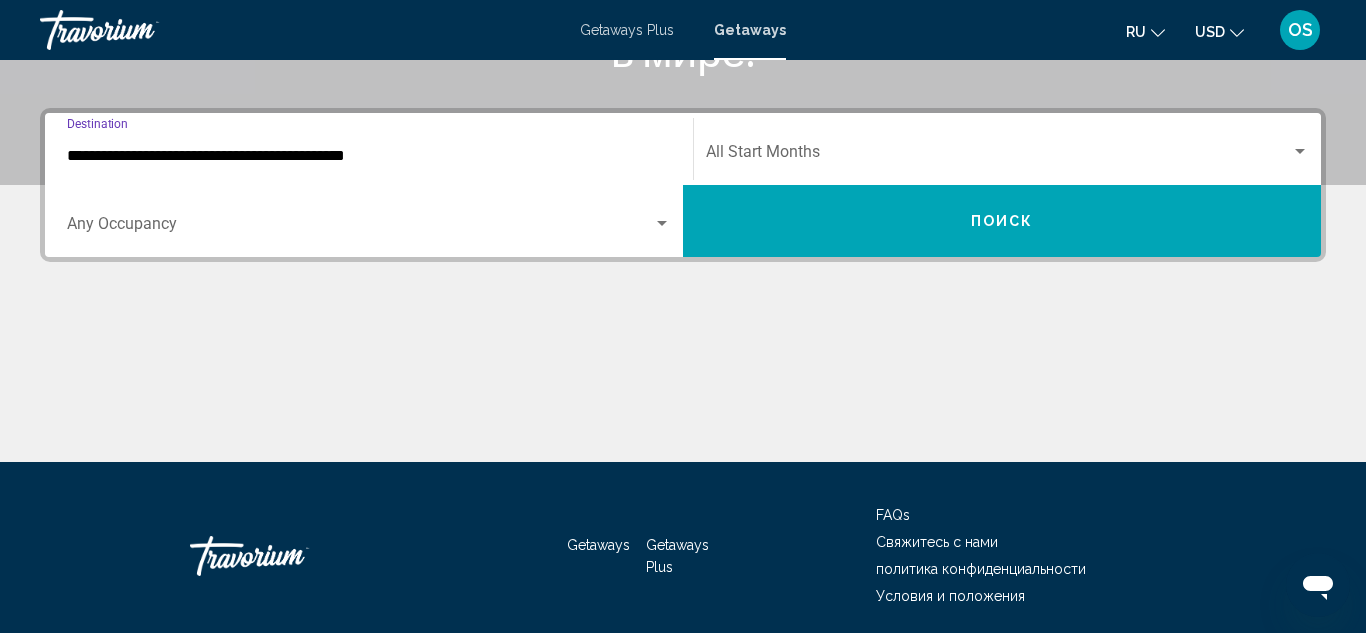 scroll, scrollTop: 458, scrollLeft: 0, axis: vertical 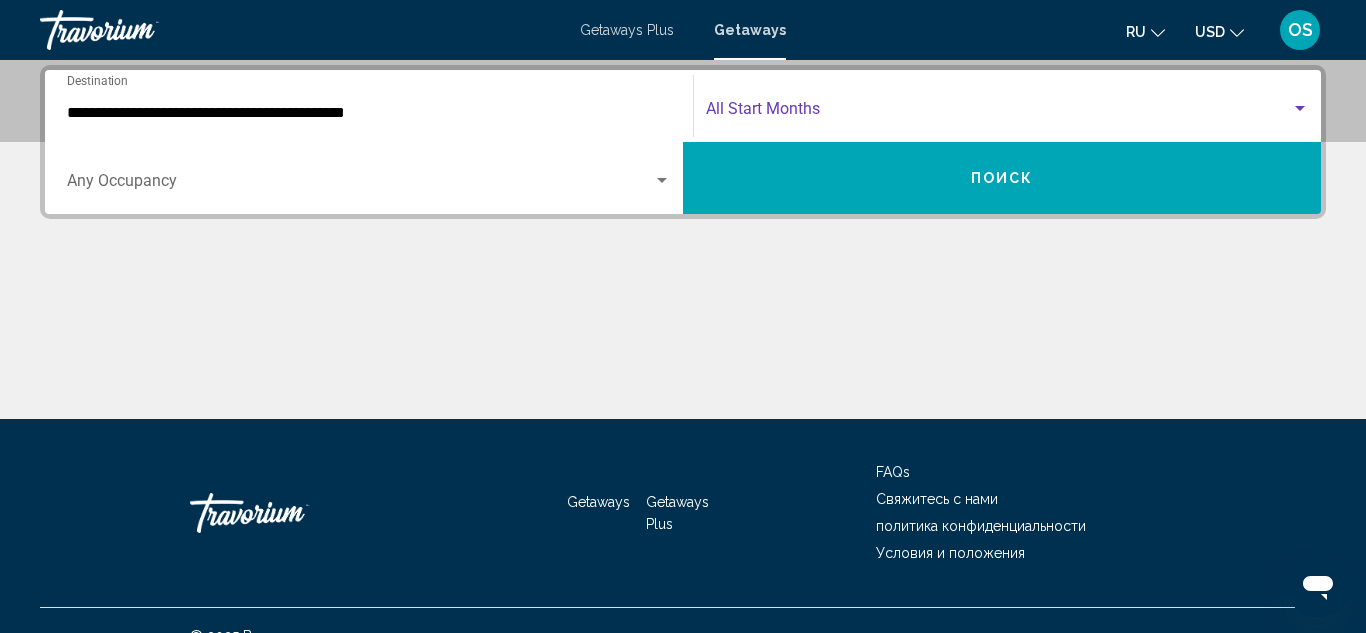 click at bounding box center (998, 113) 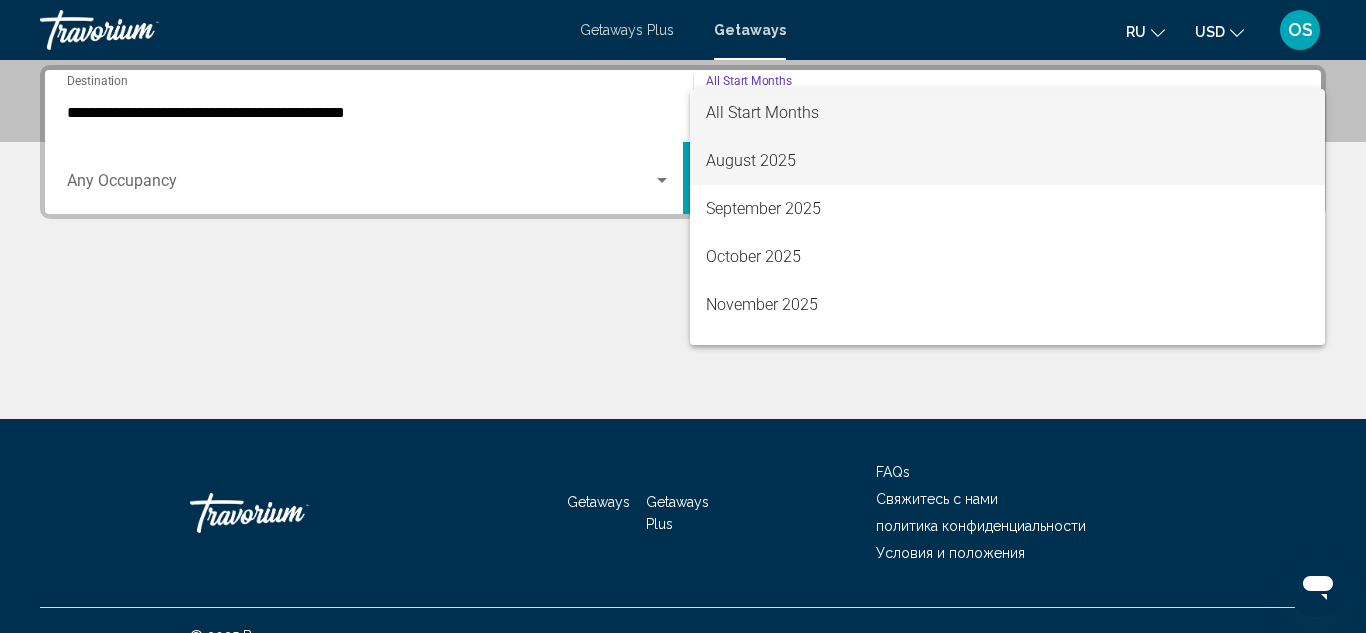 click on "August 2025" at bounding box center (1007, 161) 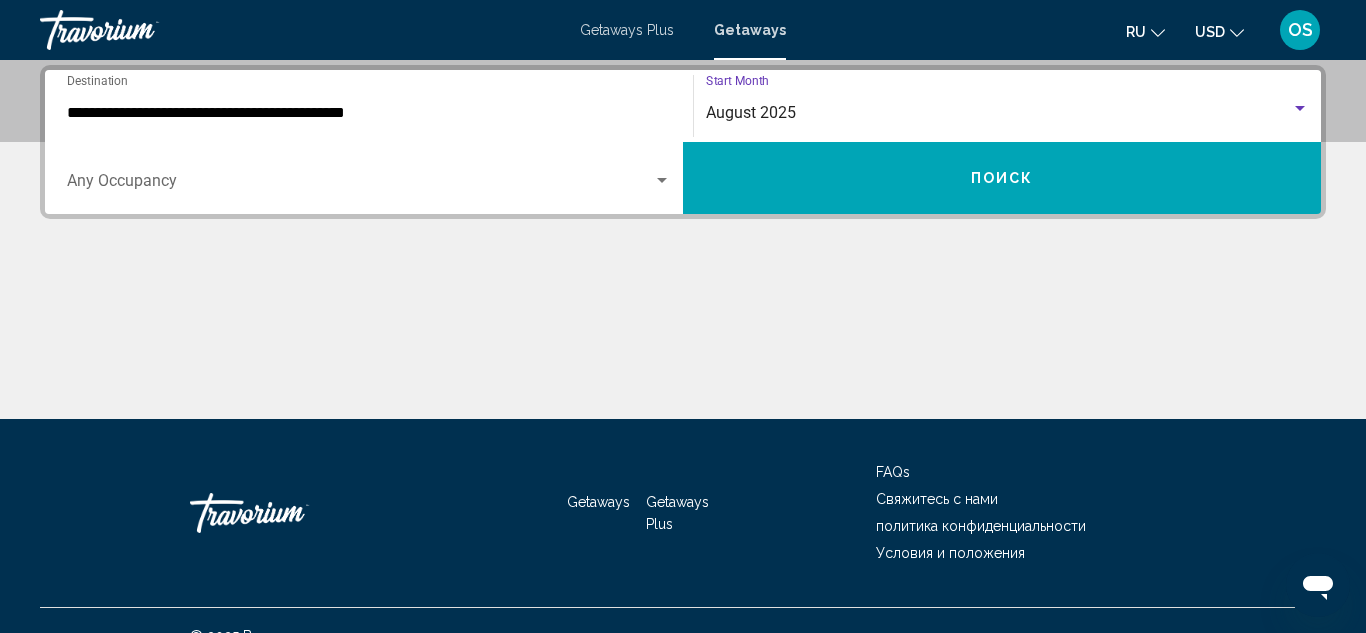 click at bounding box center (369, 185) 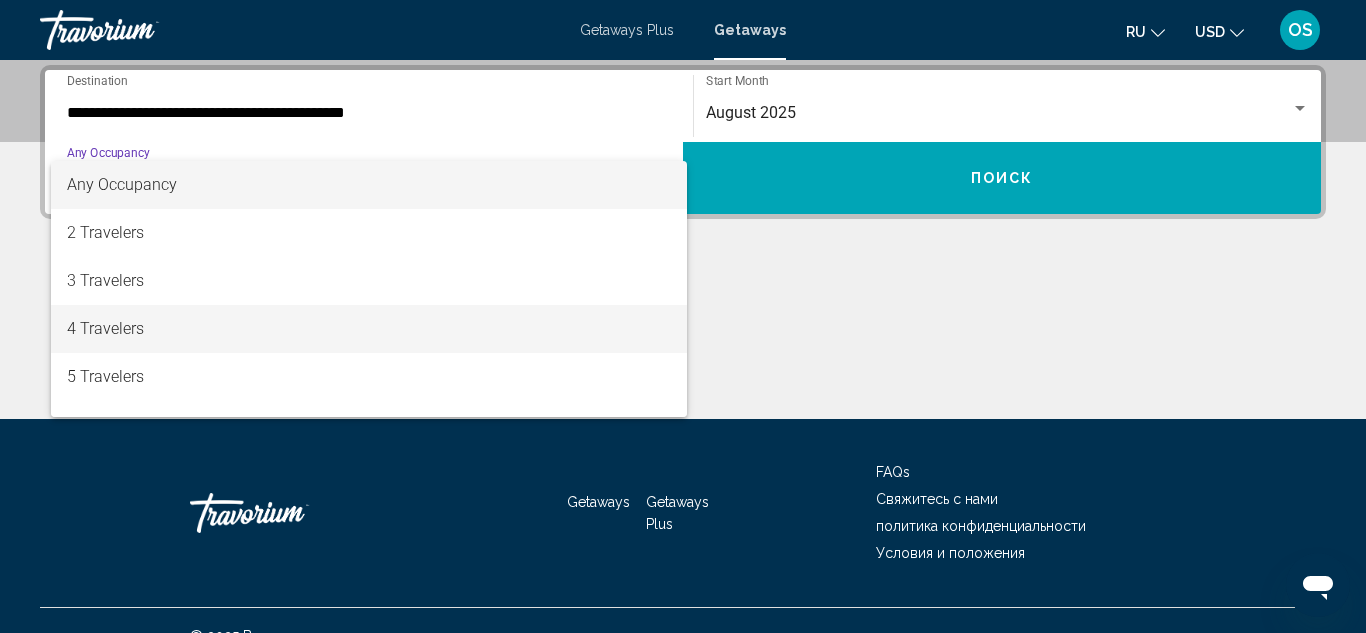 click on "4 Travelers" at bounding box center (369, 329) 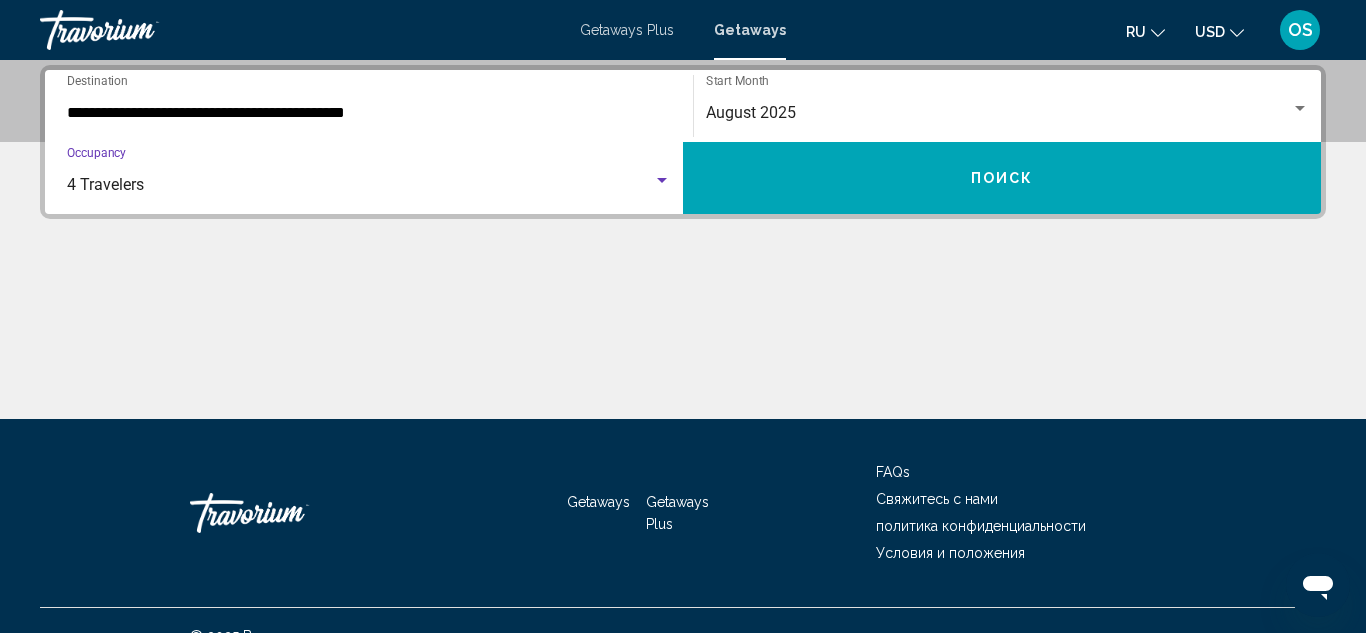 click on "Поиск" at bounding box center (1002, 178) 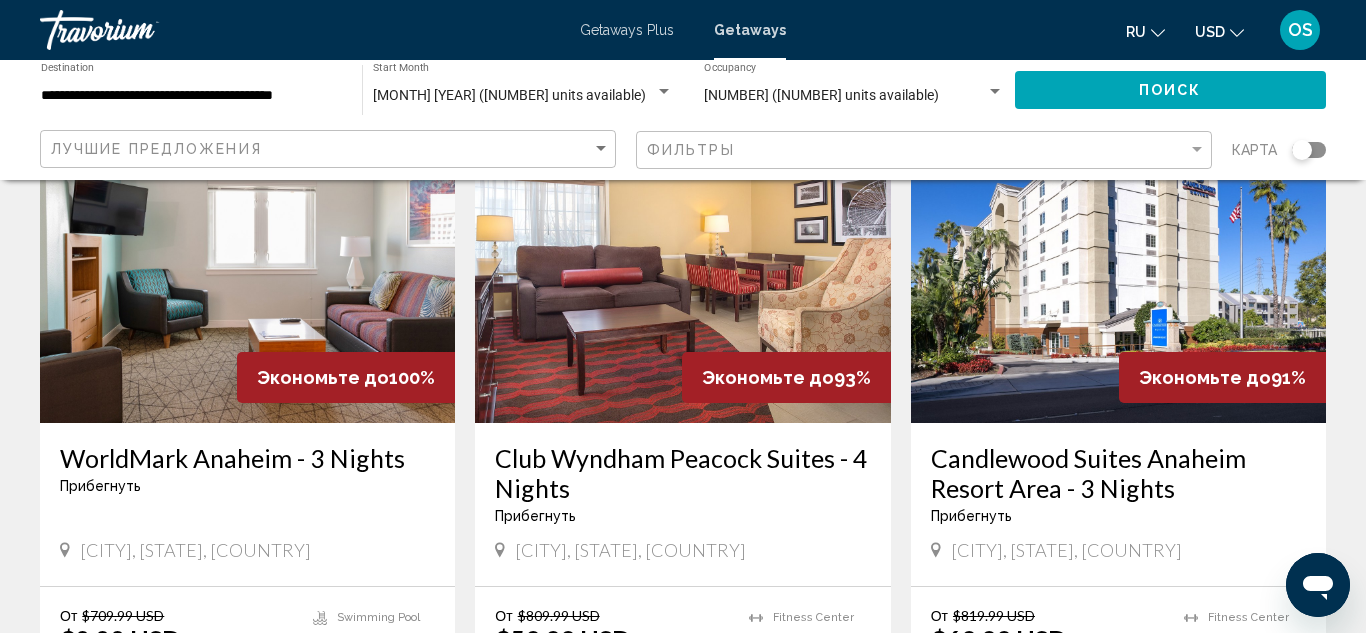 scroll, scrollTop: 178, scrollLeft: 0, axis: vertical 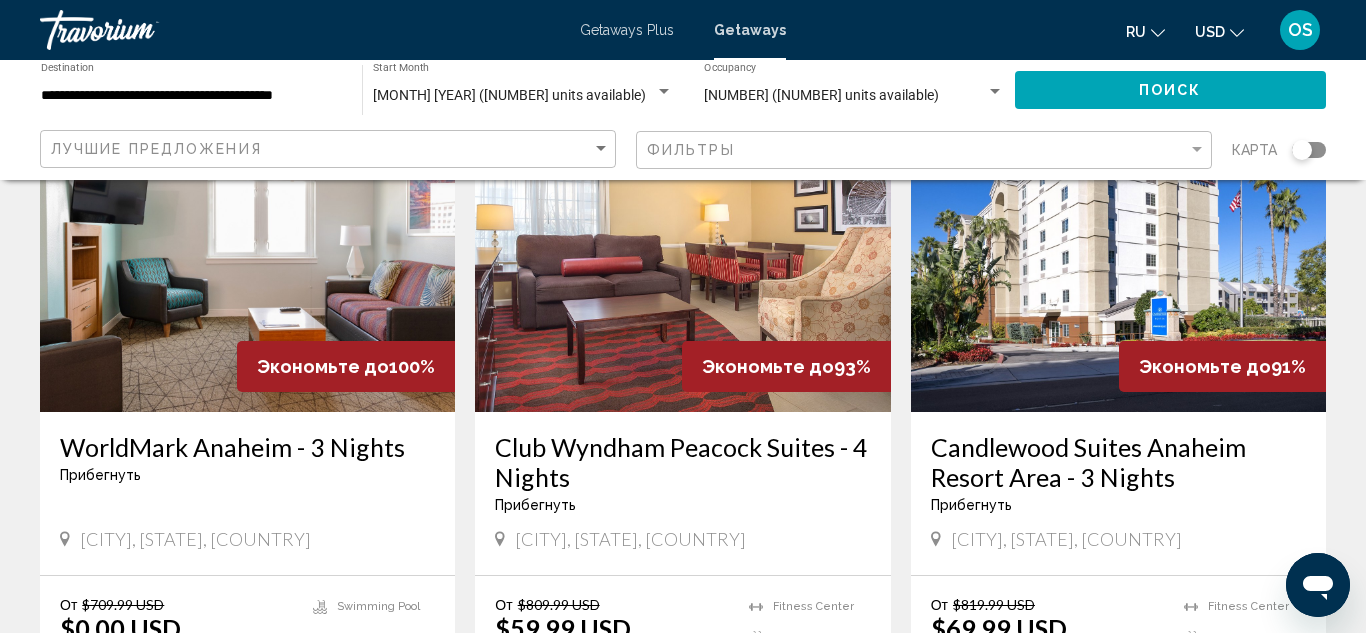 click at bounding box center (1118, 252) 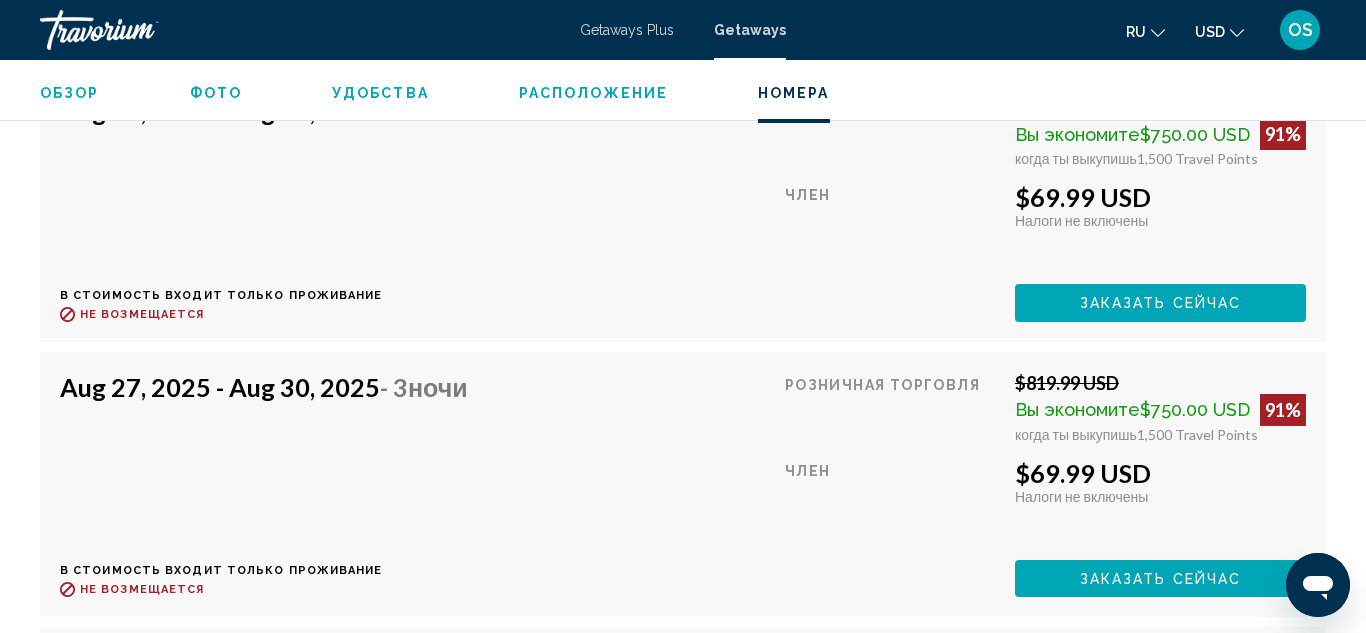 scroll, scrollTop: 5889, scrollLeft: 0, axis: vertical 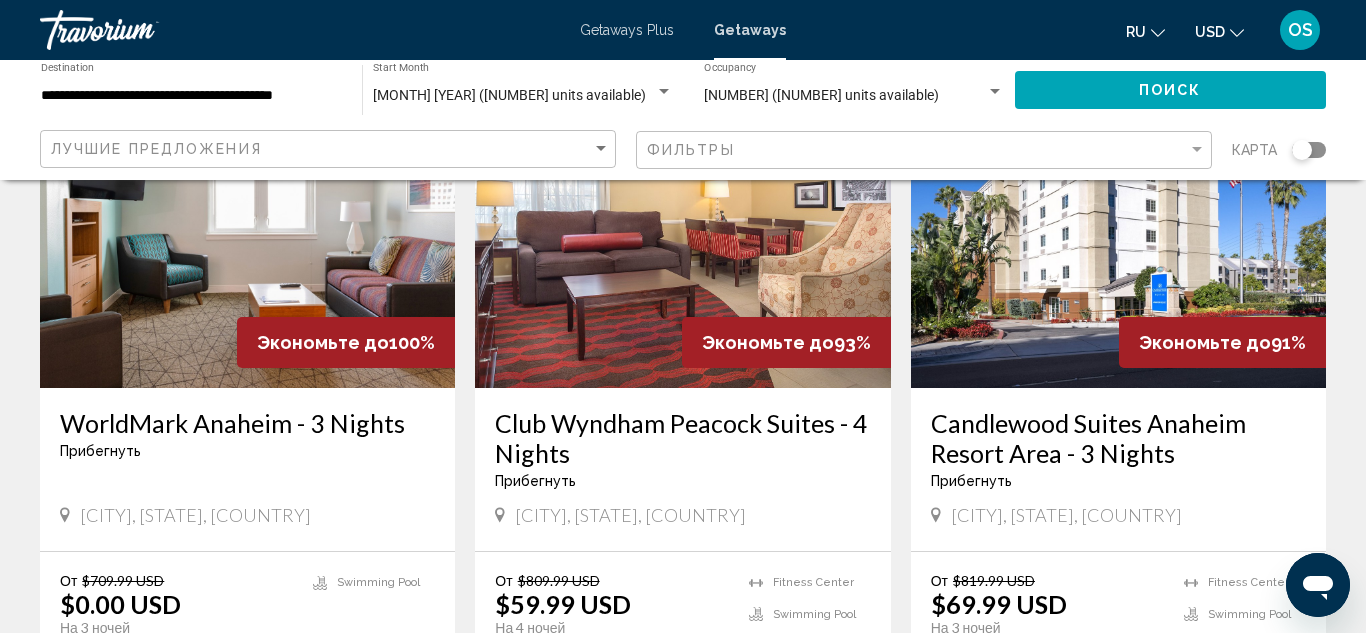 click at bounding box center (682, 228) 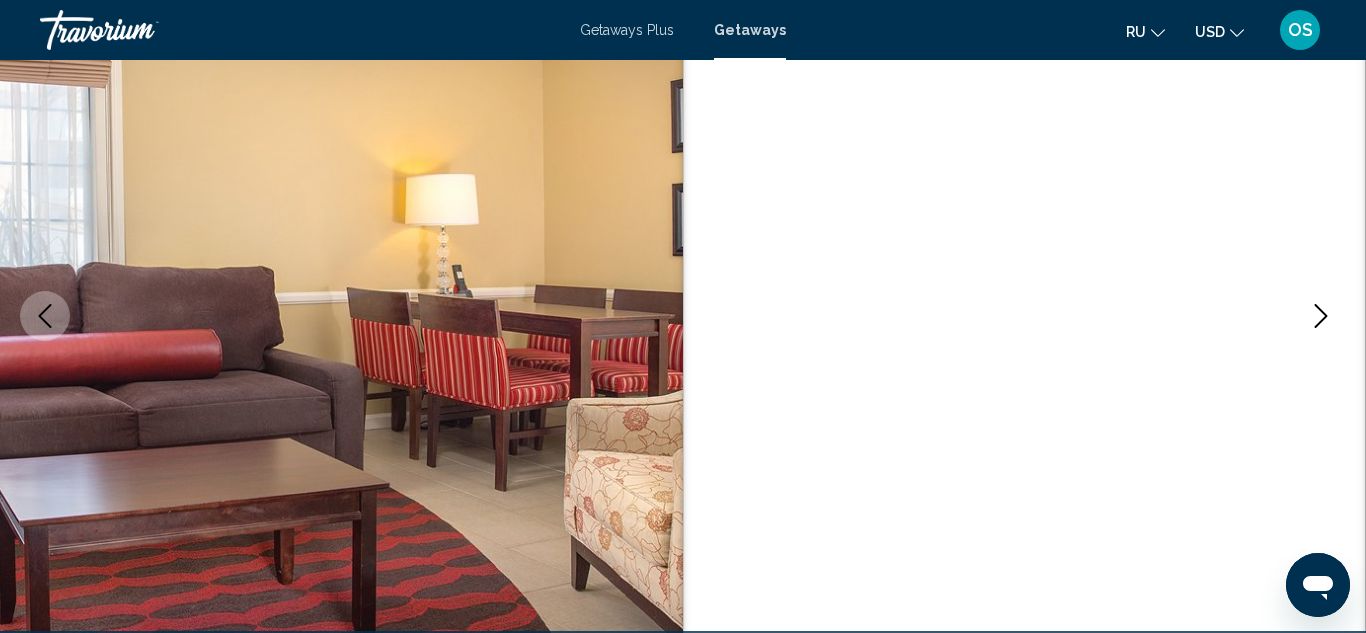 click 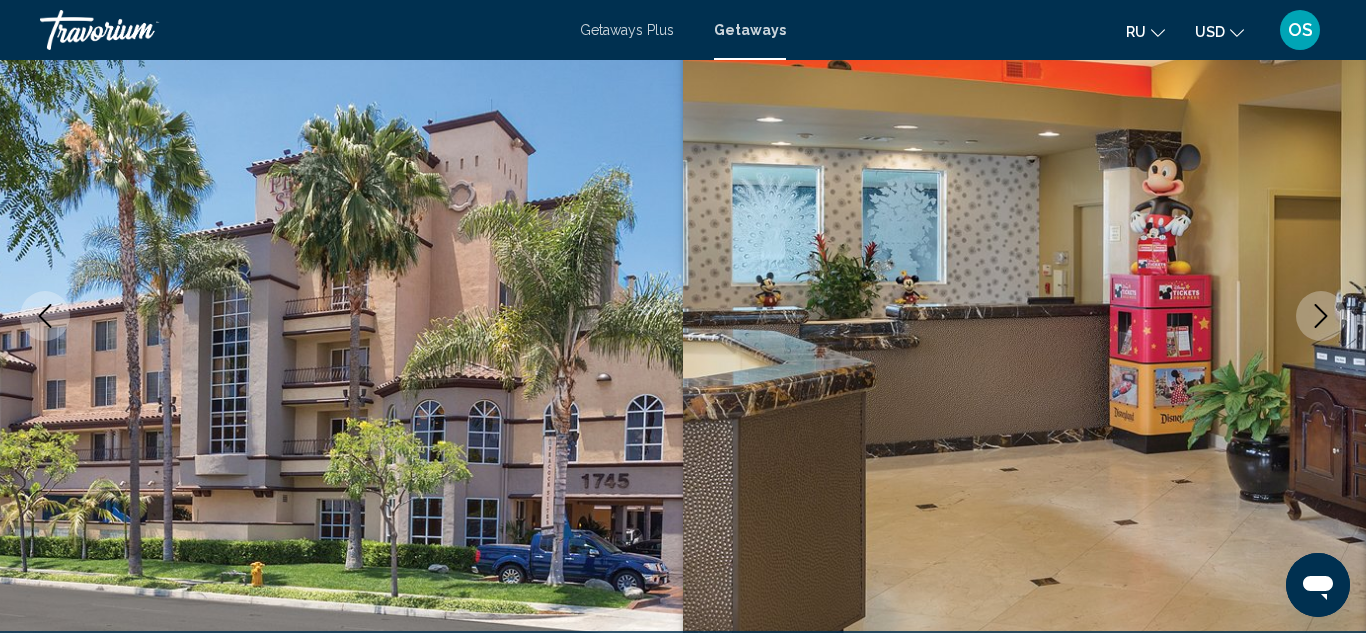 click 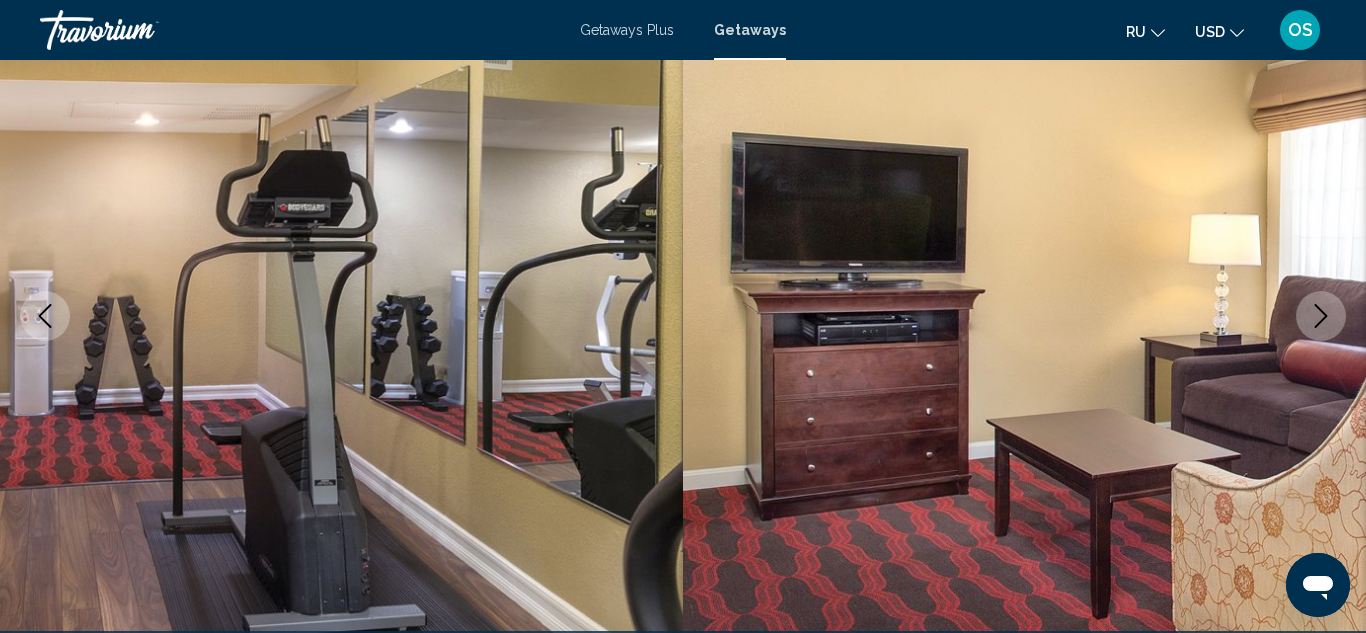 click 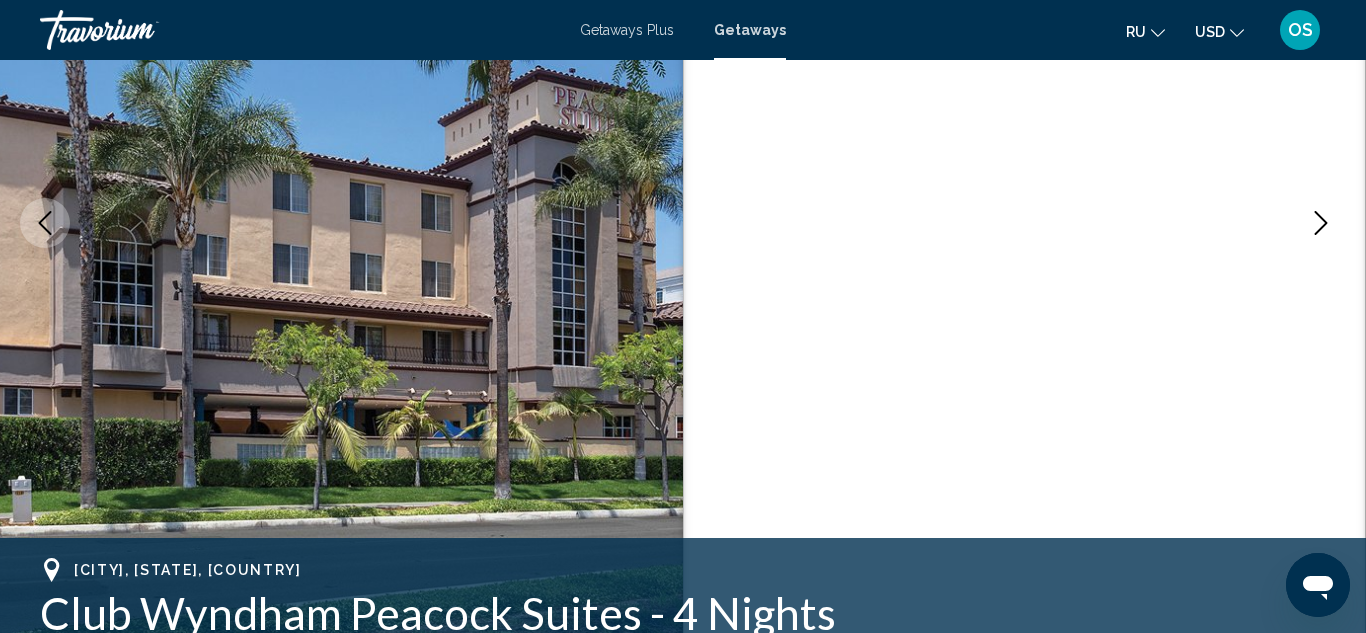 scroll, scrollTop: 327, scrollLeft: 0, axis: vertical 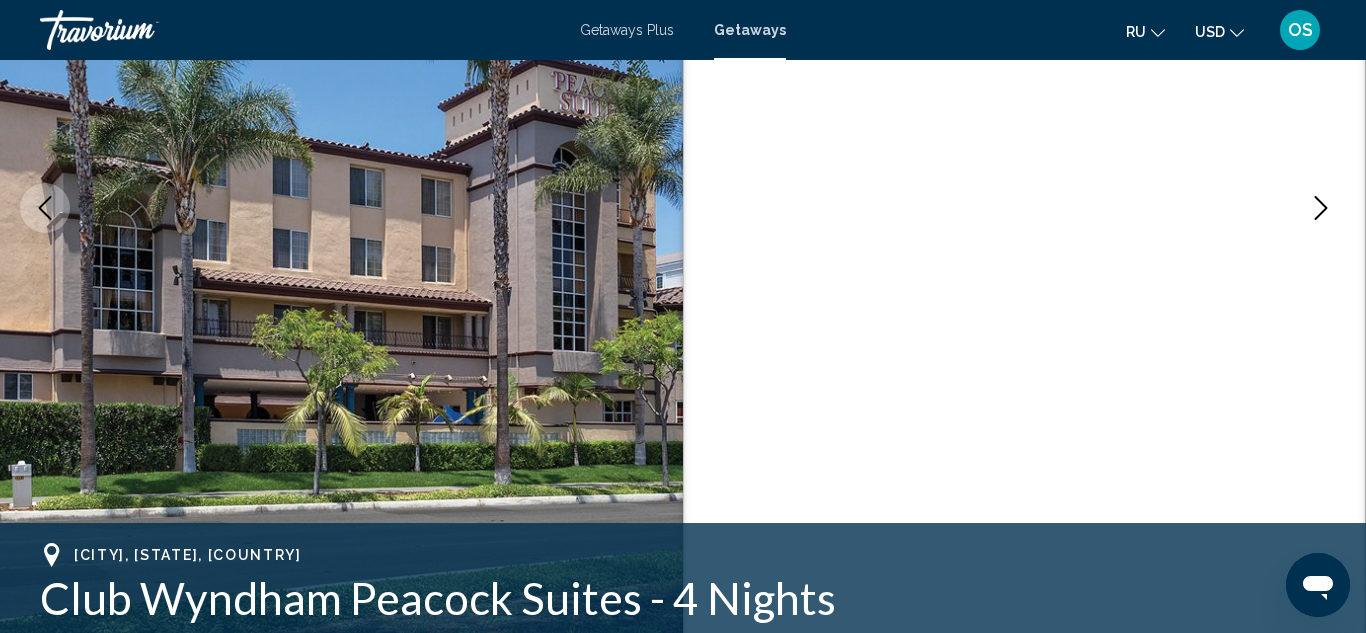 click 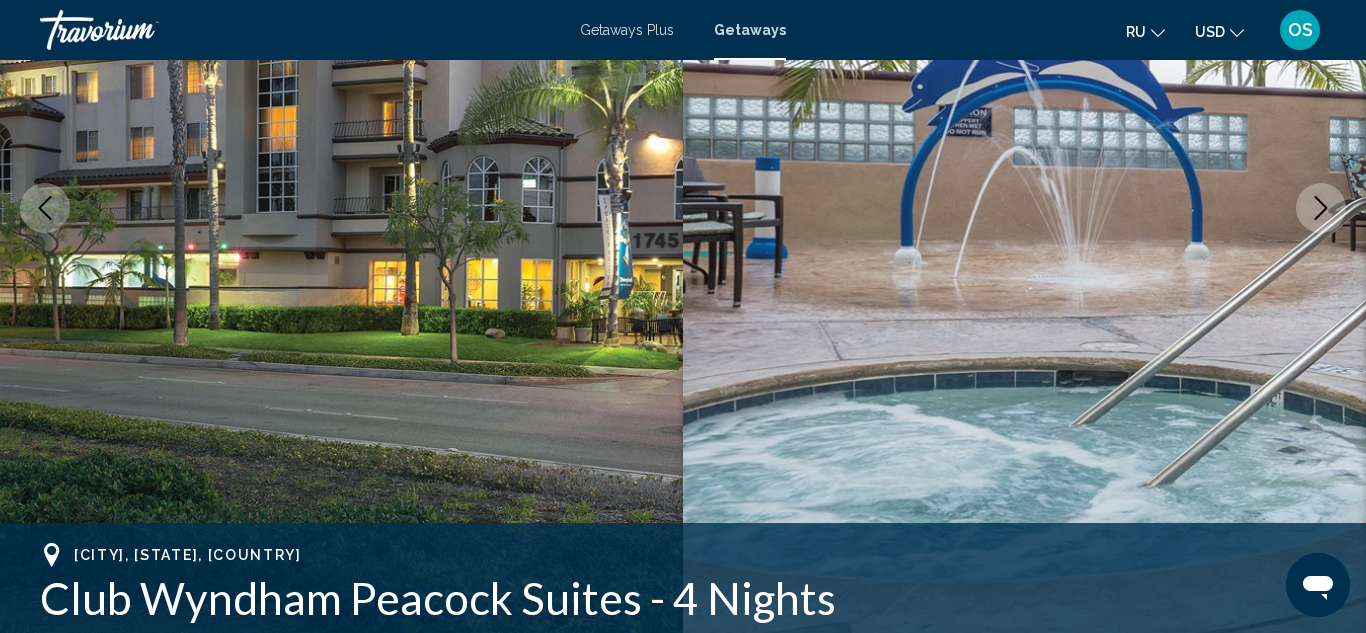 click 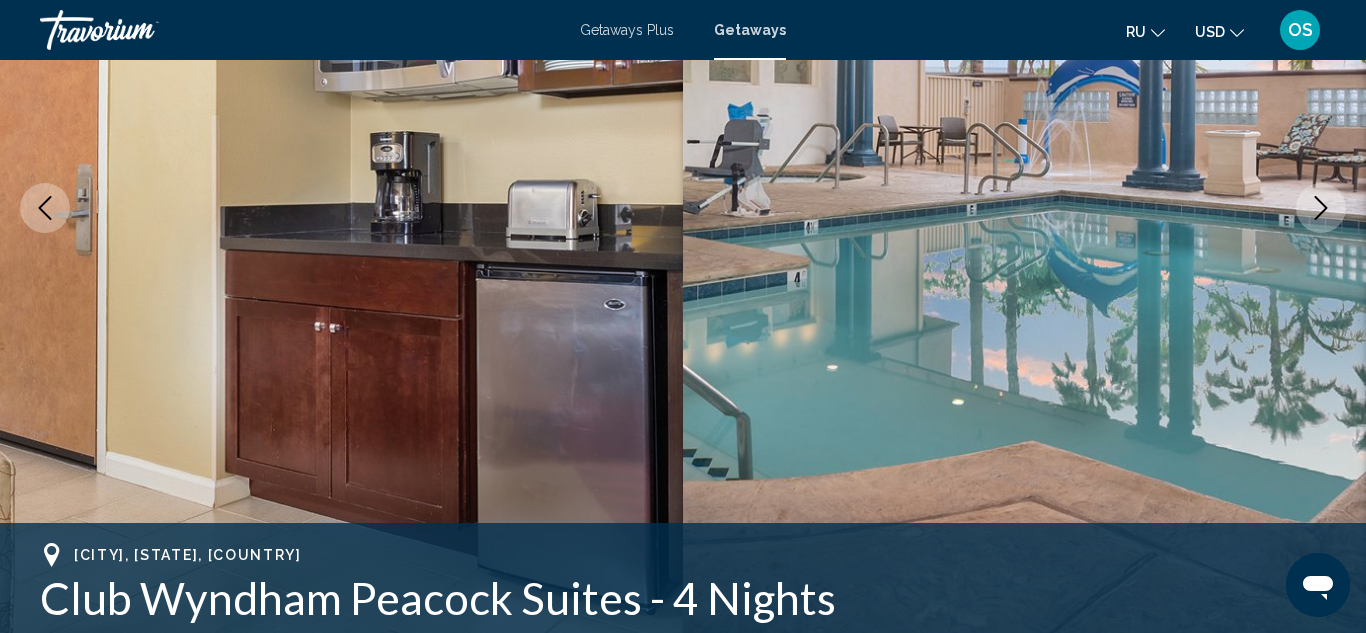 click 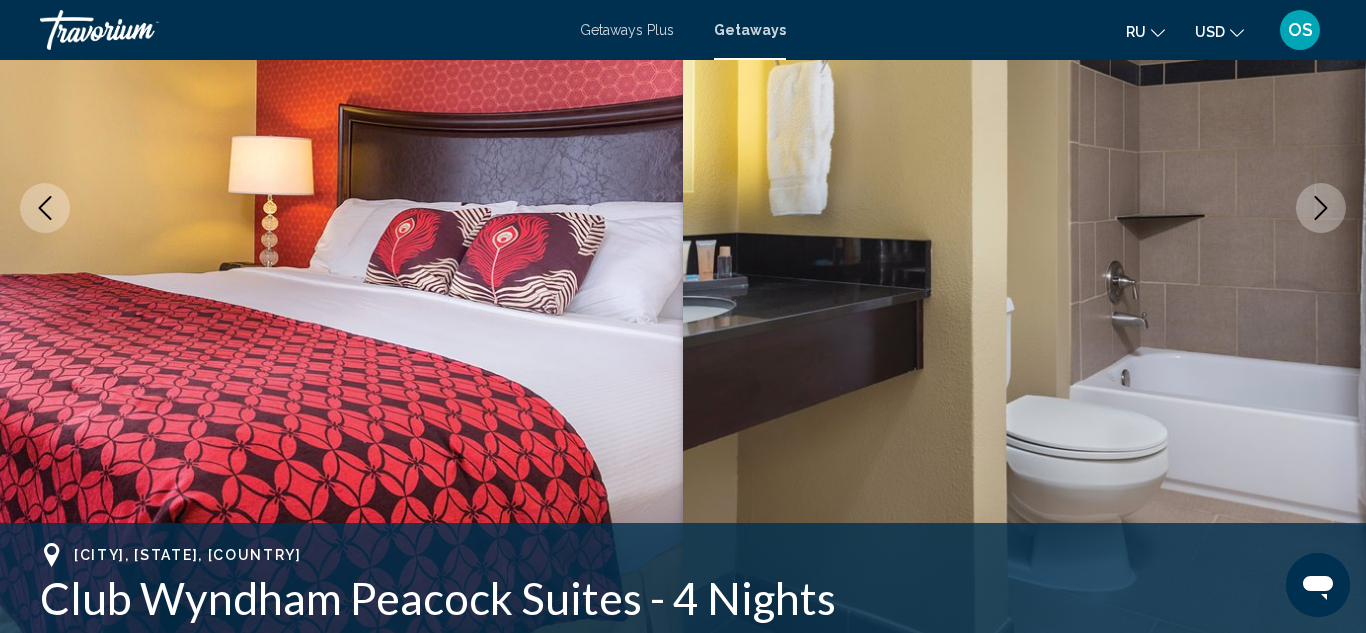click 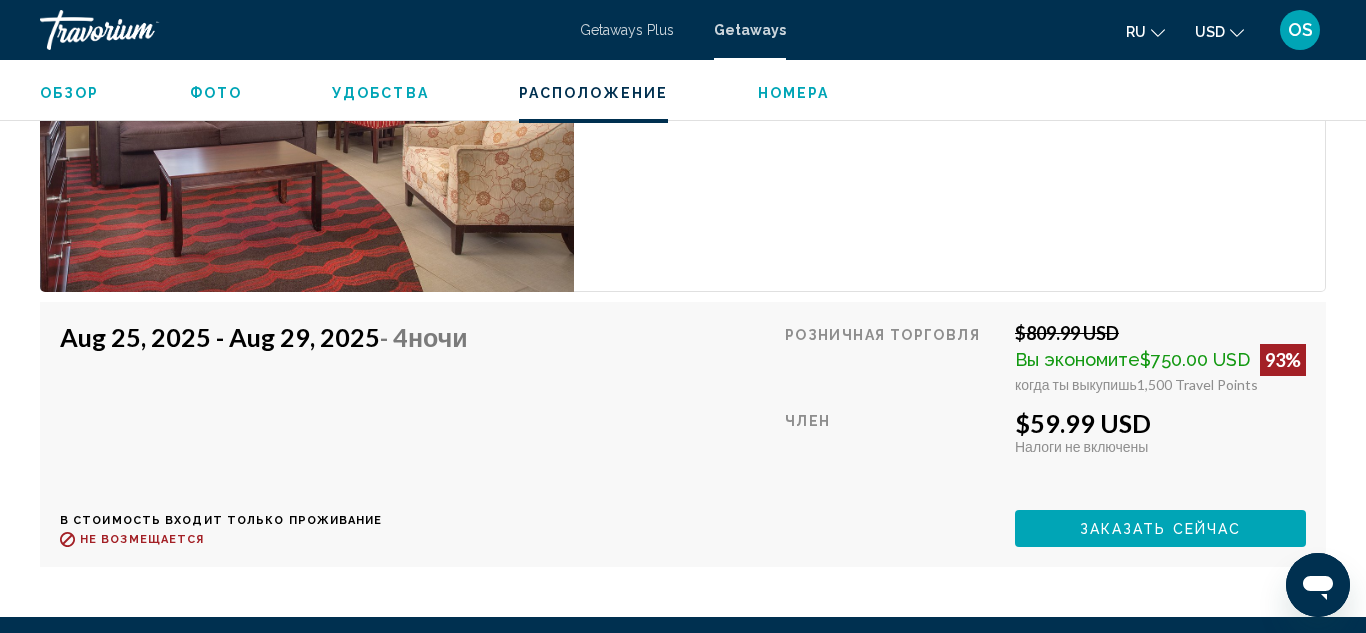 scroll, scrollTop: 4135, scrollLeft: 0, axis: vertical 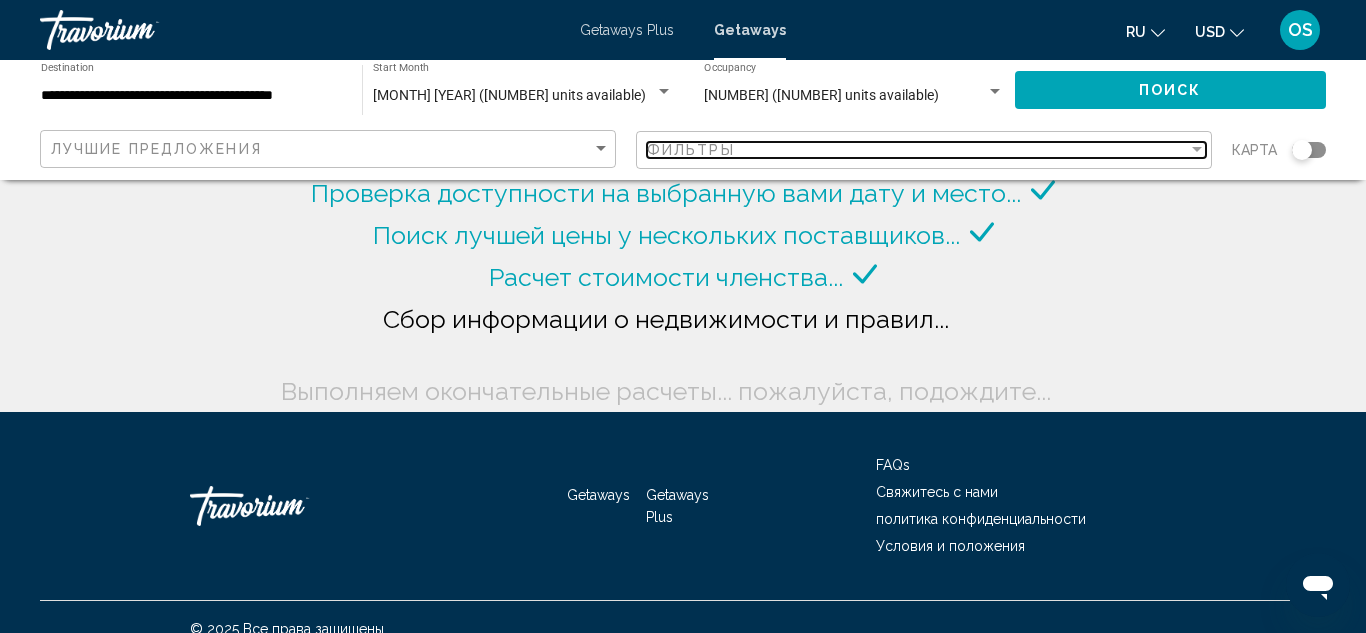 click on "Фильтры" at bounding box center (917, 150) 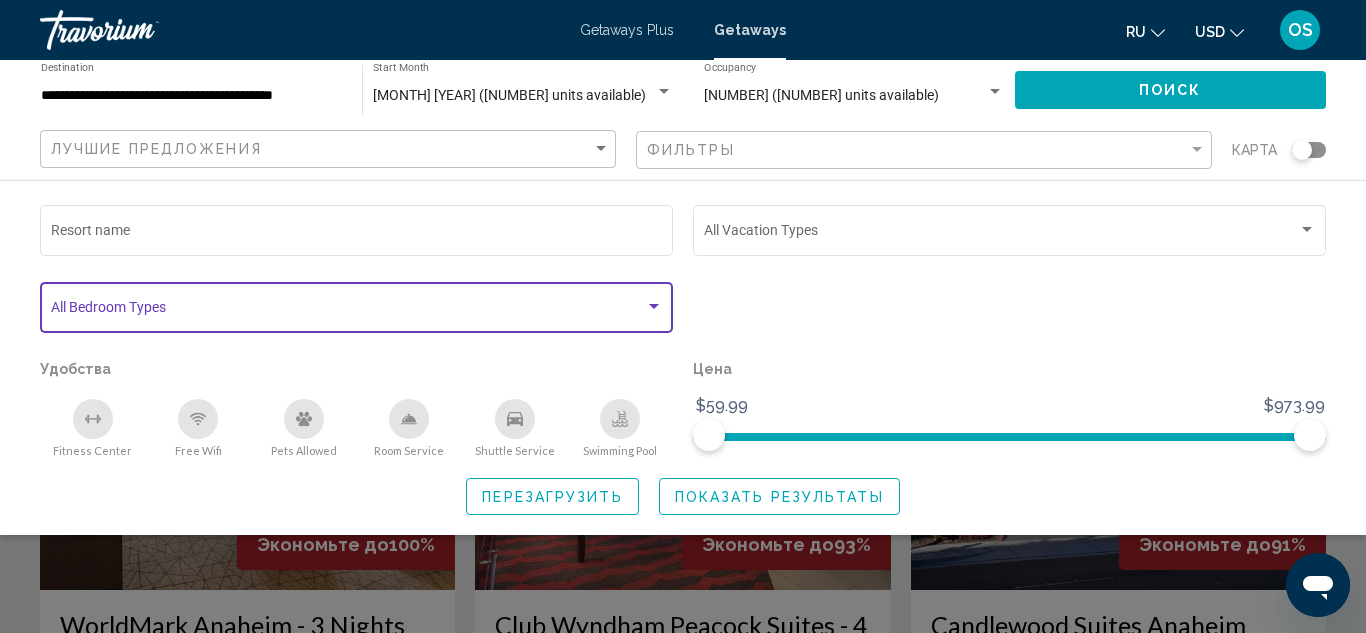 click at bounding box center [348, 311] 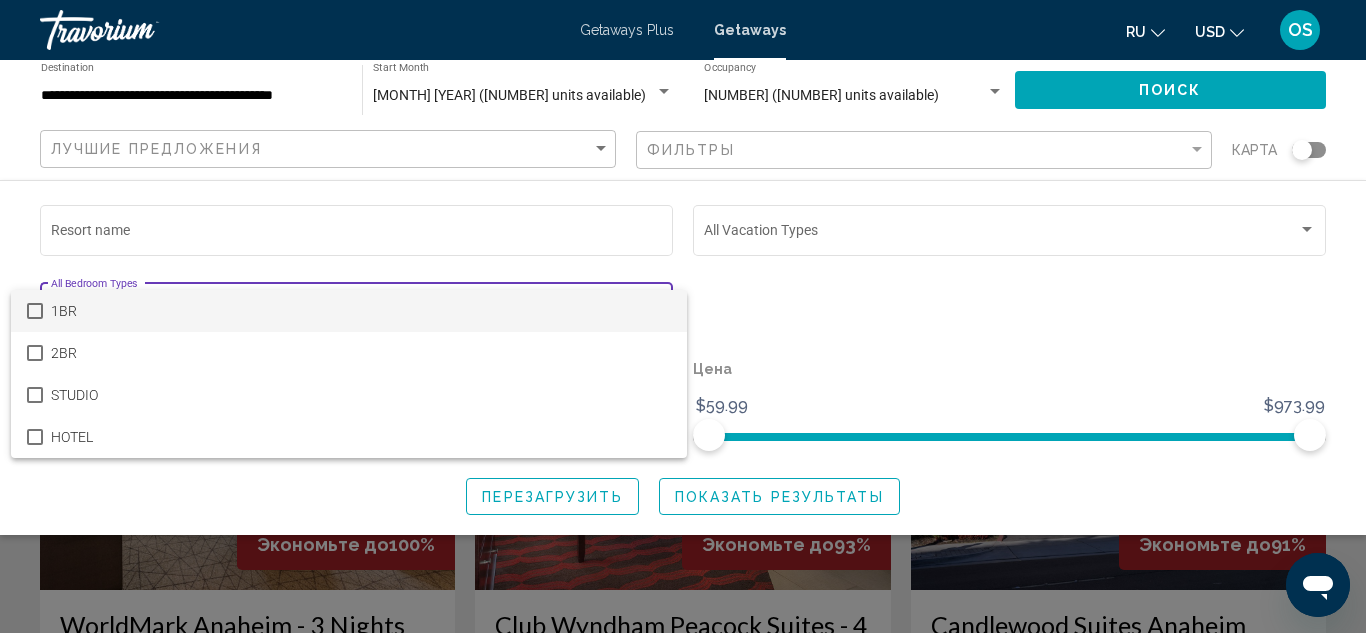 click on "1BR" at bounding box center [361, 311] 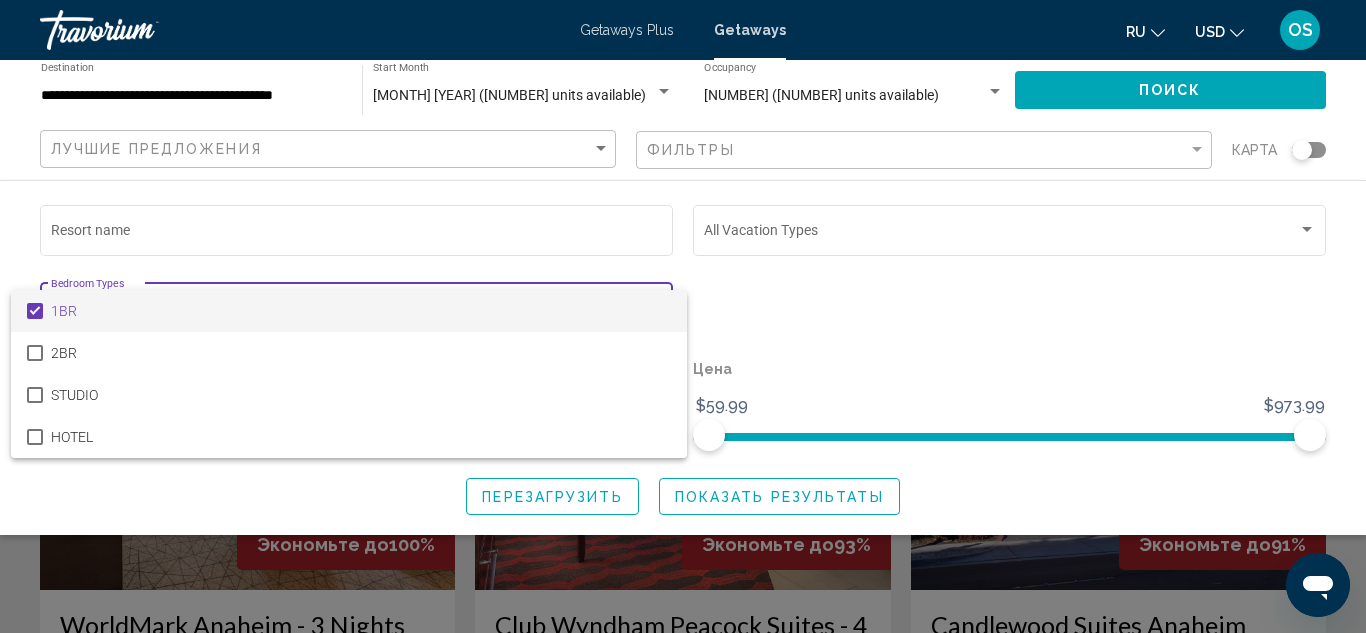click at bounding box center (683, 316) 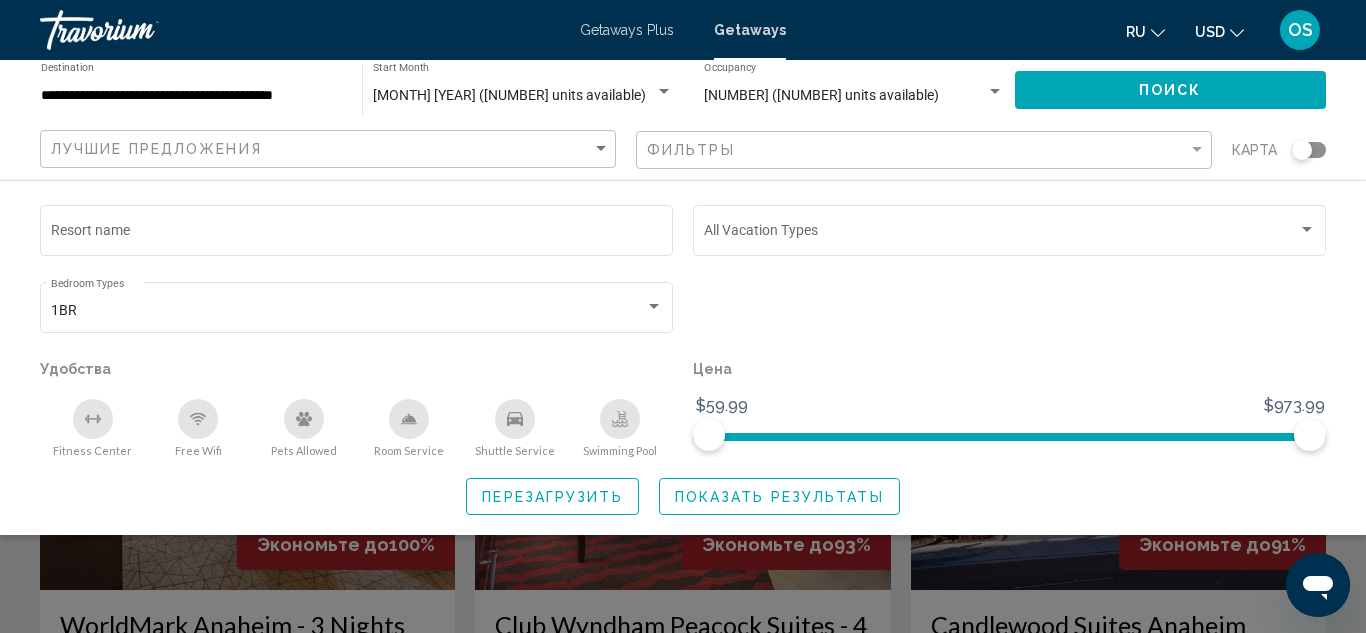 click on "Фильтры" 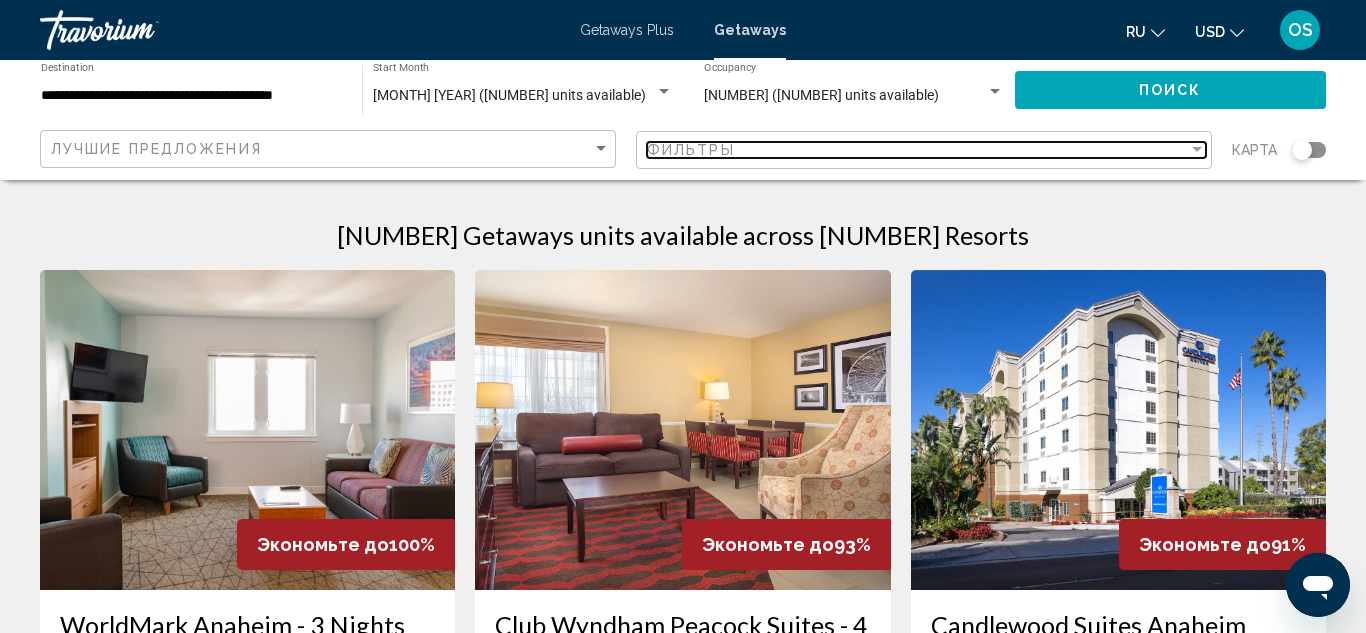 click at bounding box center (1197, 150) 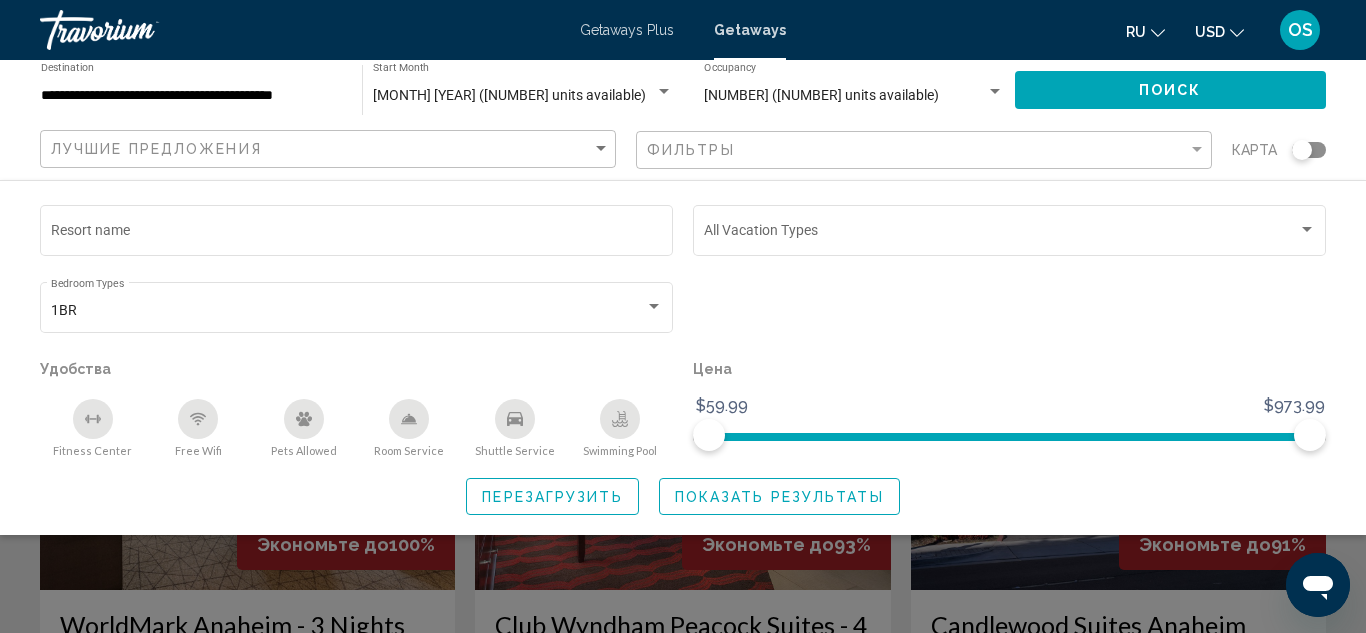 click 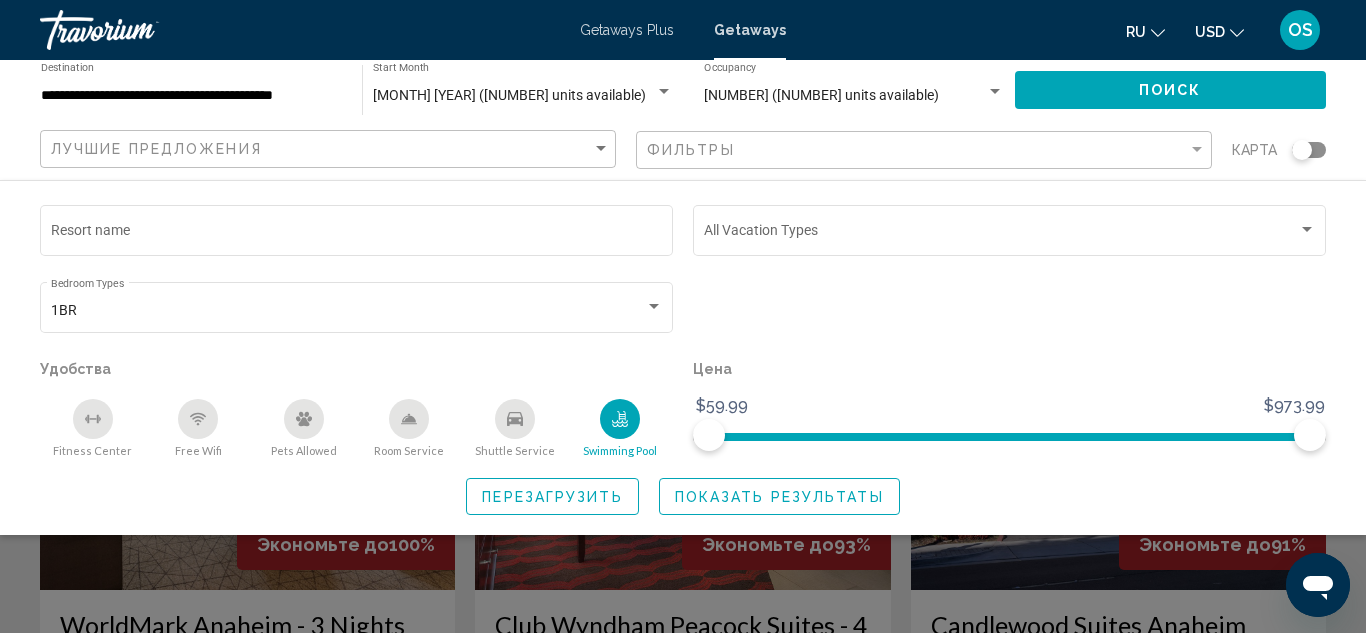 click on "Показать результаты" 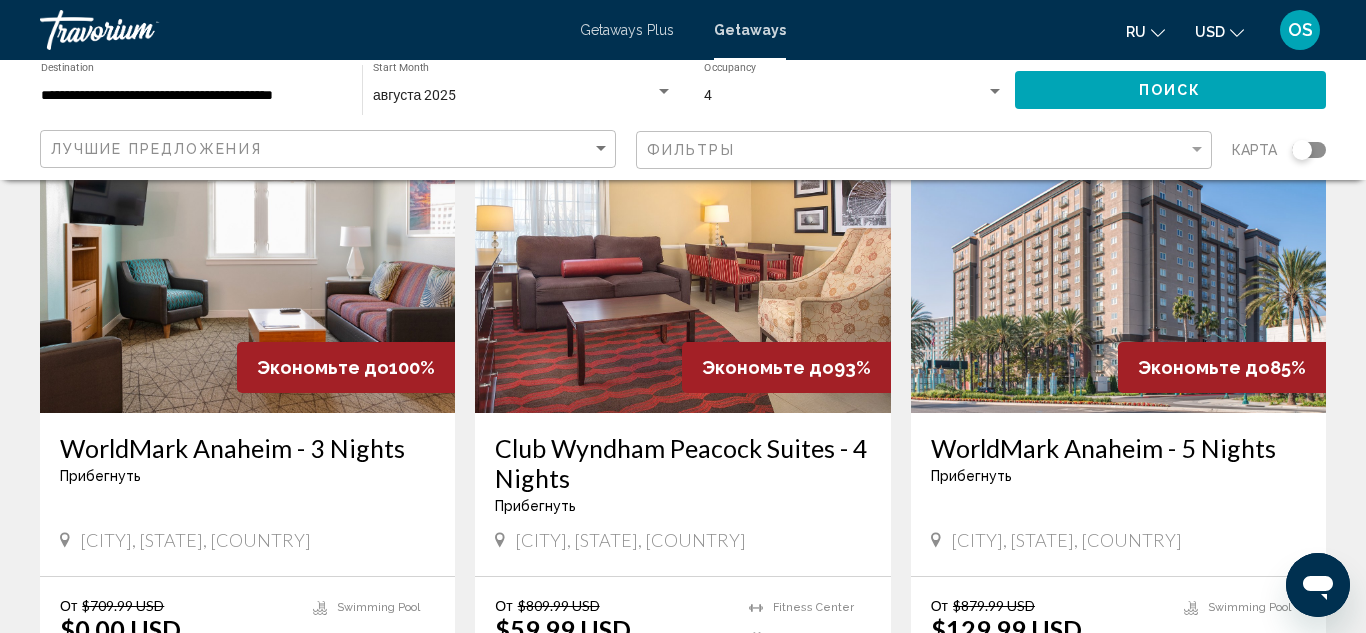 scroll, scrollTop: 173, scrollLeft: 0, axis: vertical 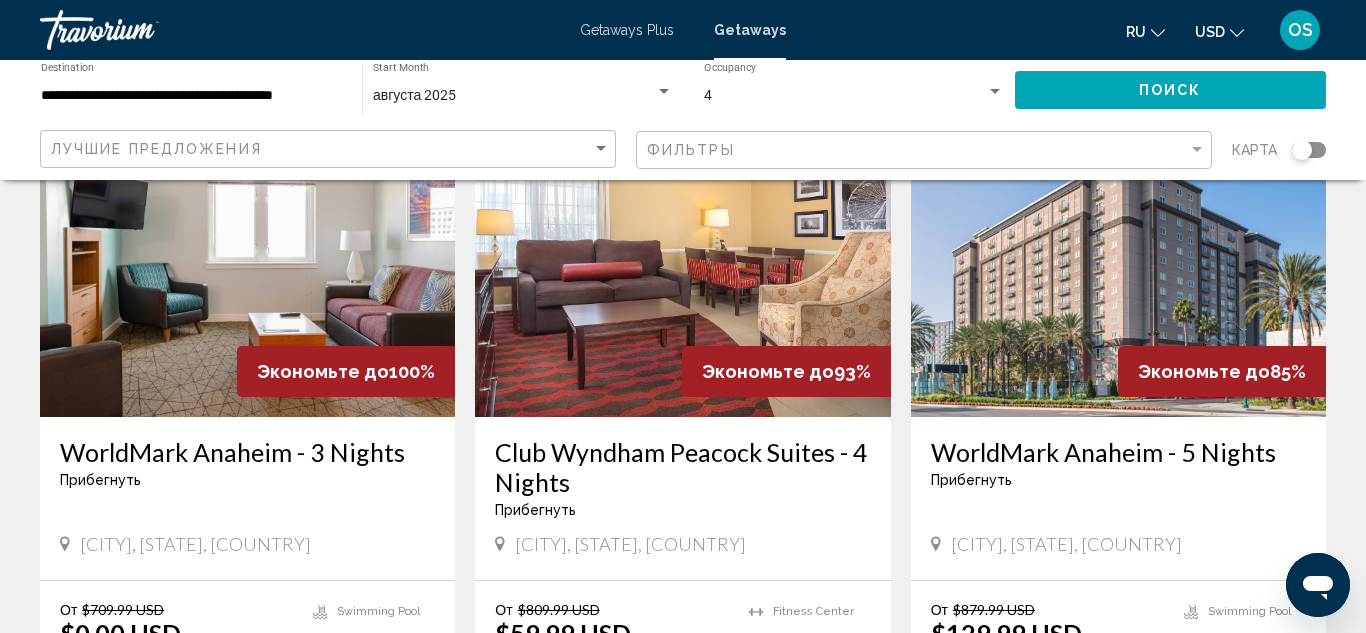 click at bounding box center (1118, 257) 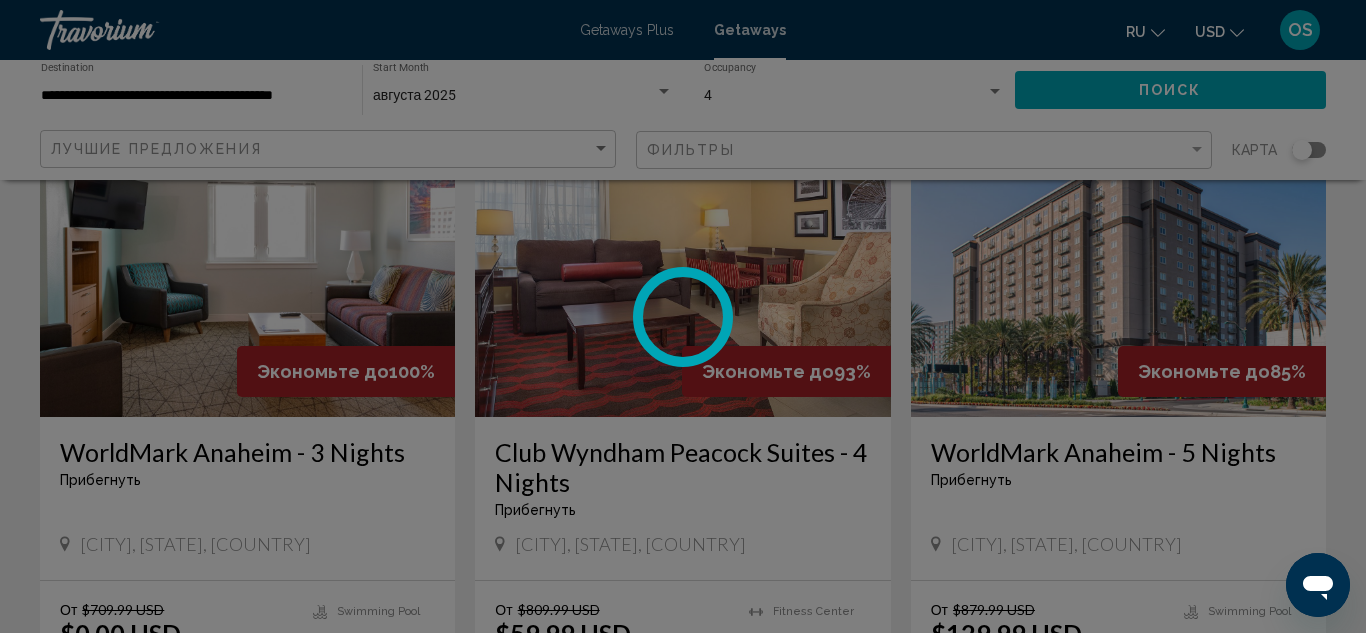 scroll, scrollTop: 219, scrollLeft: 0, axis: vertical 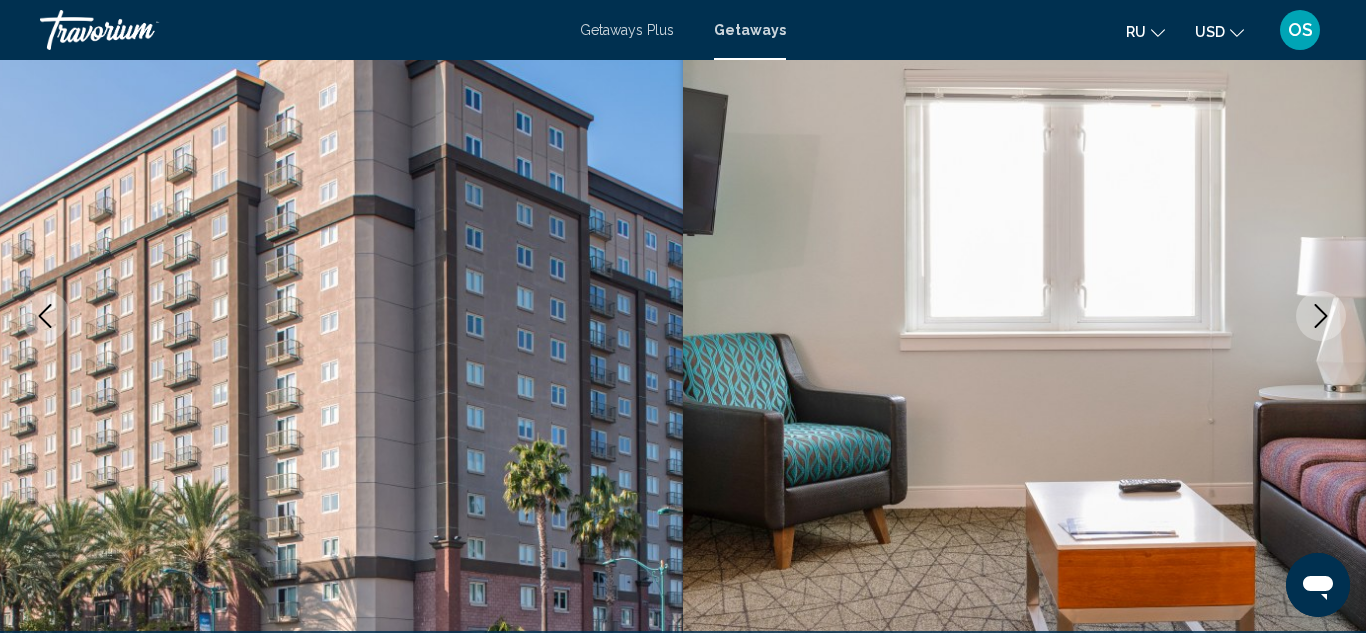 click 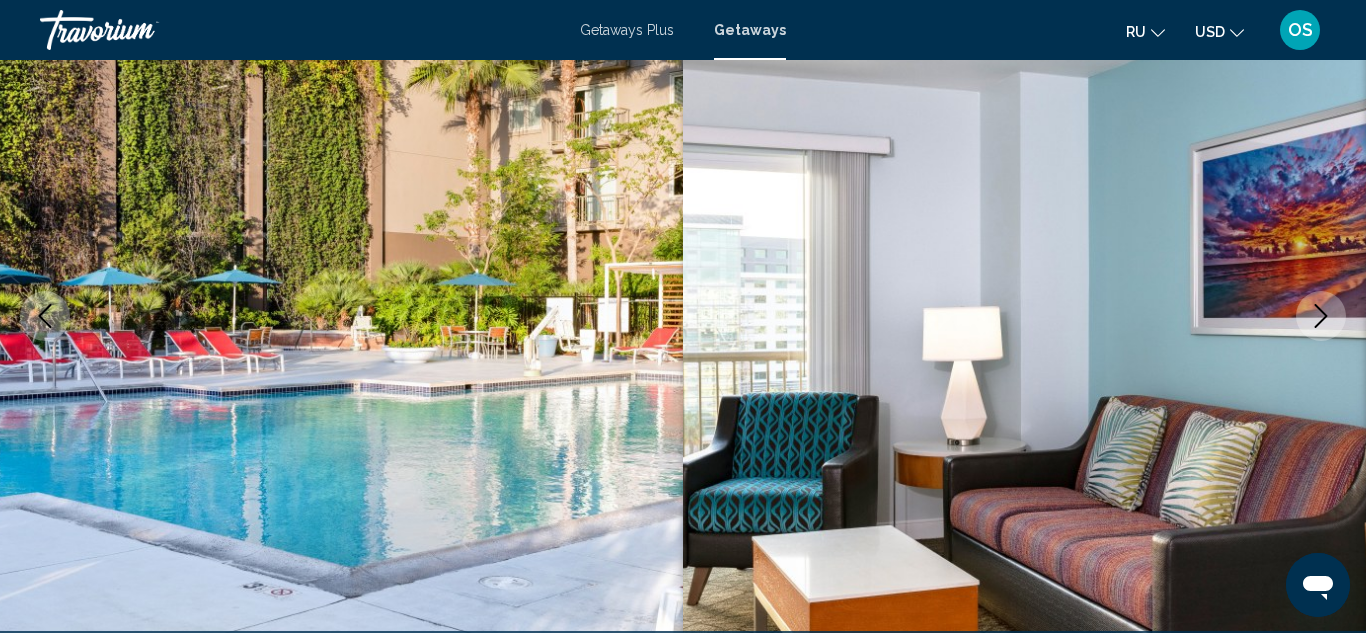 click 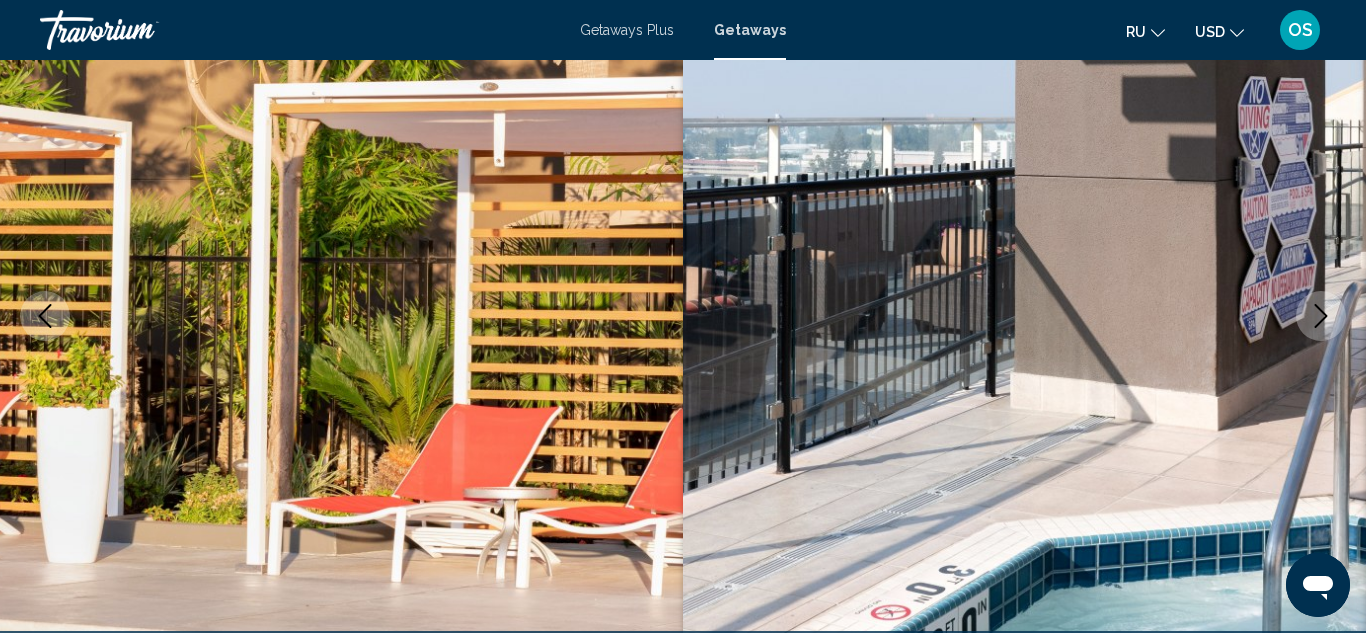 click 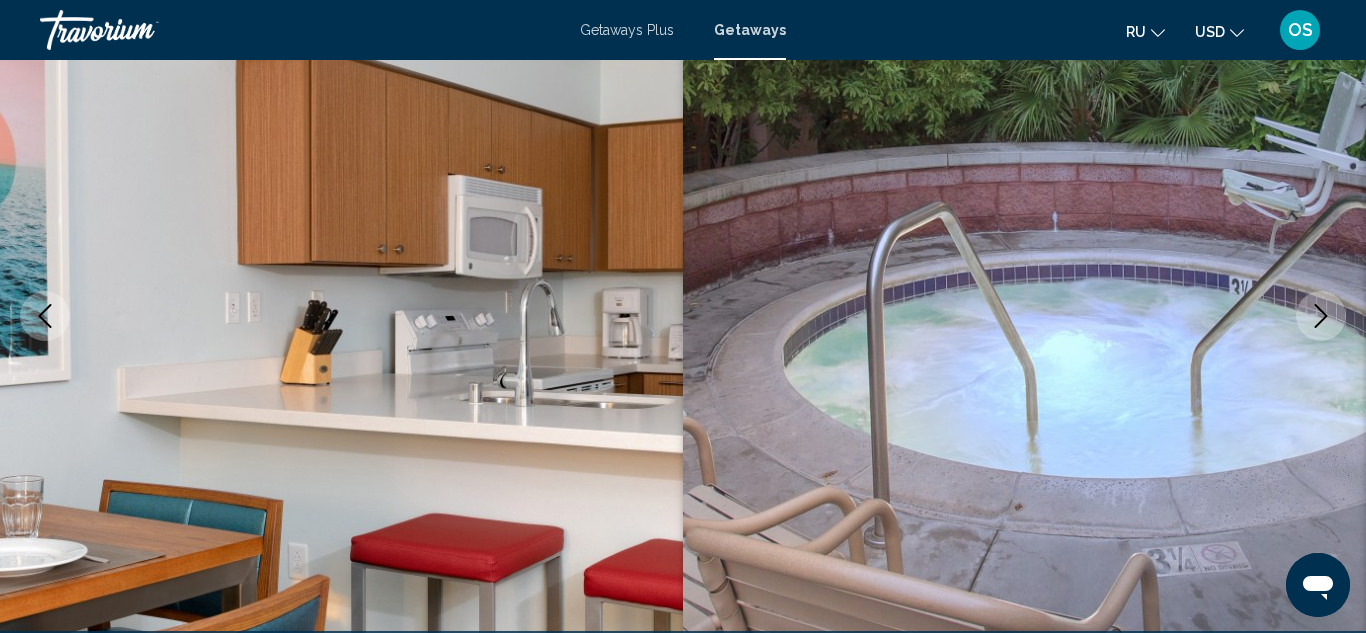 click 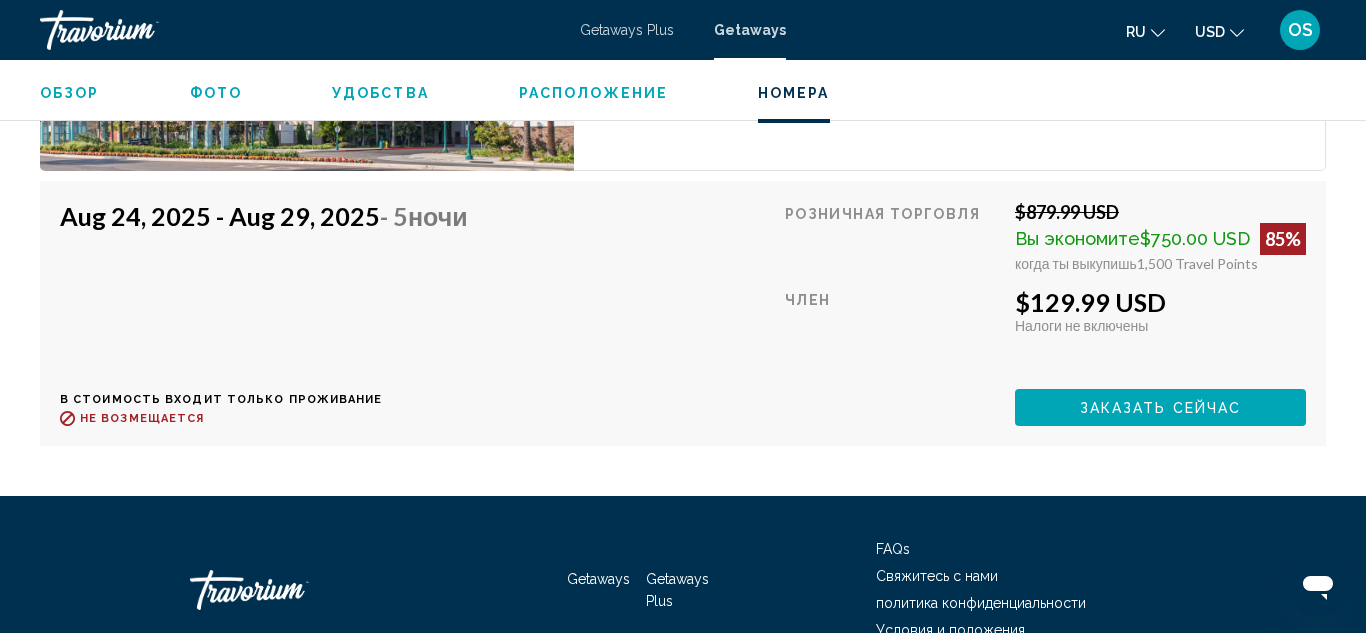 scroll, scrollTop: 4395, scrollLeft: 0, axis: vertical 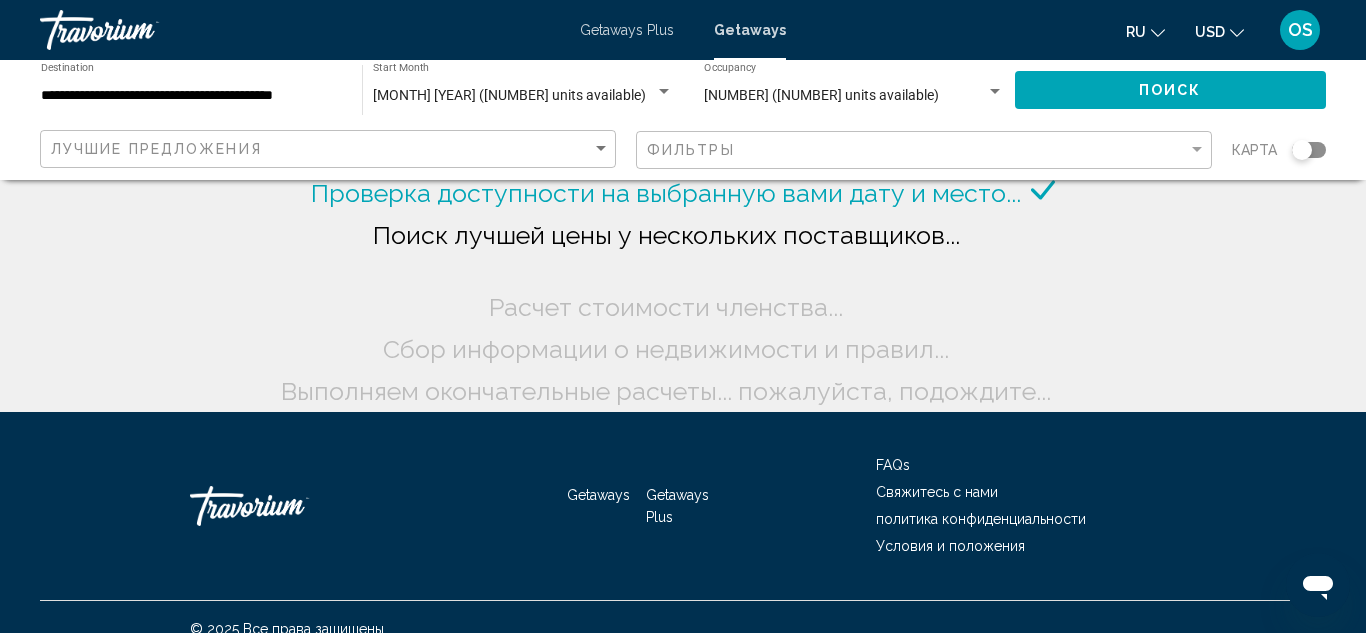 click on "[MONTH] [YEAR] ([NUMBER] units available) Start Month All Start Months" 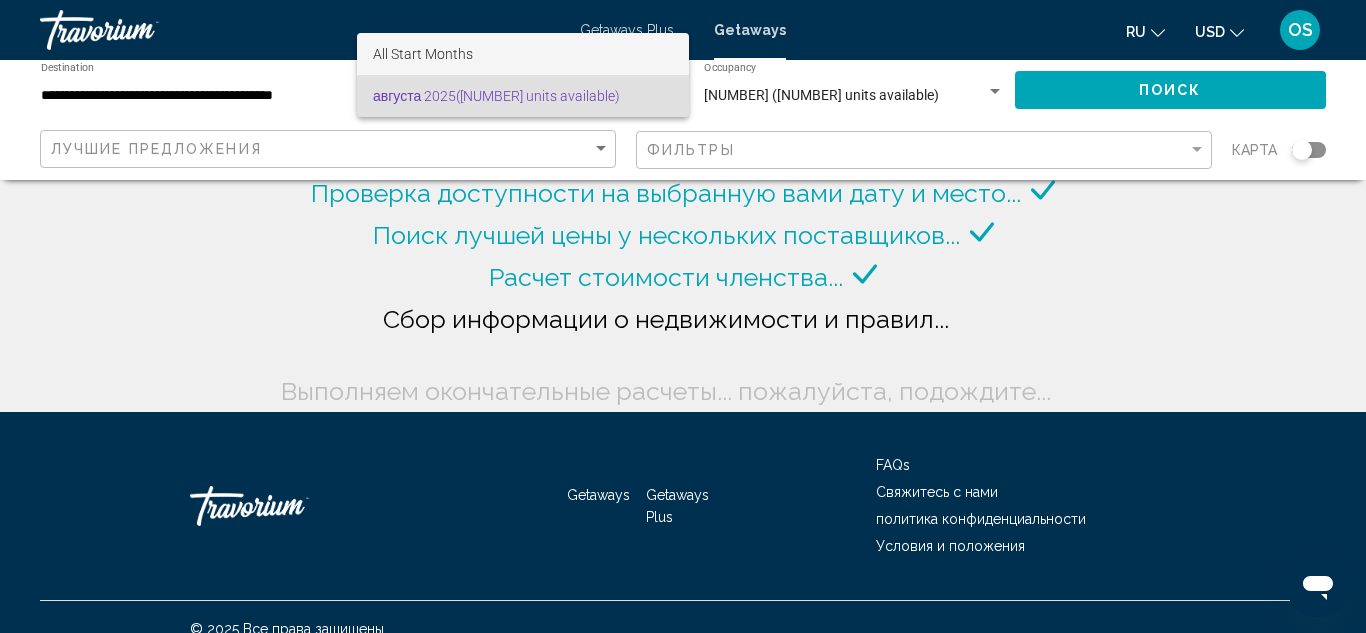 click on "All Start Months" at bounding box center [423, 54] 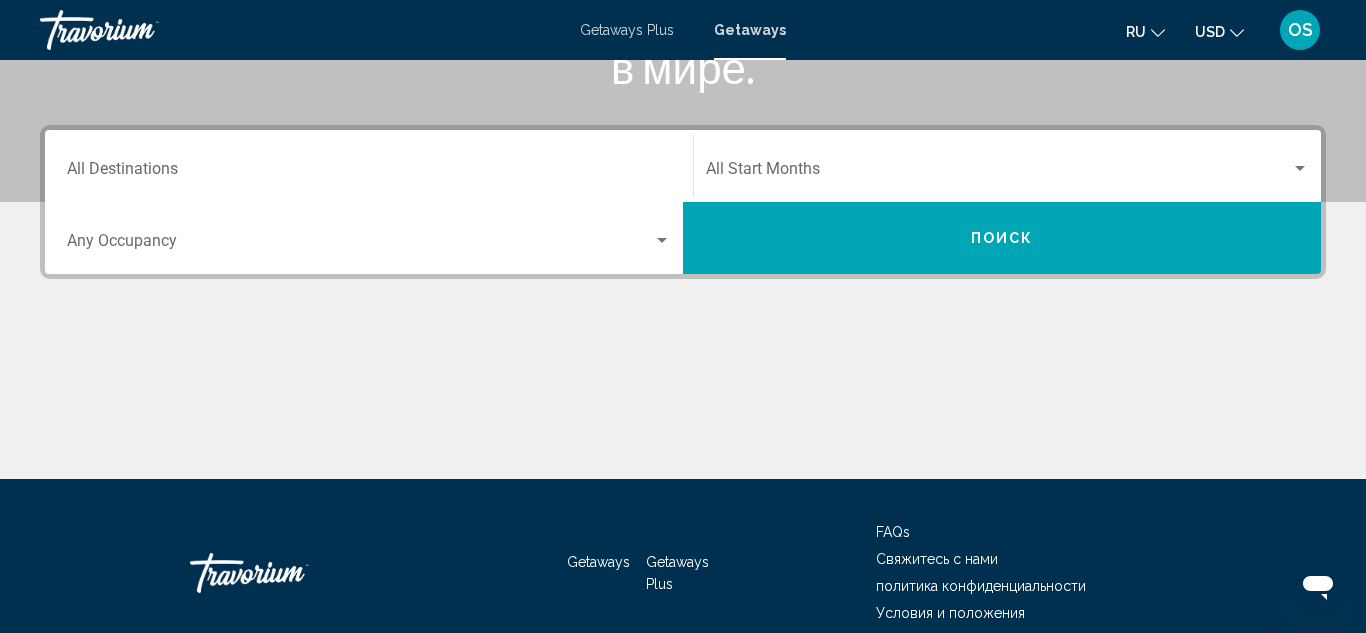 scroll, scrollTop: 418, scrollLeft: 0, axis: vertical 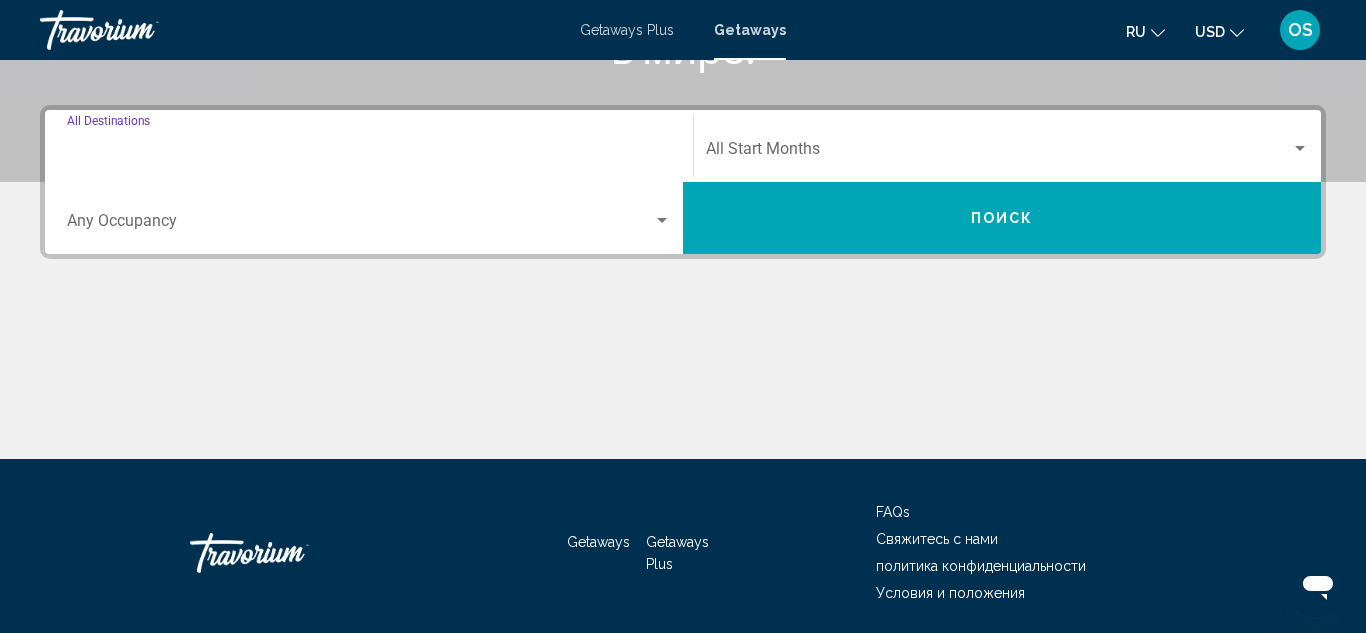 click on "Destination All Destinations" at bounding box center (369, 153) 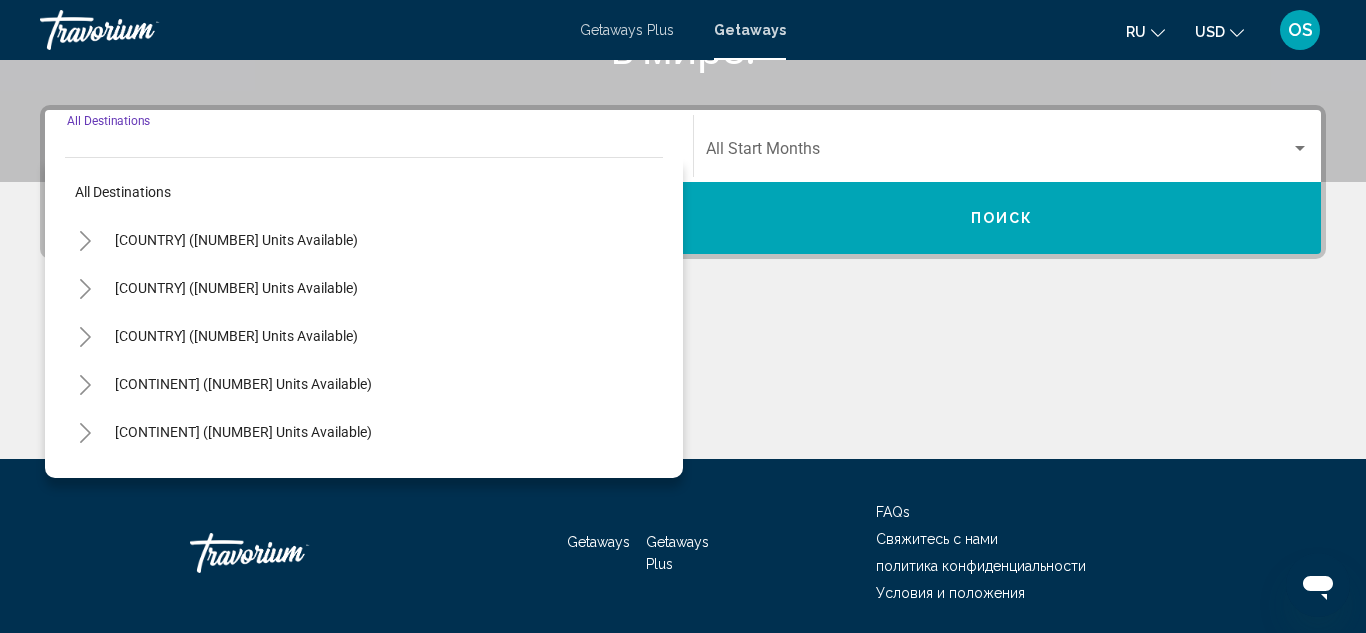 scroll, scrollTop: 458, scrollLeft: 0, axis: vertical 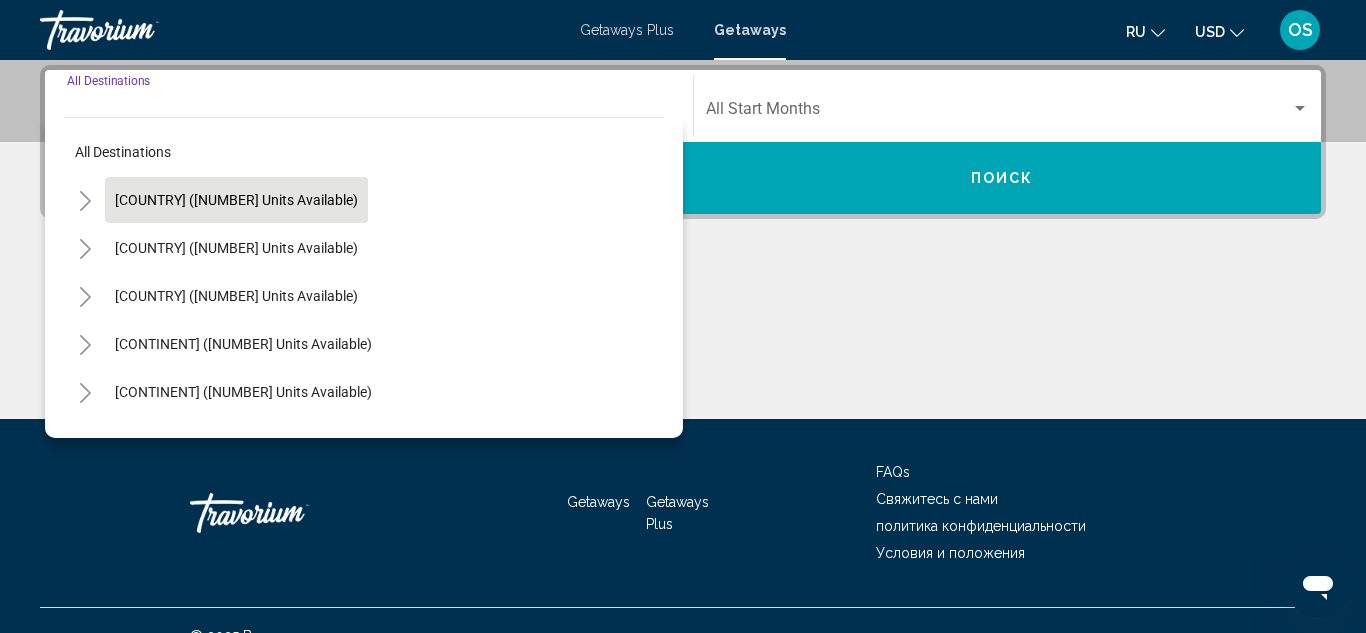 click on "[COUNTRY] ([NUMBER] units available)" at bounding box center (236, 248) 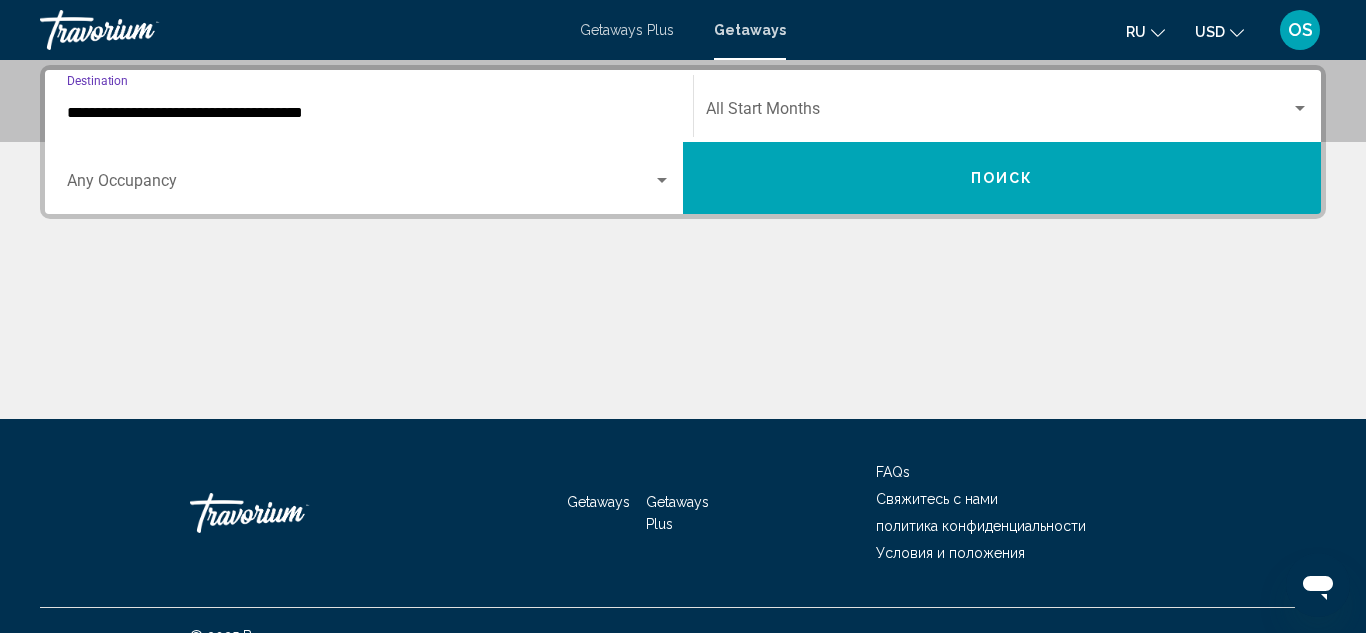click on "**********" at bounding box center [369, 113] 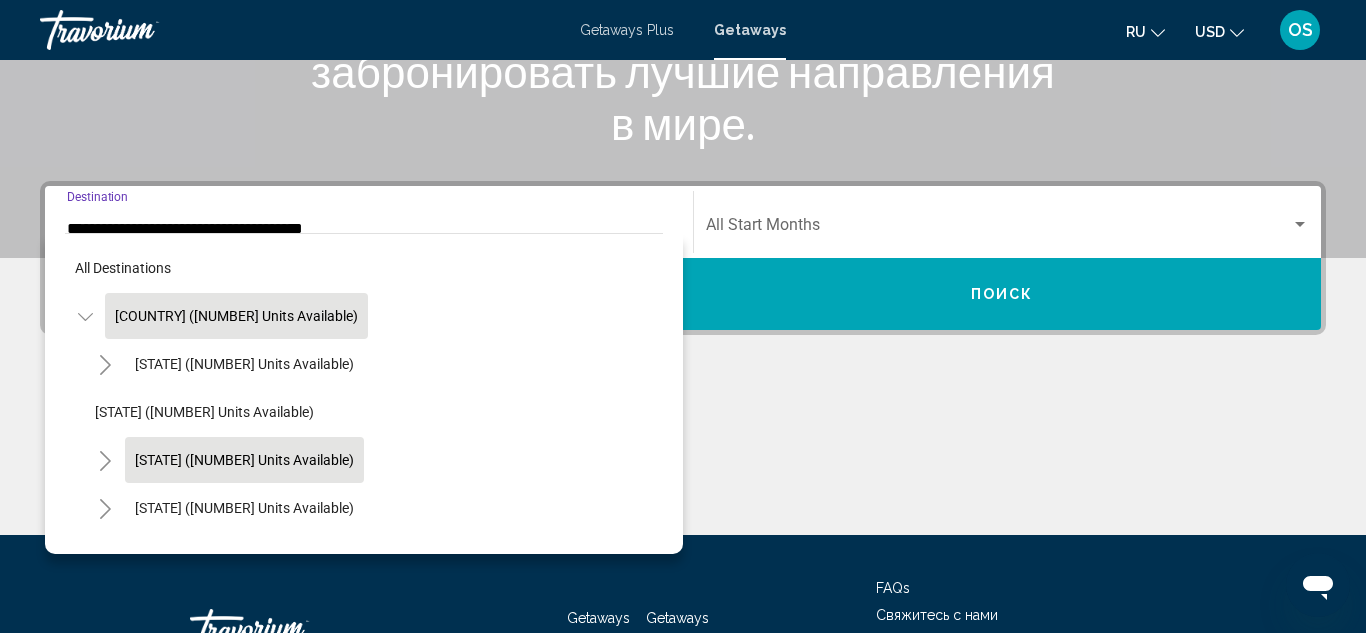 click on "[STATE] ([NUMBER] units available)" 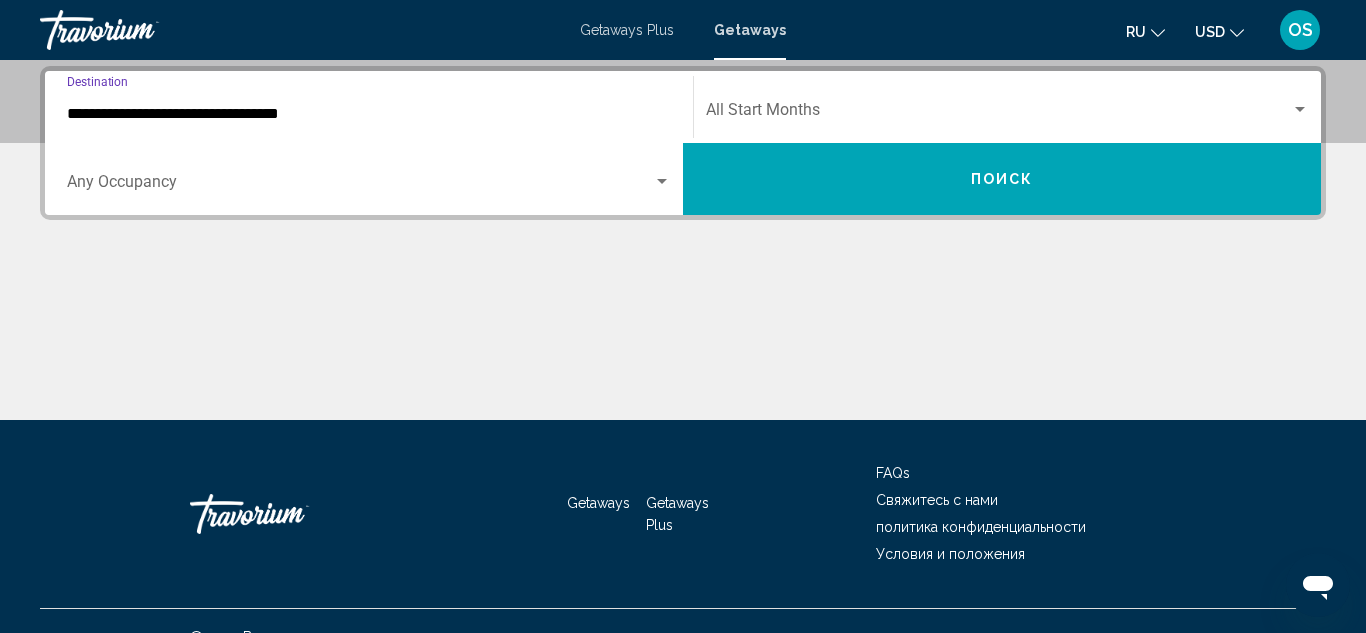 scroll, scrollTop: 458, scrollLeft: 0, axis: vertical 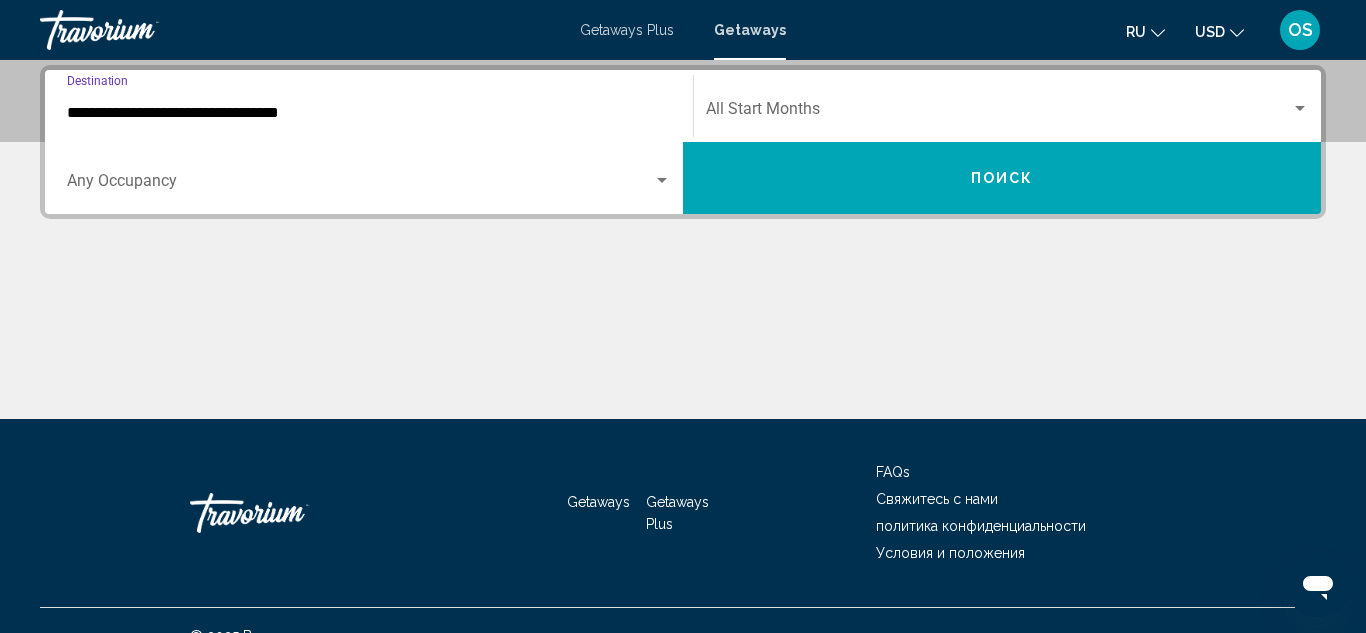 click on "**********" at bounding box center [369, 113] 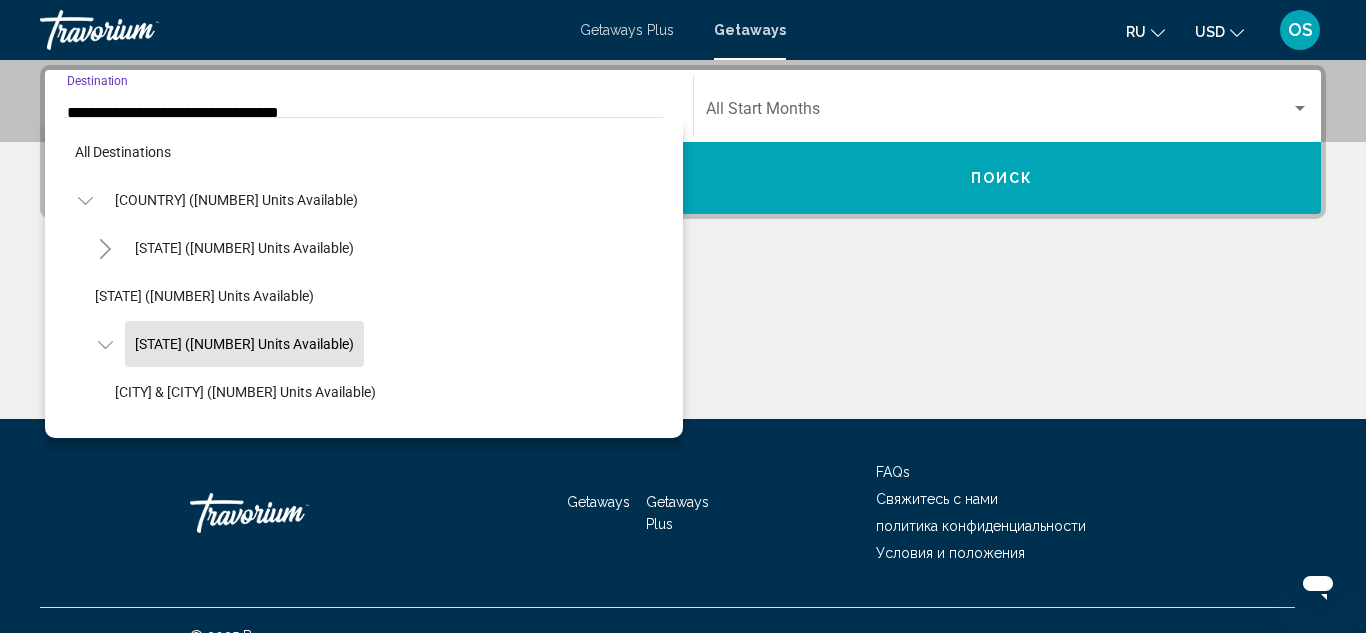 scroll, scrollTop: 415, scrollLeft: 0, axis: vertical 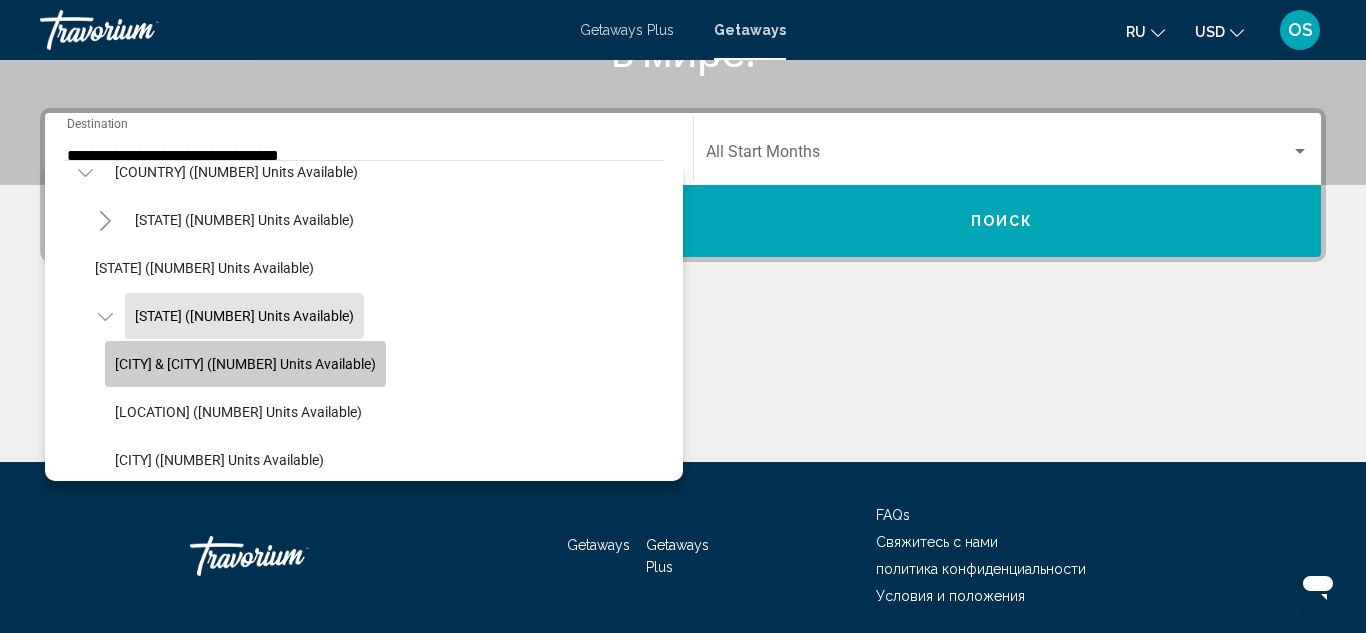 click on "[CITY] & [CITY] ([NUMBER] units available)" 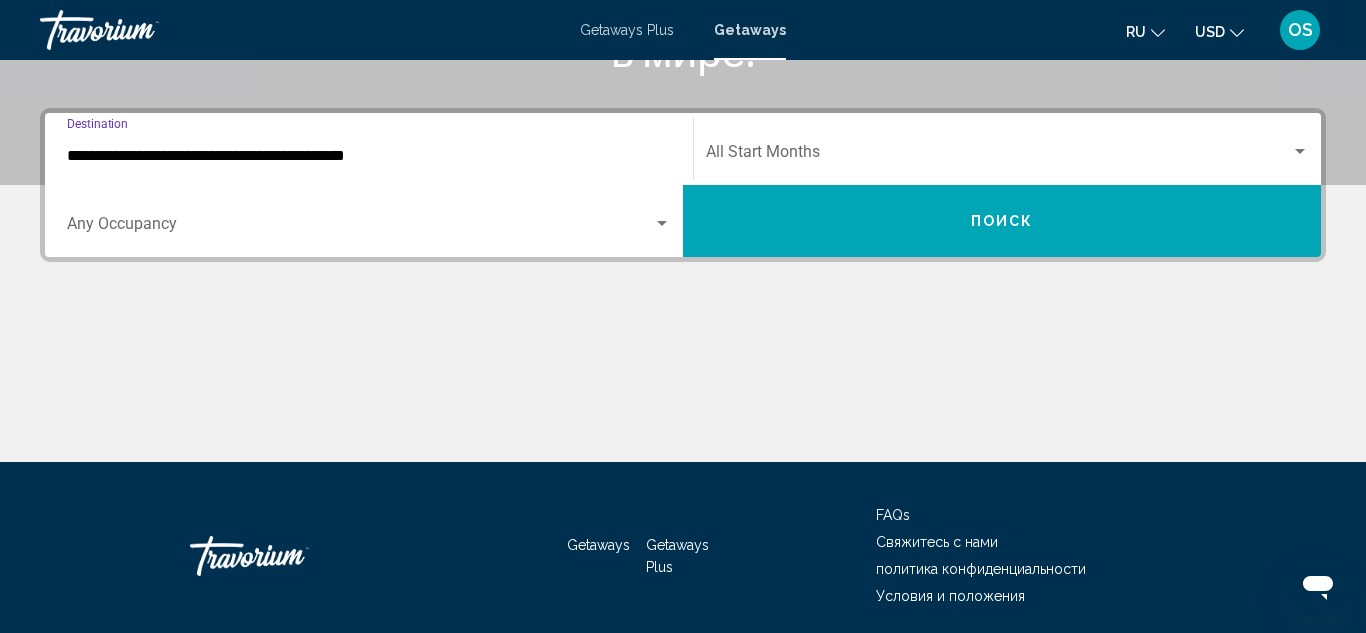 scroll, scrollTop: 458, scrollLeft: 0, axis: vertical 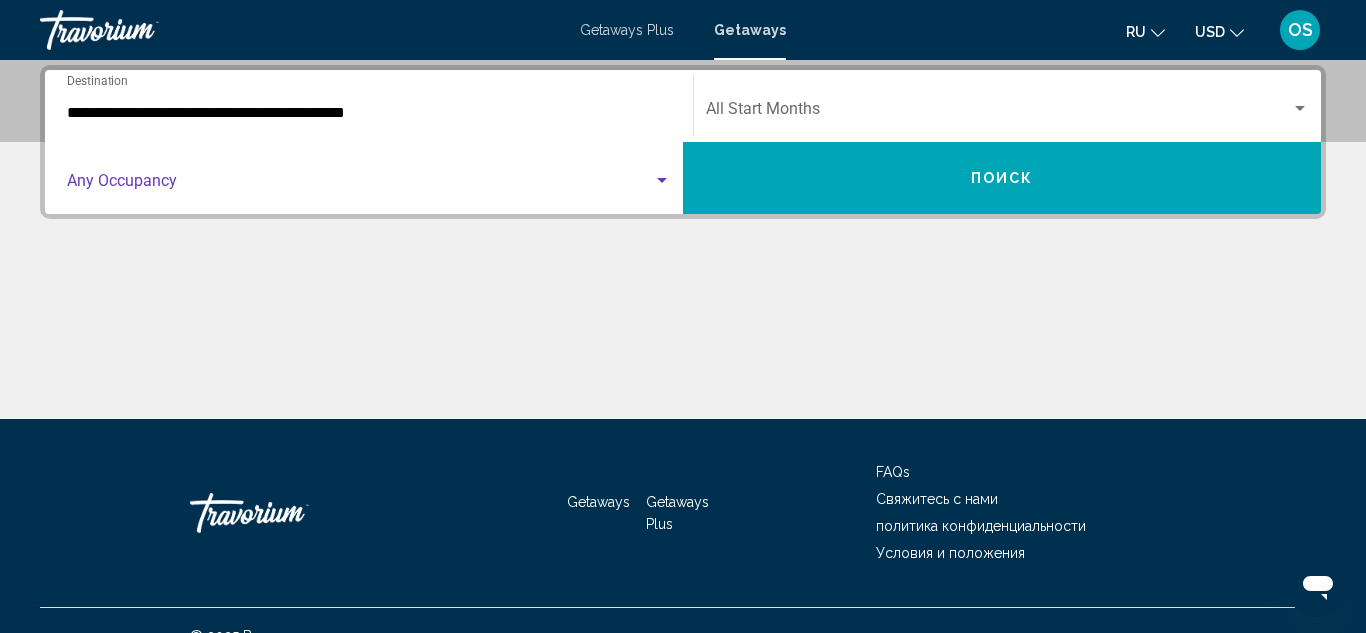 click at bounding box center [360, 185] 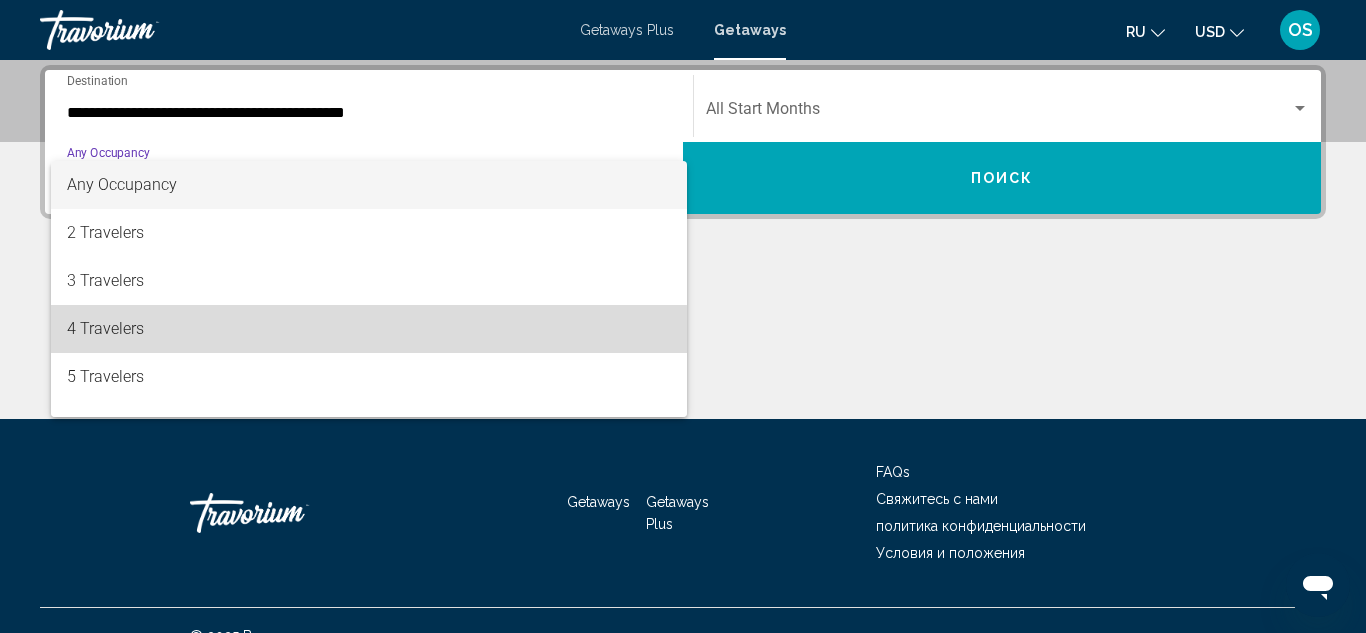 click on "4 Travelers" at bounding box center [369, 329] 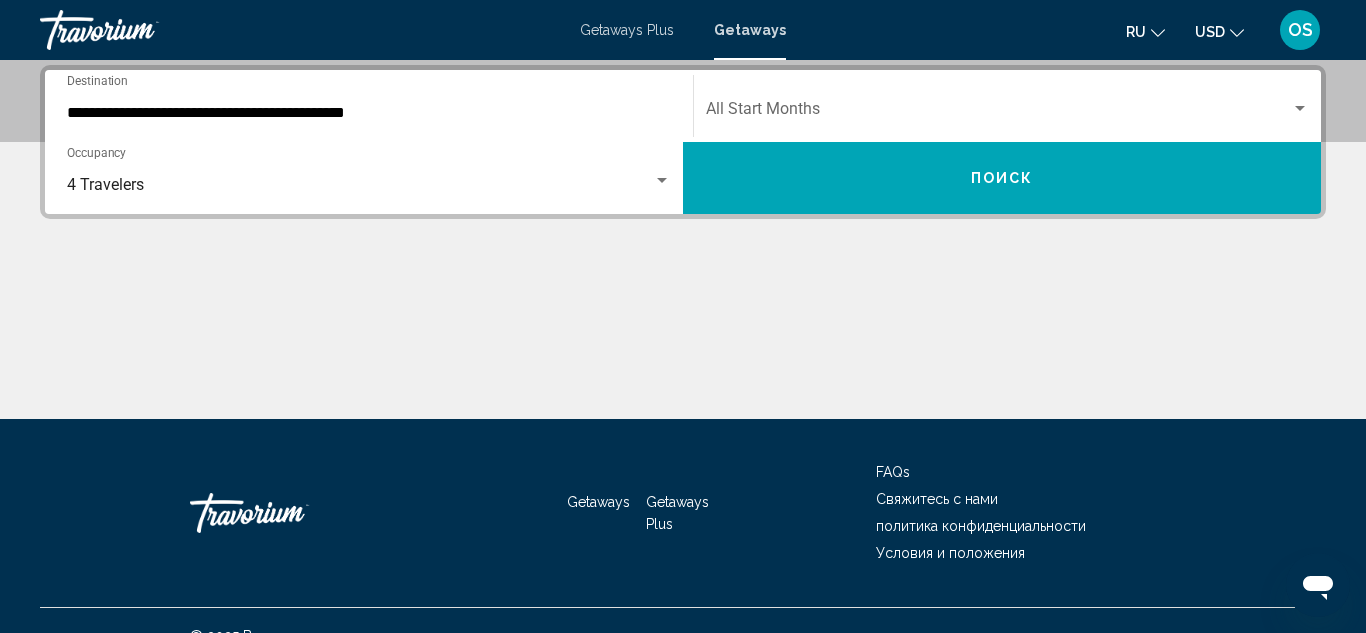 click on "Start Month All Start Months" 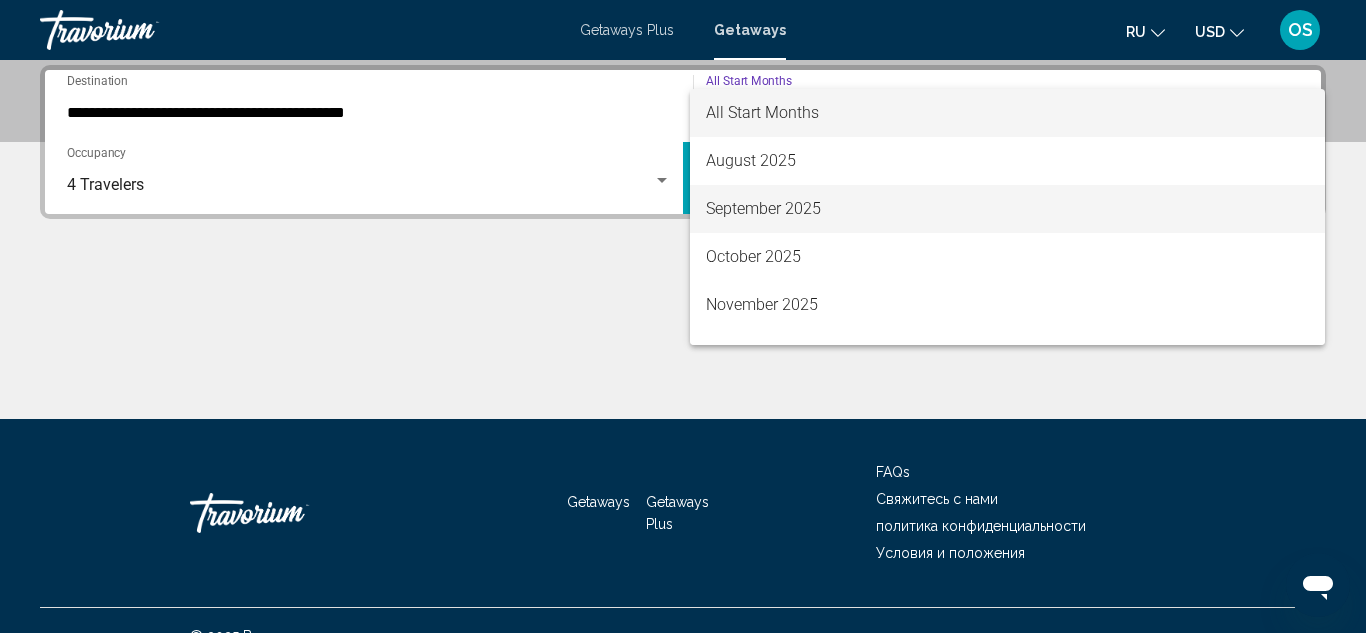 click on "September 2025" at bounding box center [1007, 209] 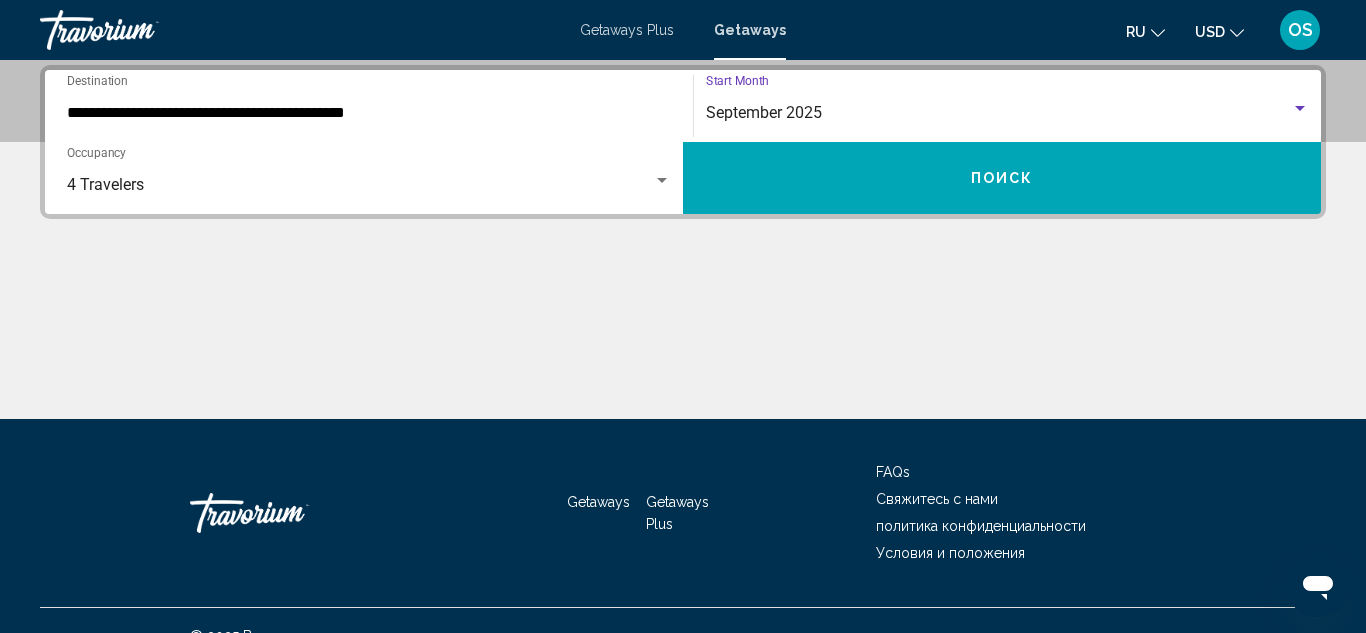 click on "Поиск" at bounding box center [1002, 178] 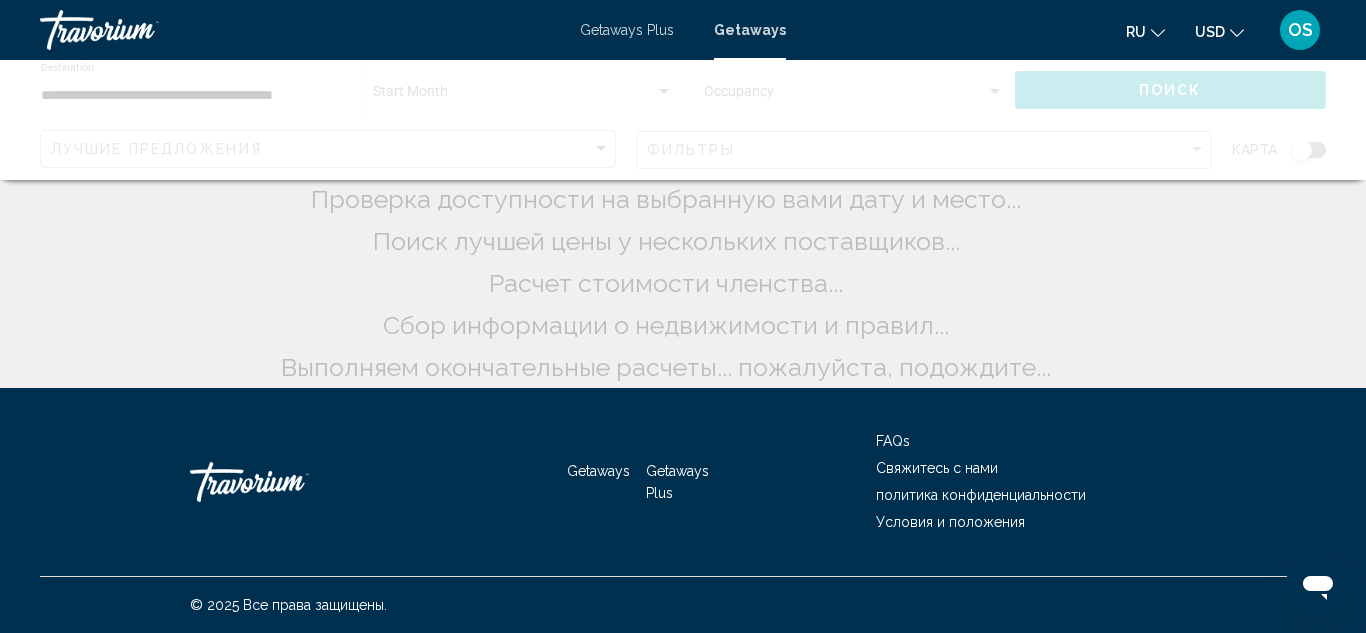 scroll, scrollTop: 0, scrollLeft: 0, axis: both 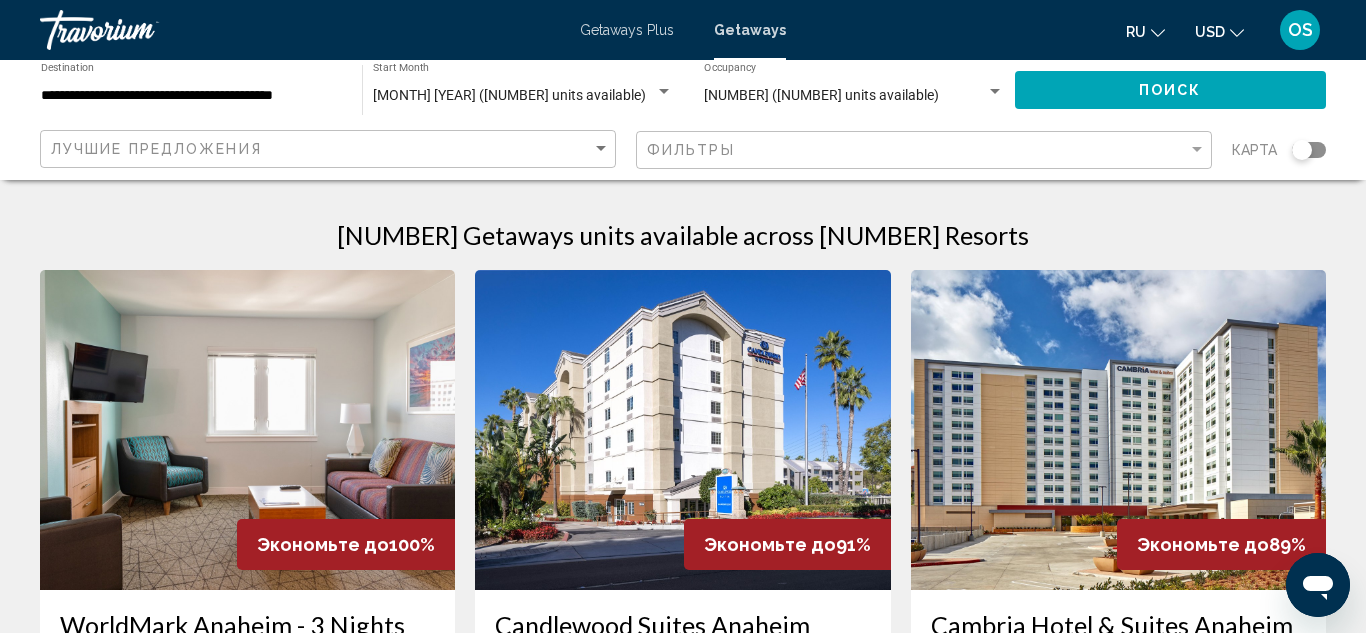 click on "Фильтры" 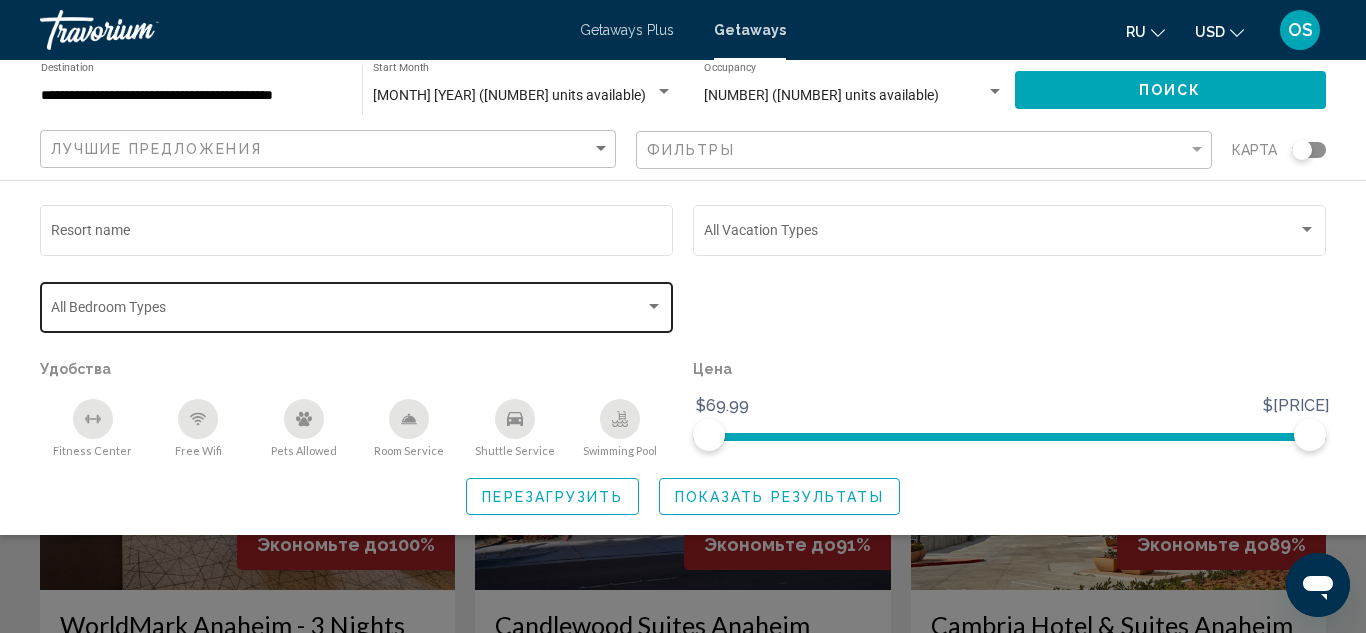 click at bounding box center [348, 311] 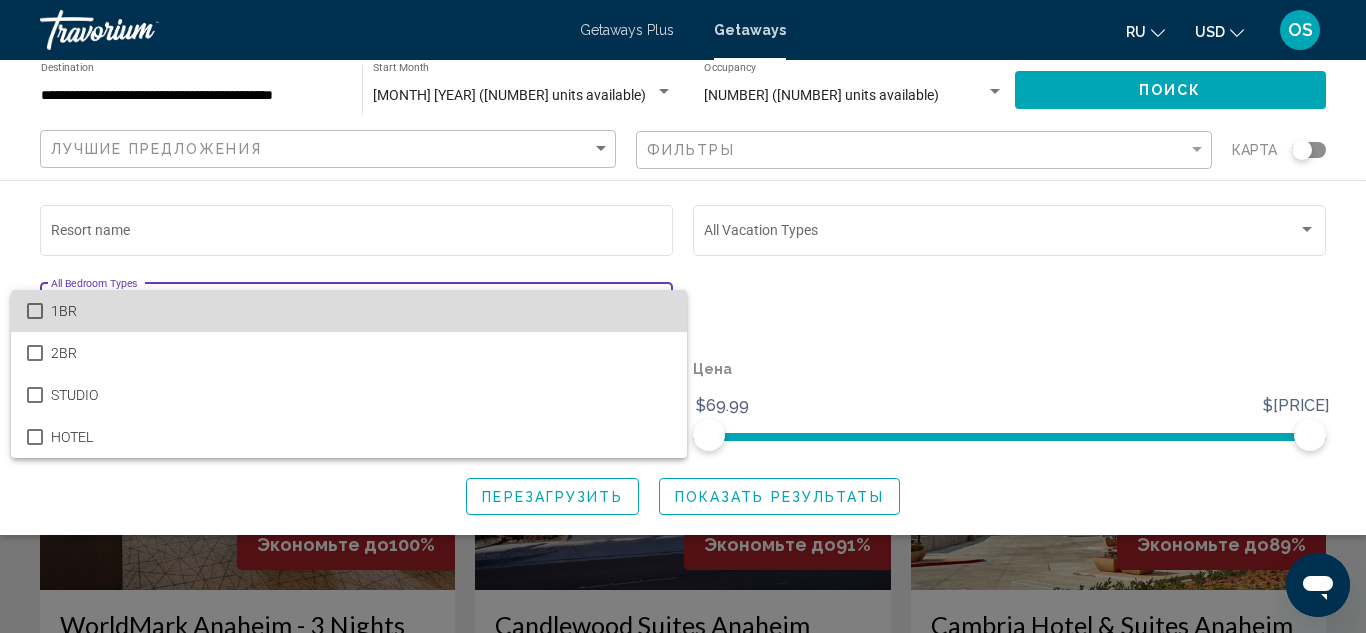click on "1BR" at bounding box center [361, 311] 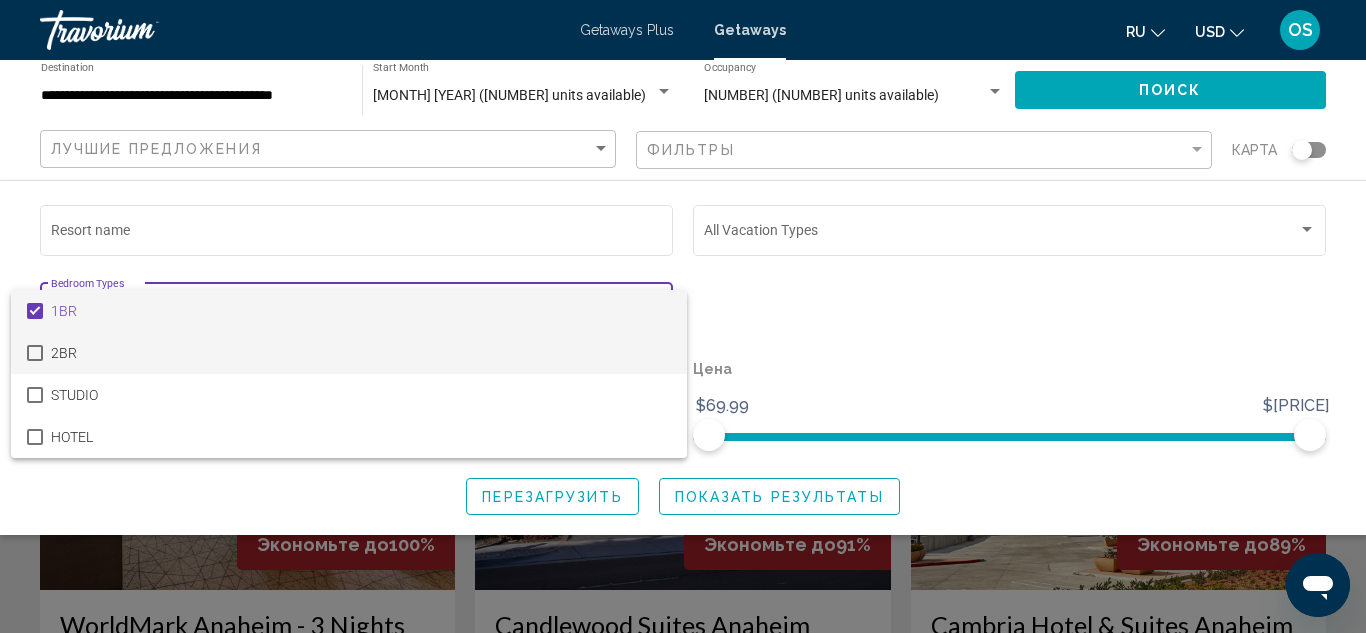 click on "2BR" at bounding box center (361, 353) 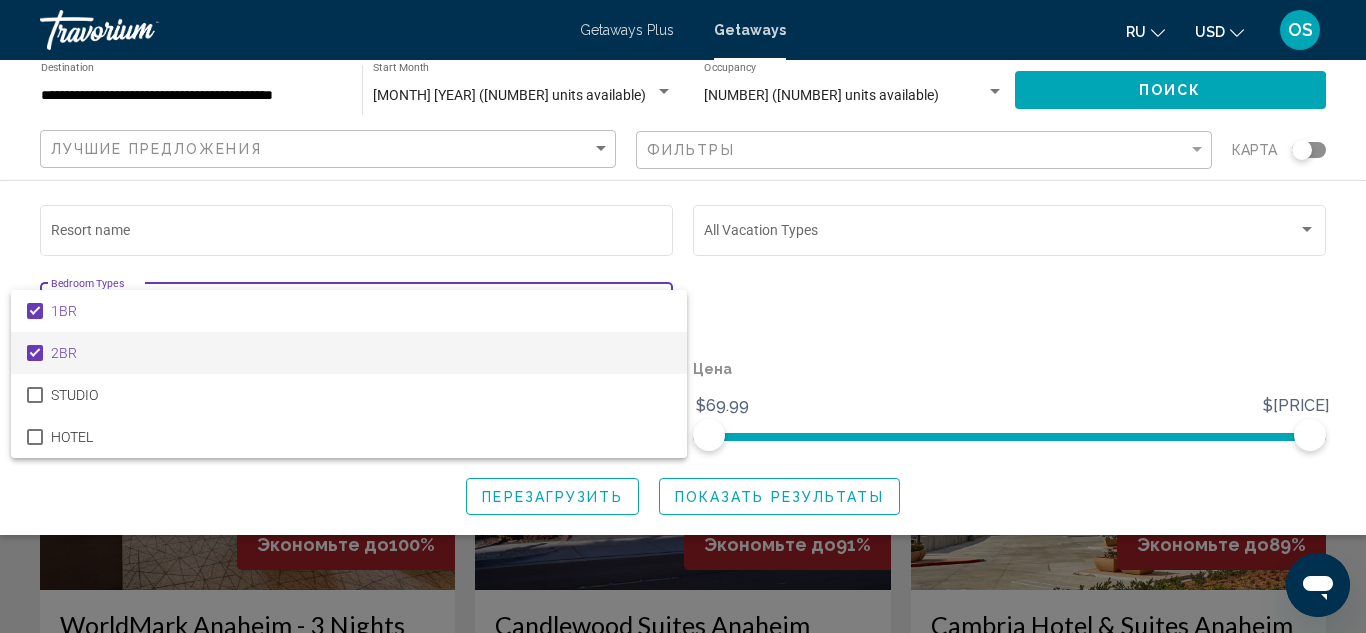 click at bounding box center [683, 316] 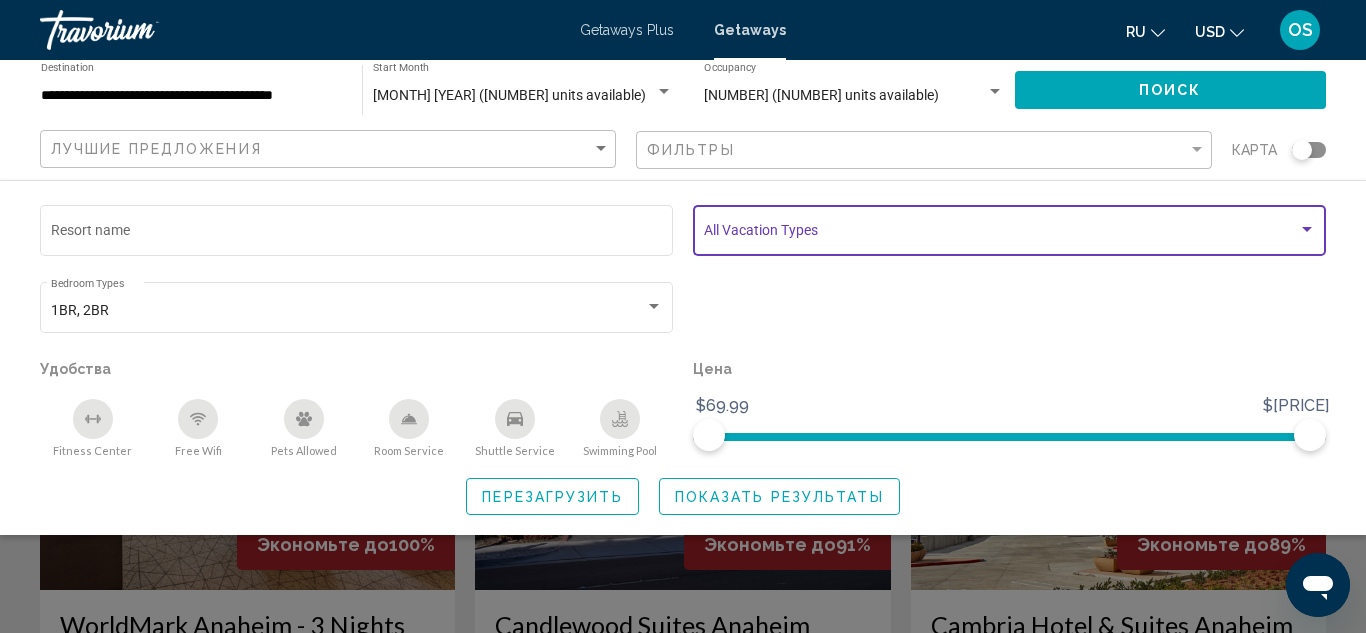 click at bounding box center [1001, 234] 